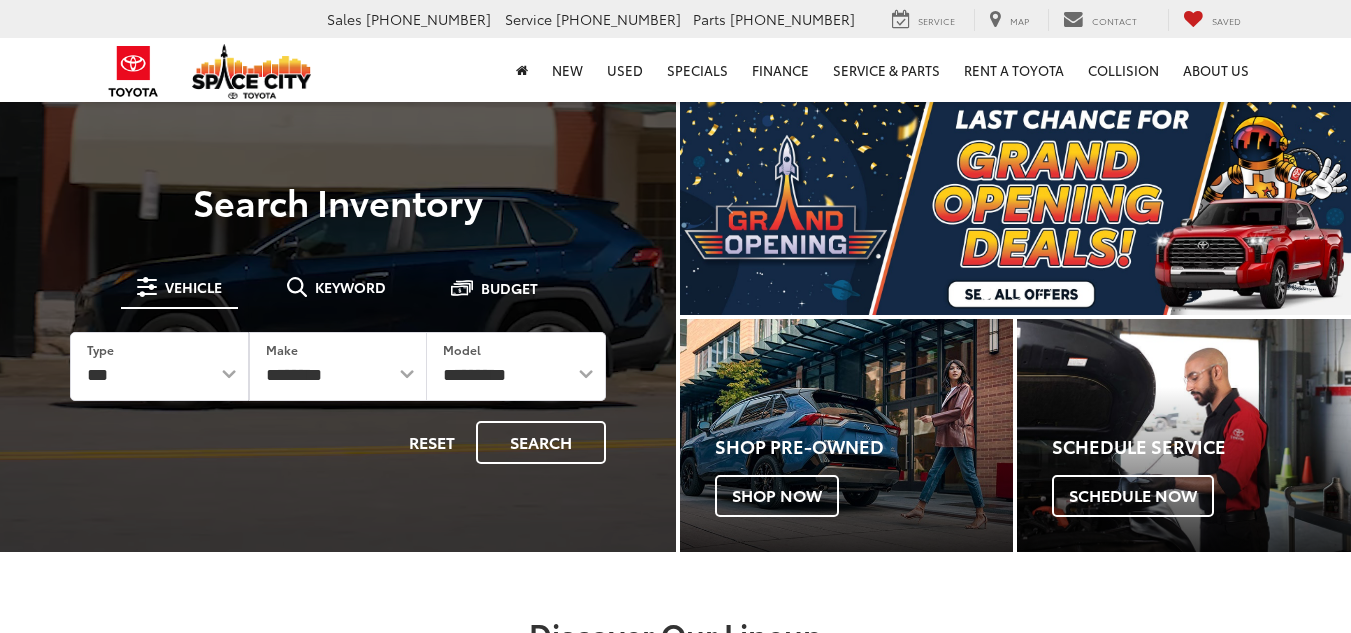 scroll, scrollTop: 0, scrollLeft: 0, axis: both 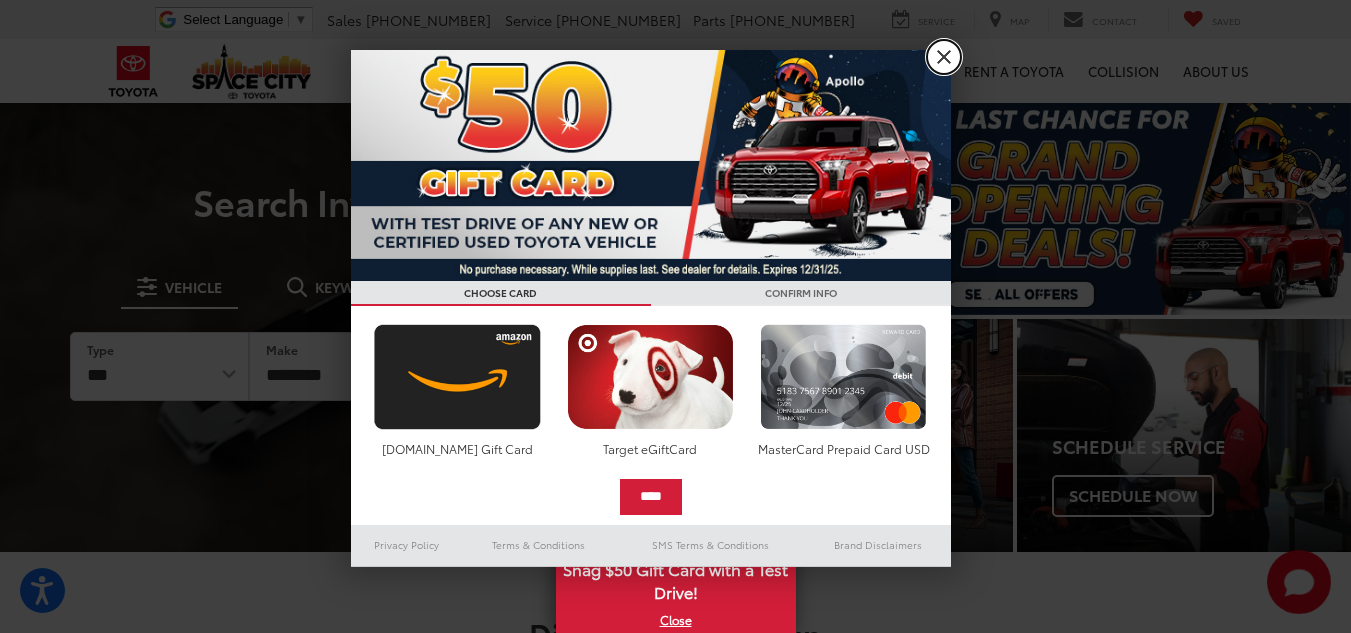 click on "X" at bounding box center [944, 57] 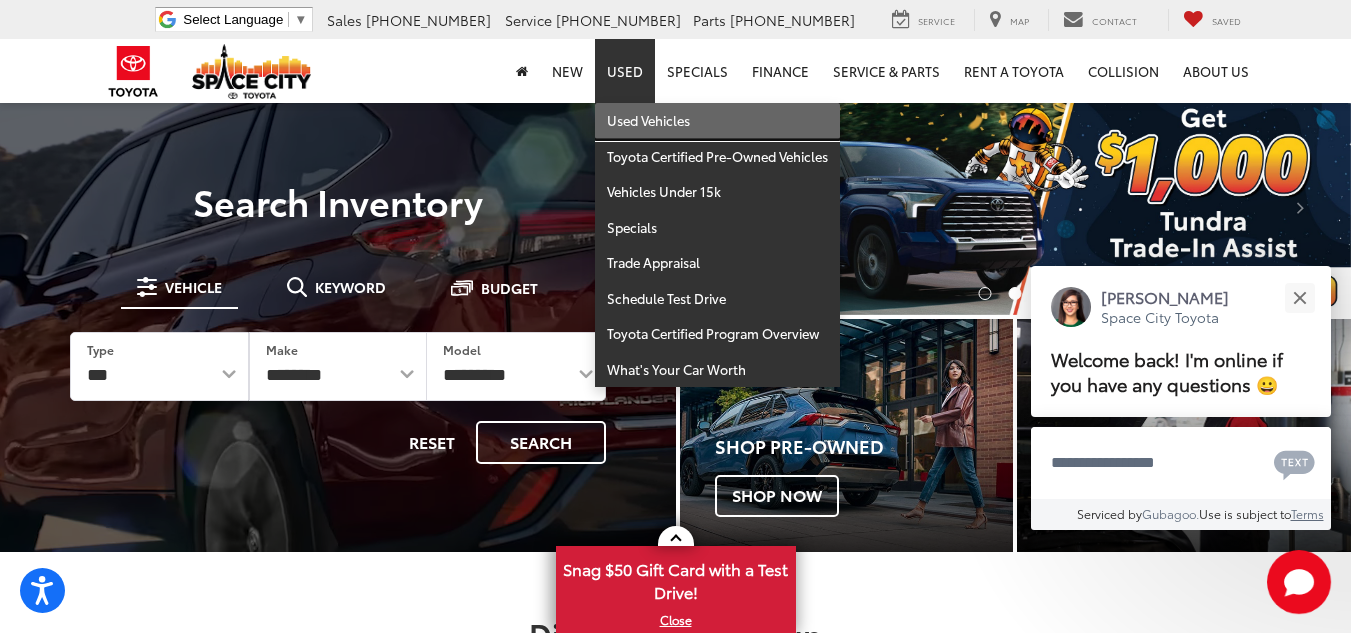 click on "Used Vehicles" at bounding box center [717, 121] 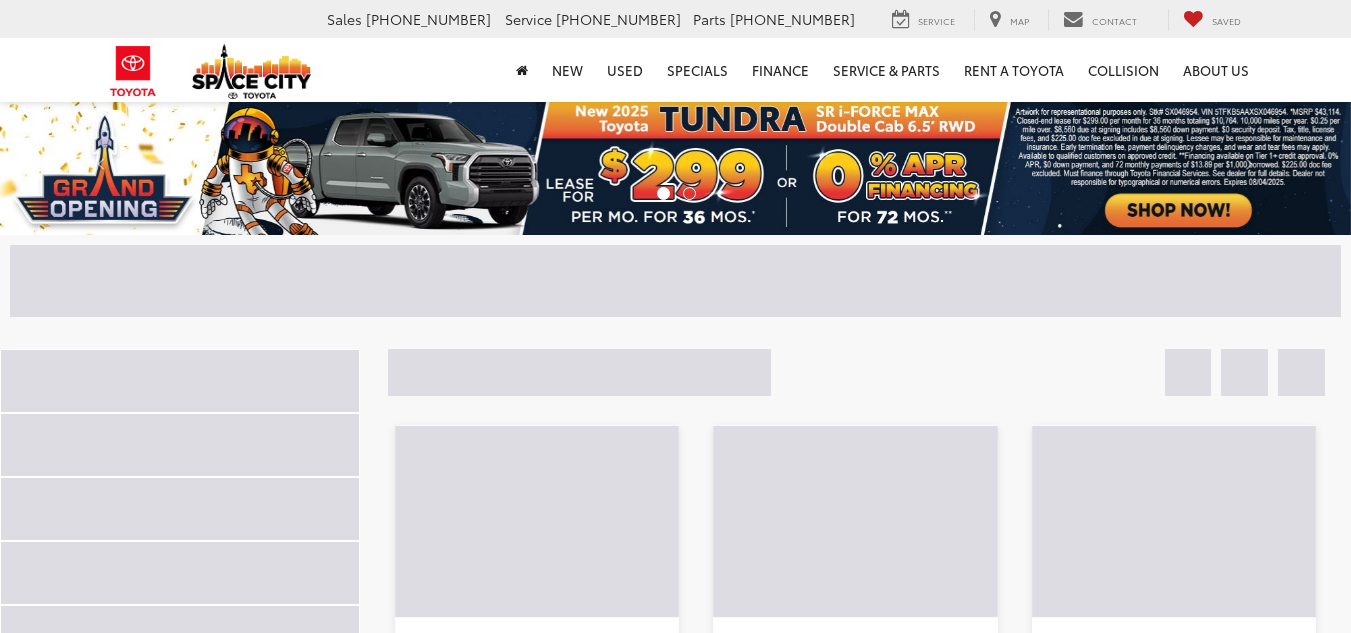scroll, scrollTop: 0, scrollLeft: 0, axis: both 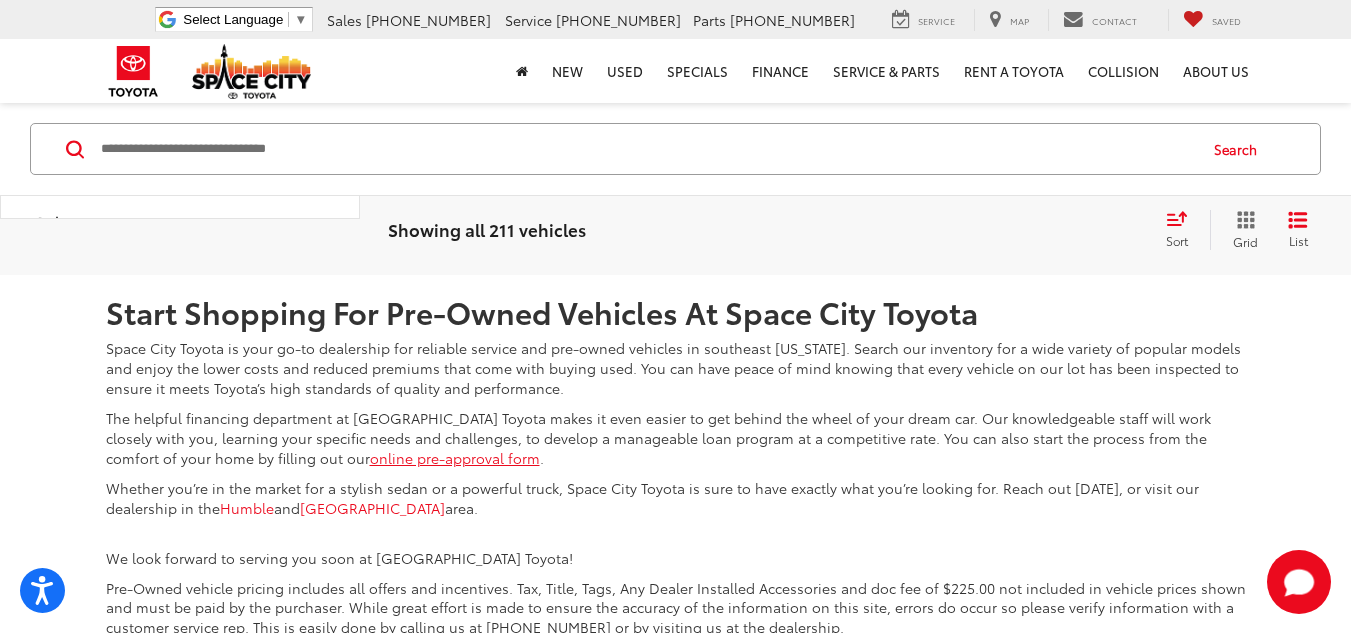 click on "2" at bounding box center (977, 126) 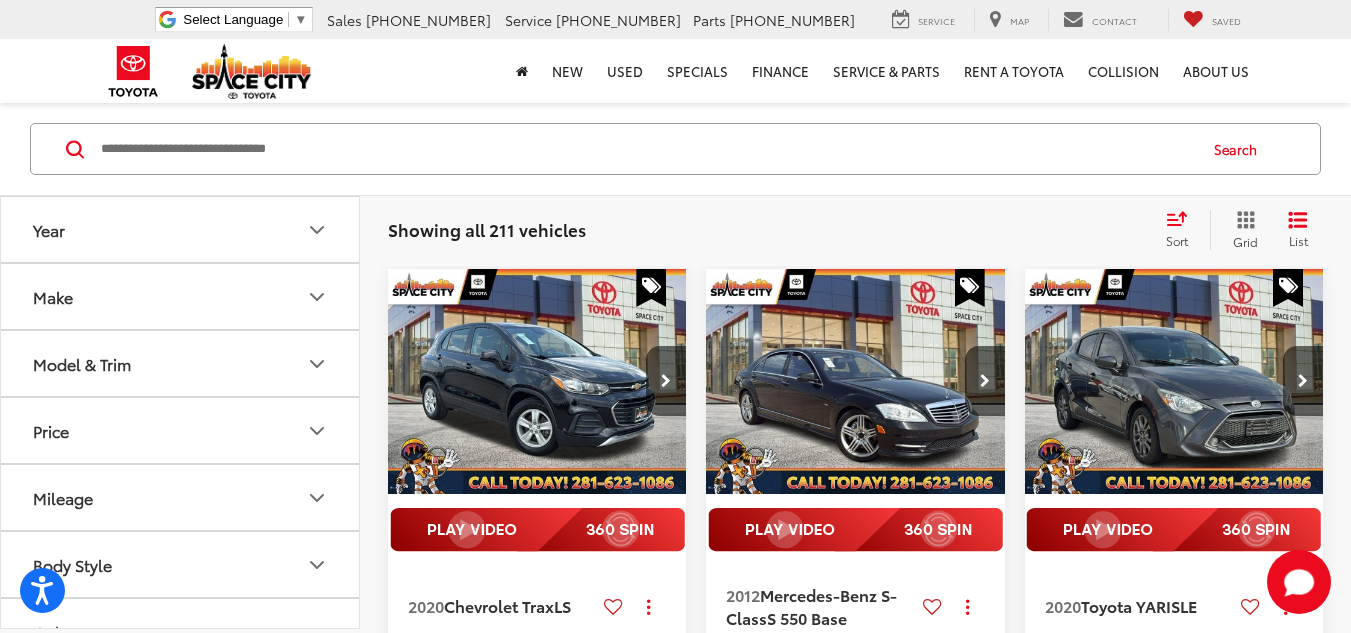 scroll, scrollTop: 172, scrollLeft: 0, axis: vertical 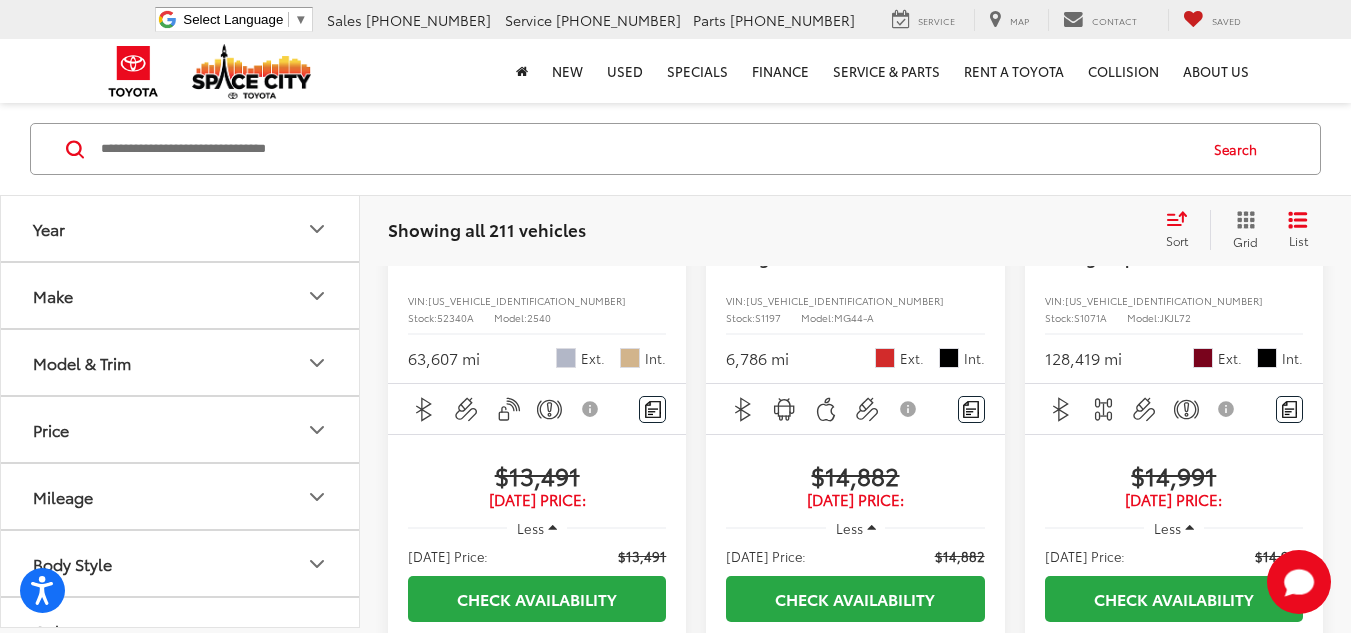click on "Toyota CAMRY" at bounding box center (497, 246) 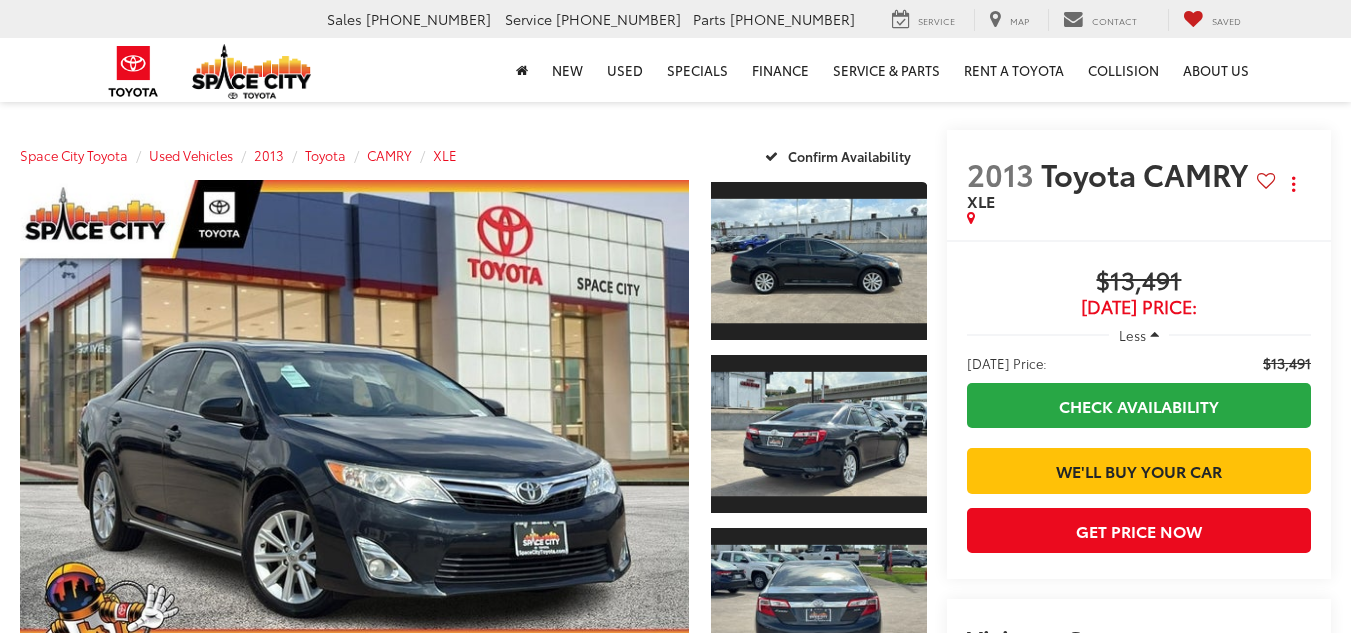 scroll, scrollTop: 0, scrollLeft: 0, axis: both 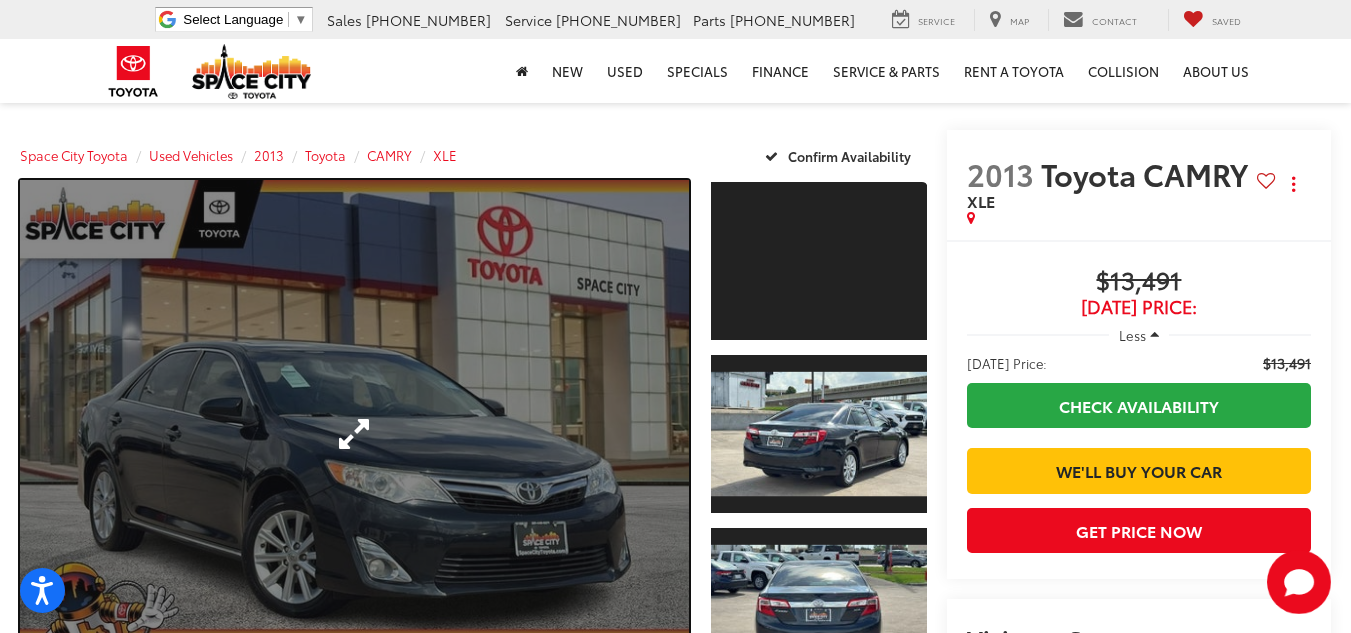 click at bounding box center (354, 434) 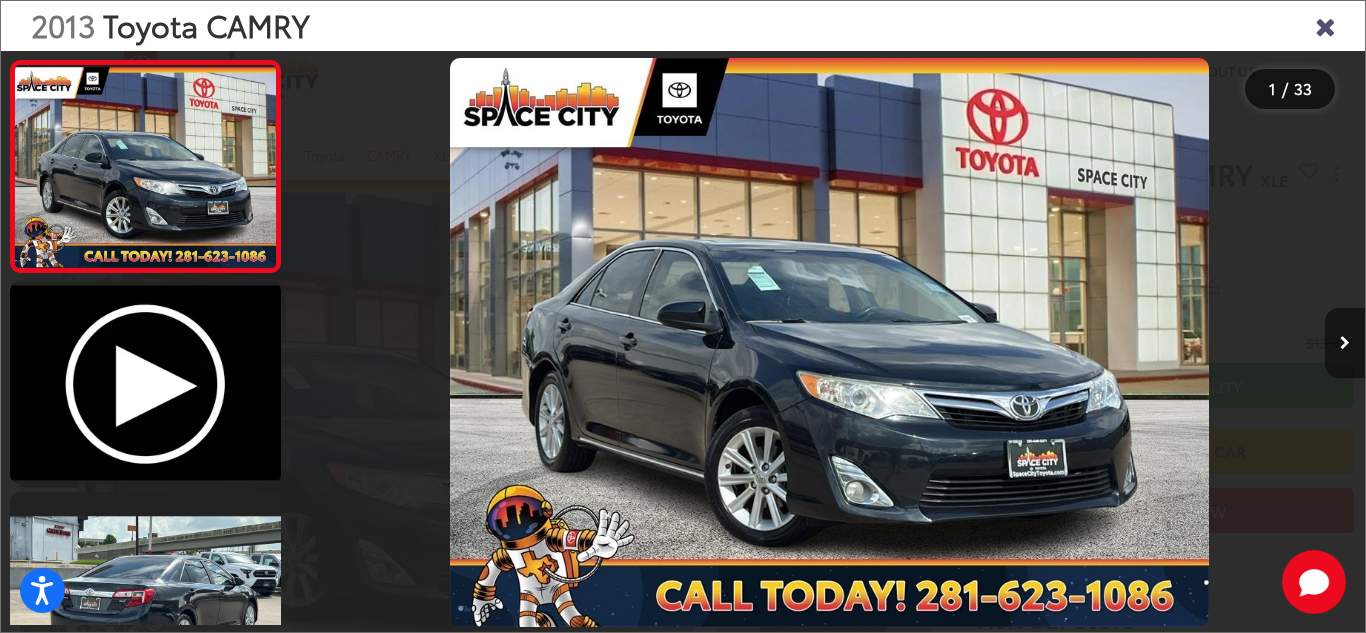 click at bounding box center (1345, 343) 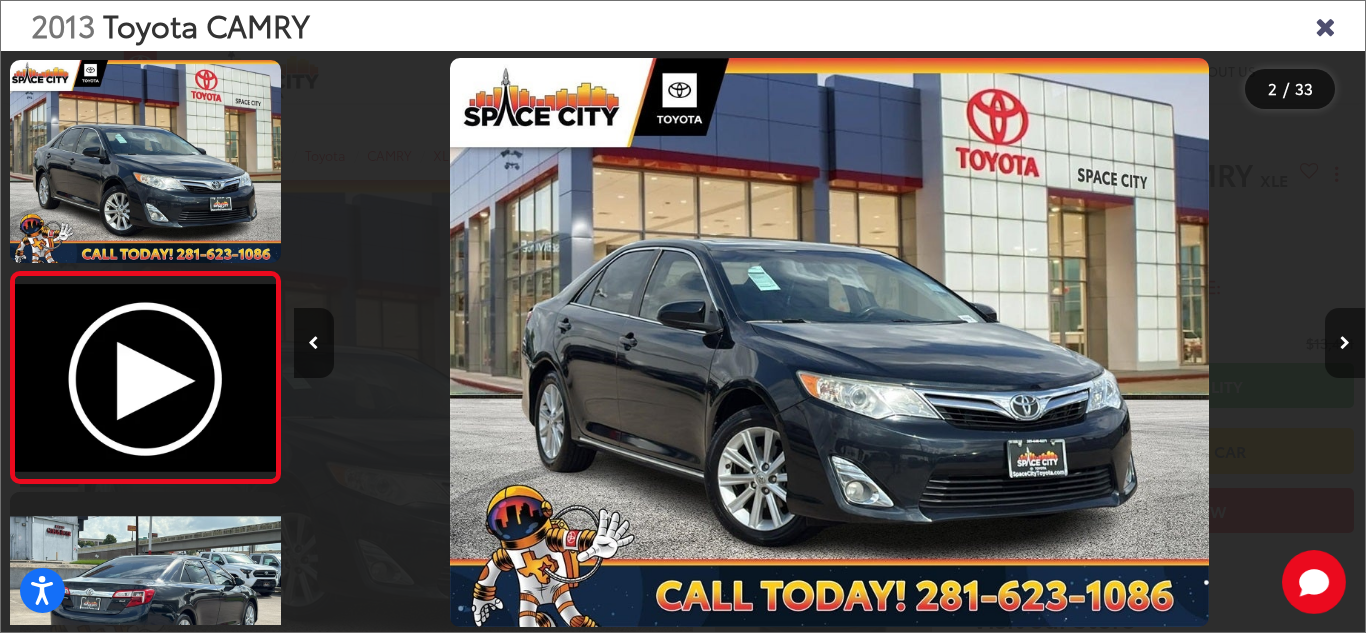 scroll, scrollTop: 0, scrollLeft: 1071, axis: horizontal 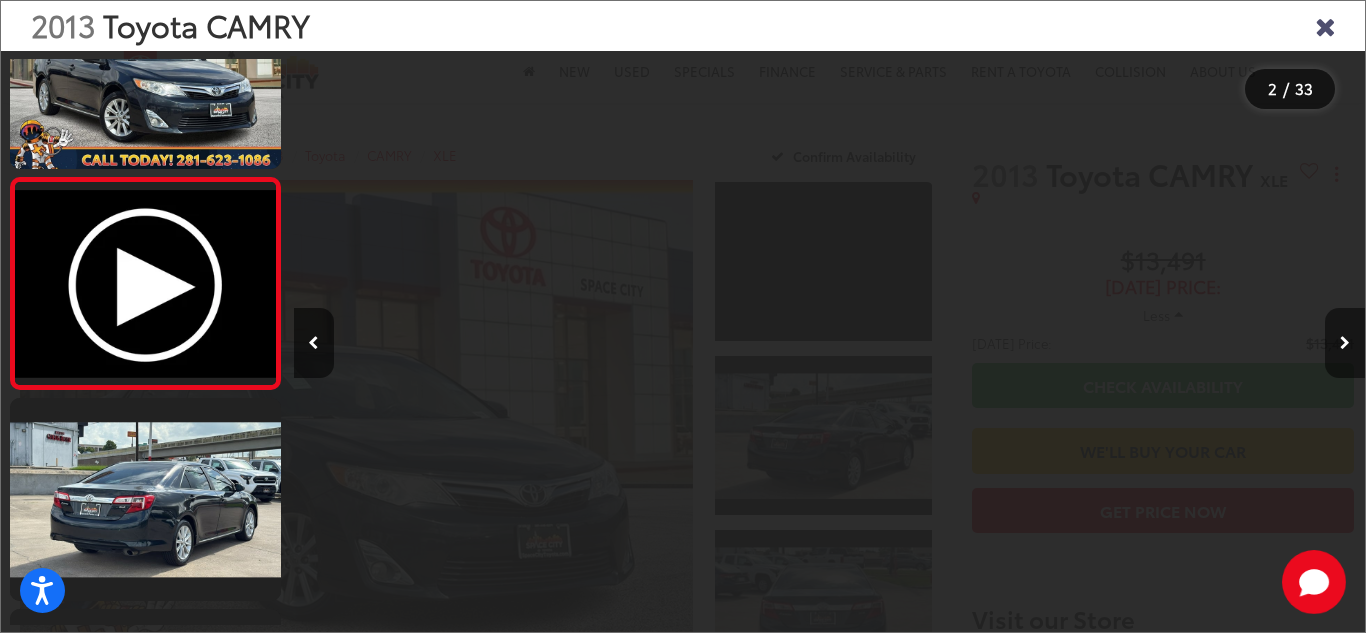 click at bounding box center [1345, 343] 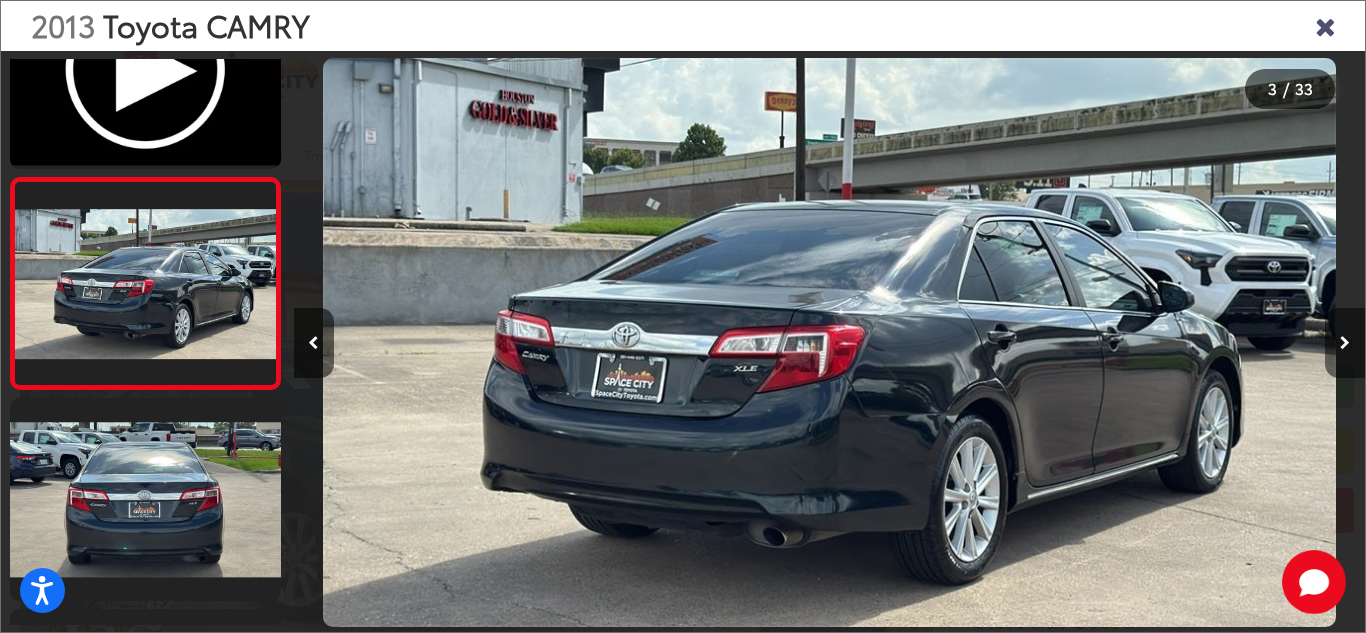 click at bounding box center (1345, 343) 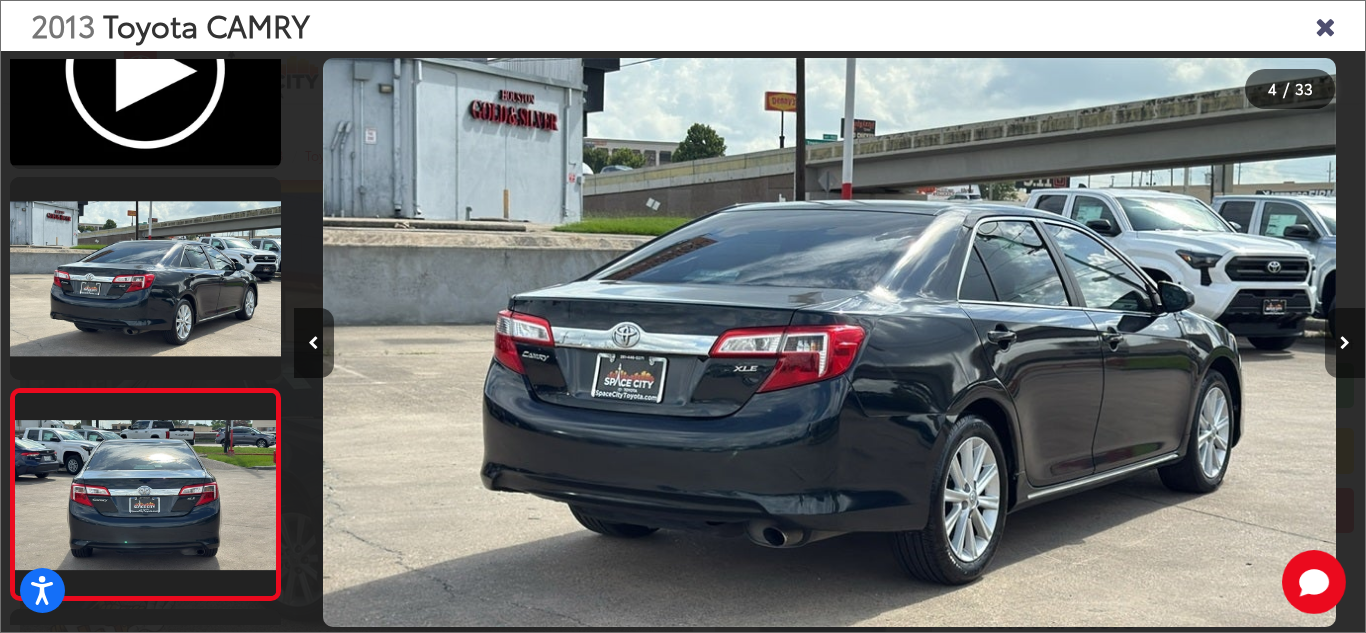 scroll, scrollTop: 0, scrollLeft: 3214, axis: horizontal 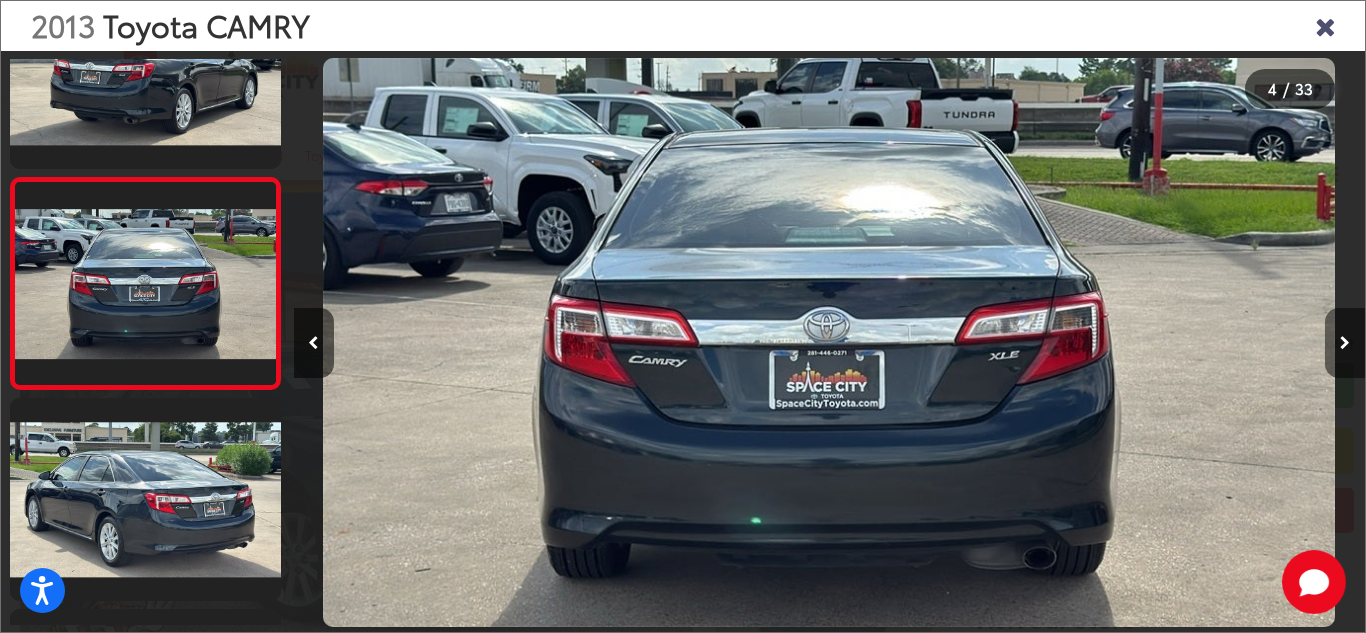 click at bounding box center [1345, 343] 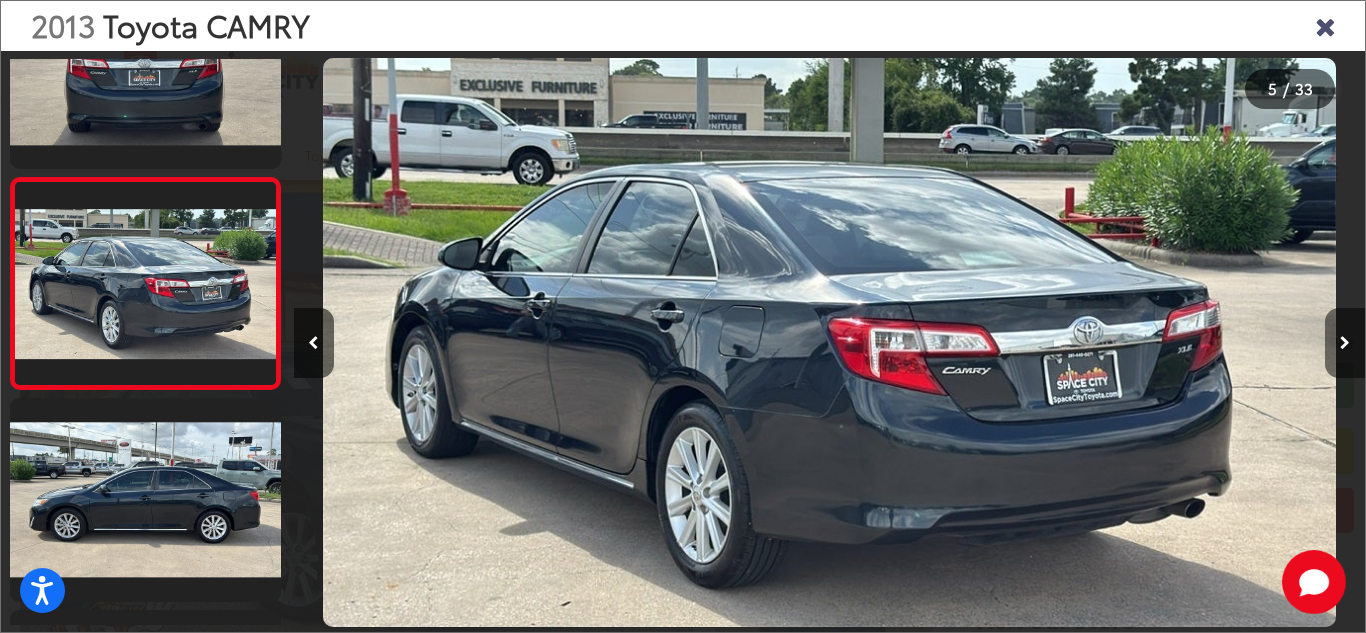 click at bounding box center [1345, 343] 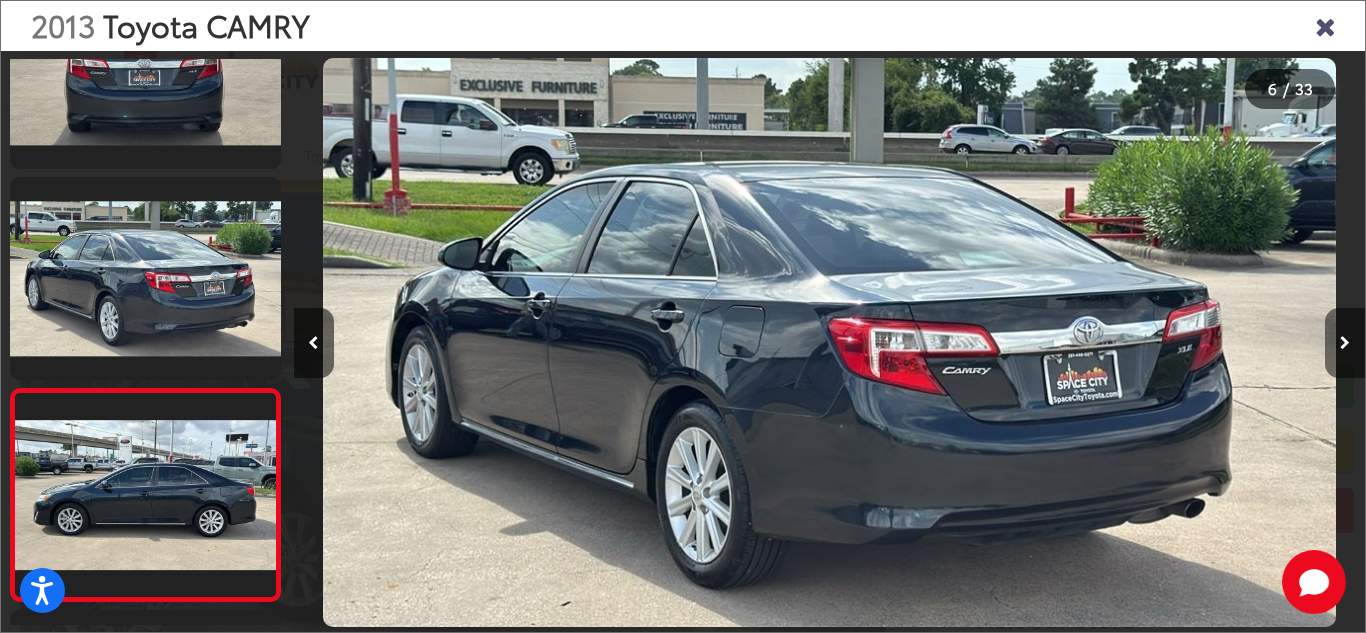 scroll, scrollTop: 0, scrollLeft: 5356, axis: horizontal 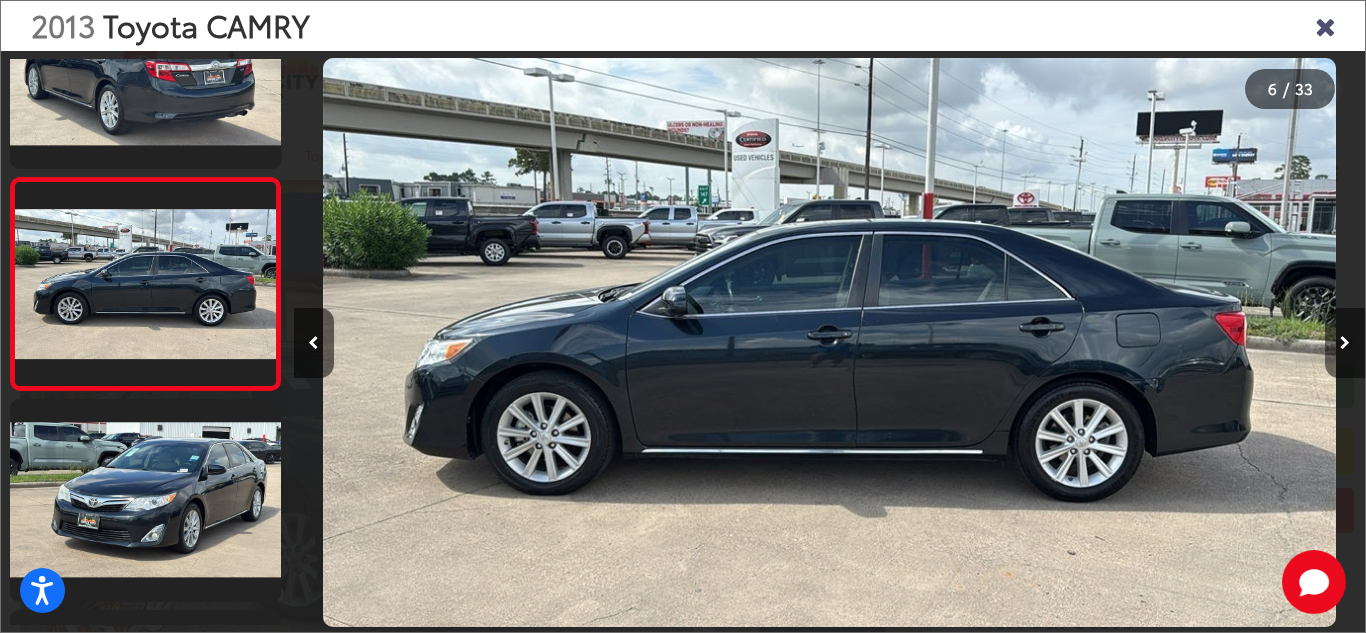 click at bounding box center (1345, 343) 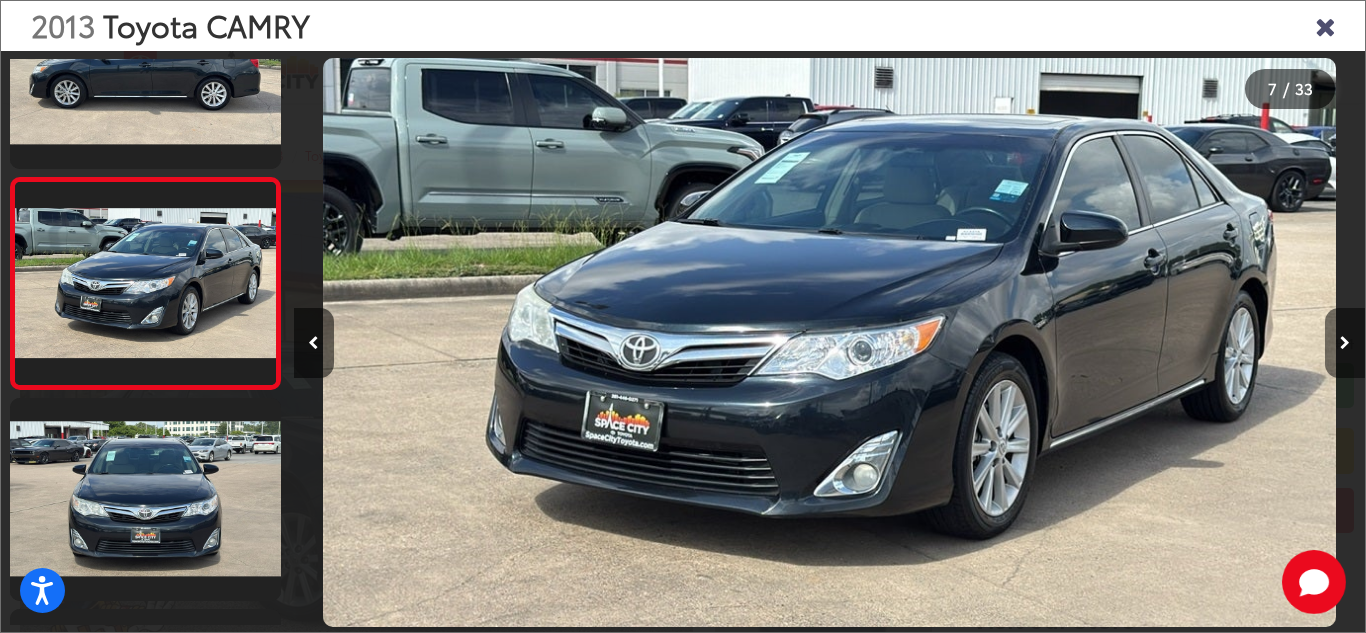 click at bounding box center [1345, 343] 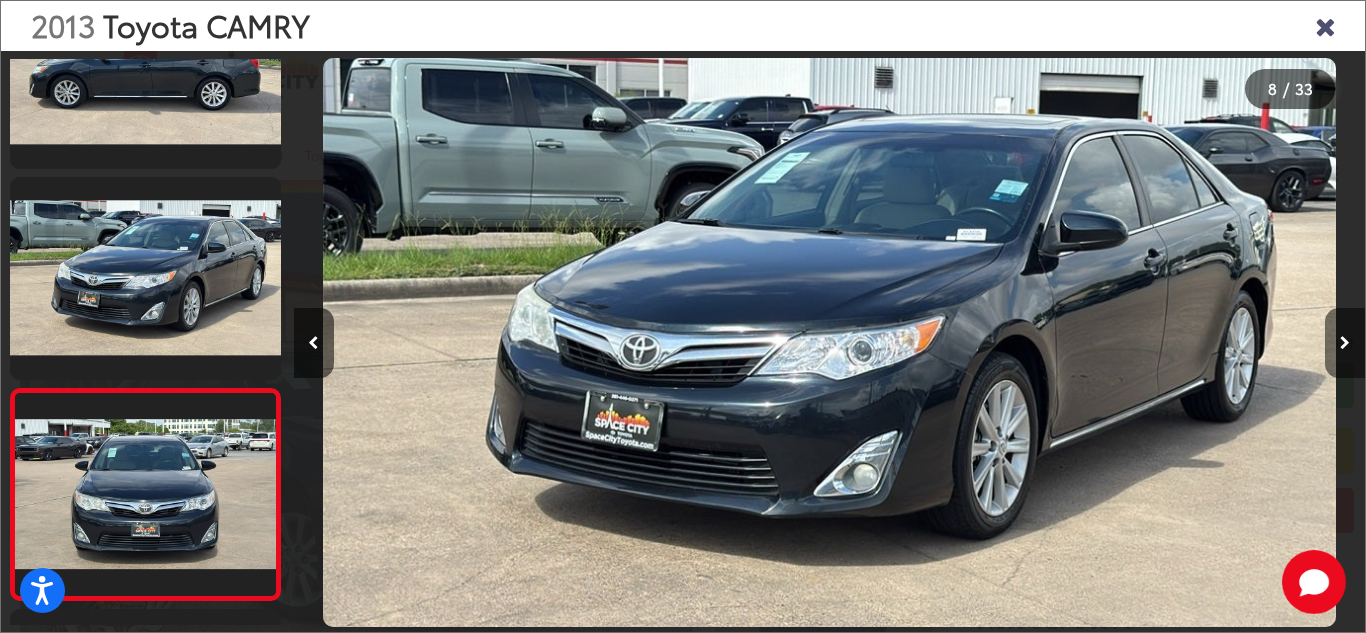 scroll, scrollTop: 0, scrollLeft: 7498, axis: horizontal 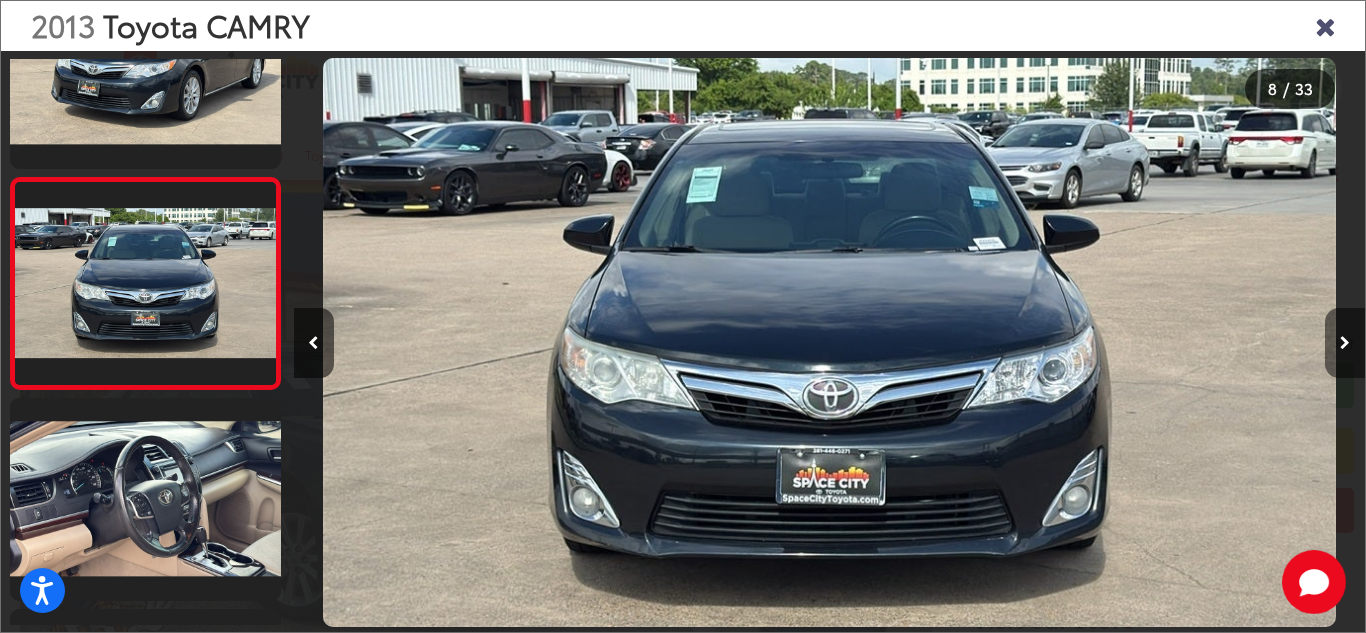 click at bounding box center [1345, 343] 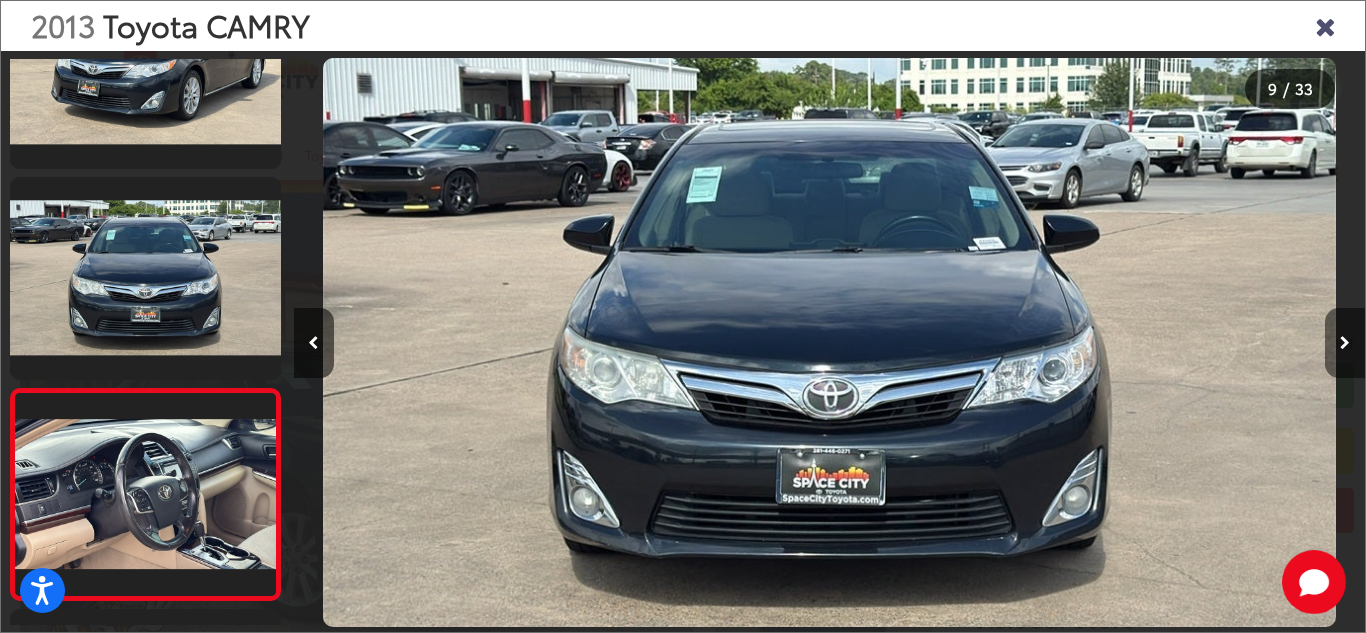 scroll, scrollTop: 0, scrollLeft: 8570, axis: horizontal 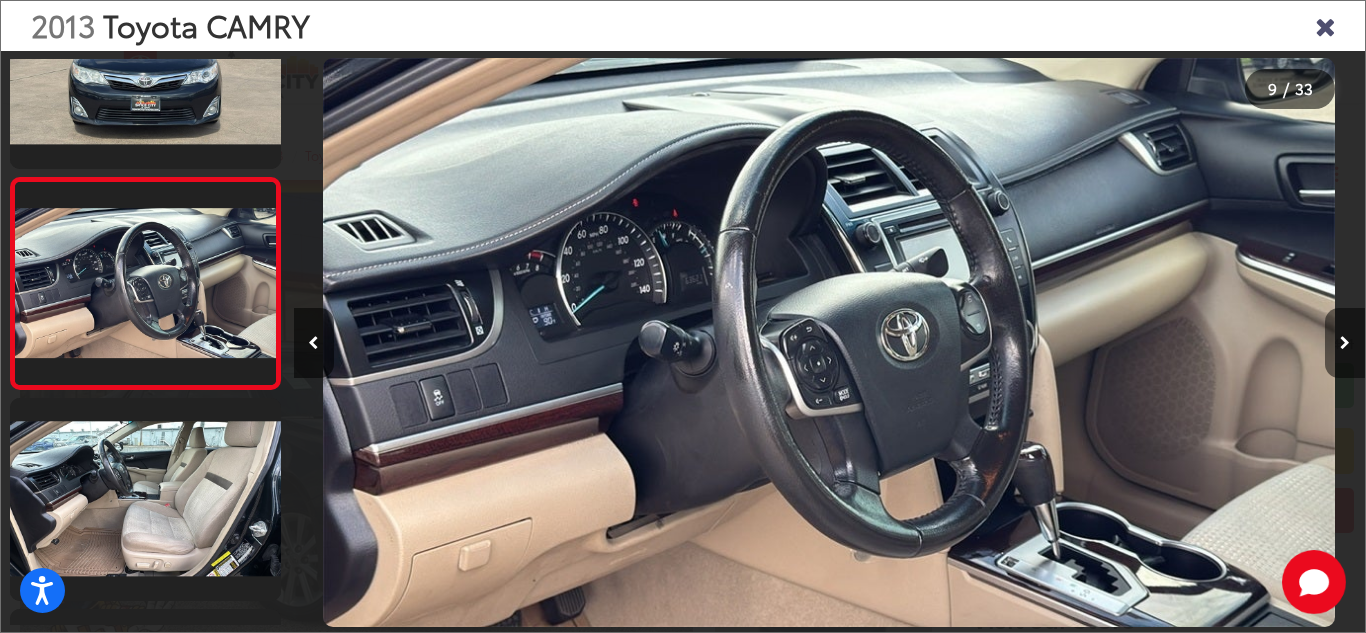 click at bounding box center (1345, 343) 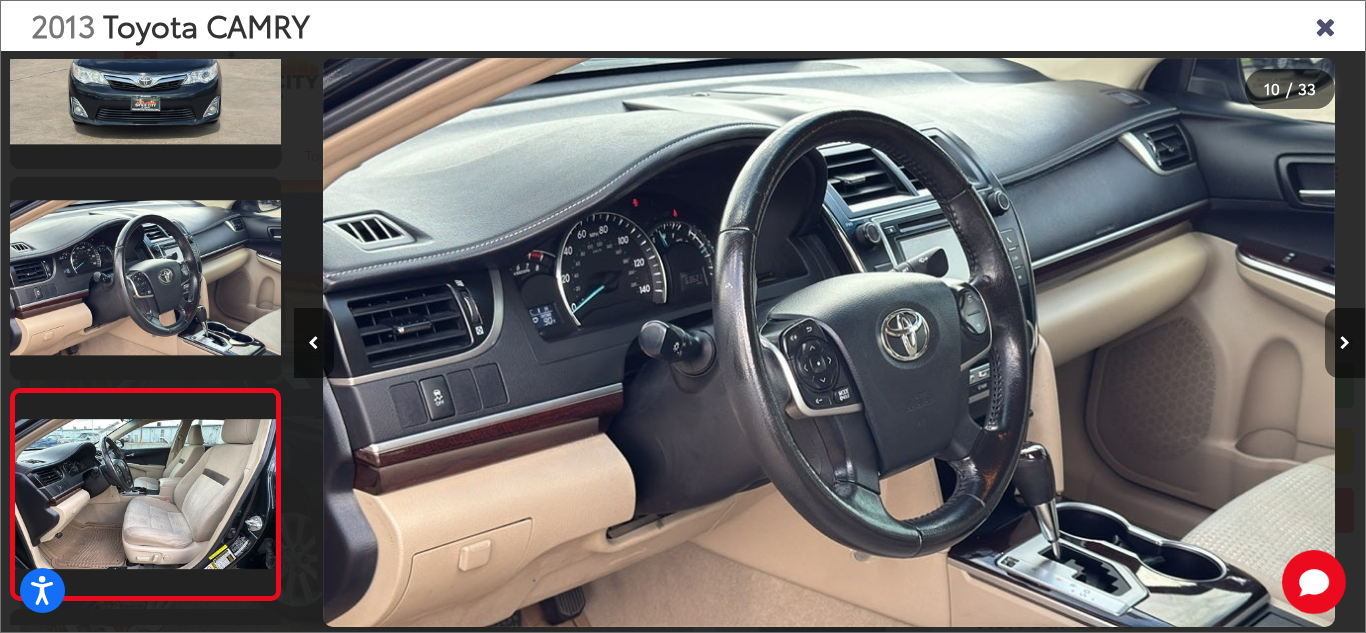 scroll, scrollTop: 0, scrollLeft: 9641, axis: horizontal 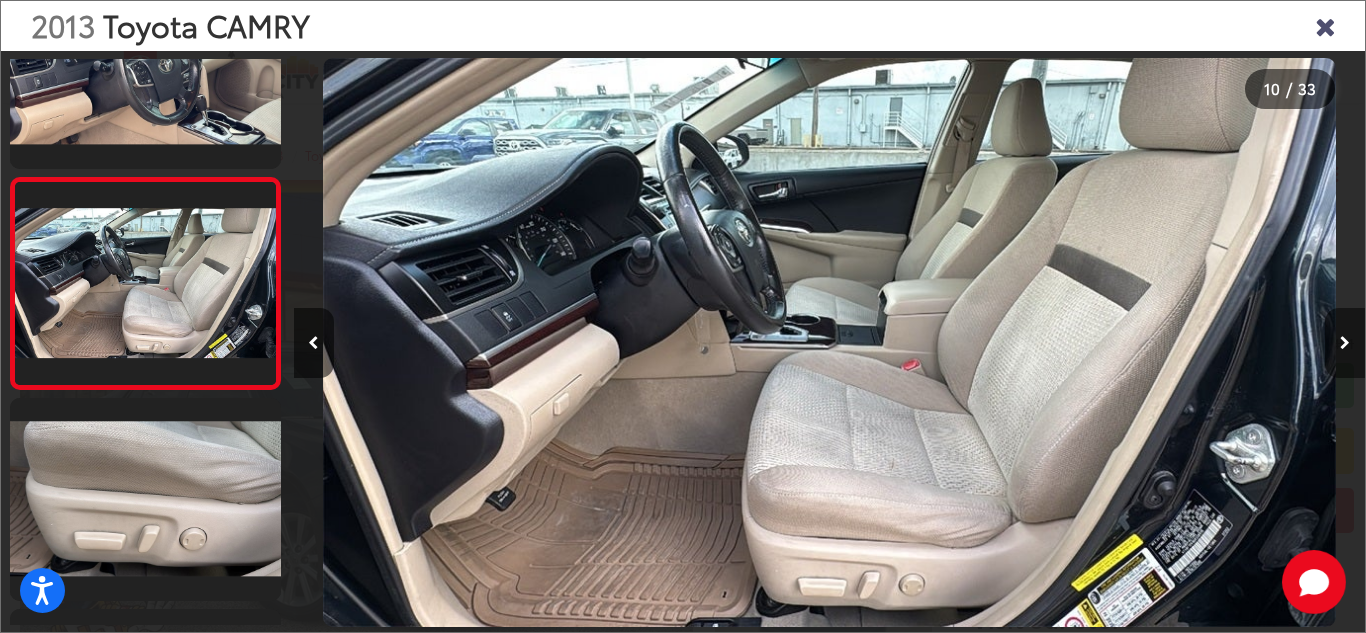 click at bounding box center (1345, 343) 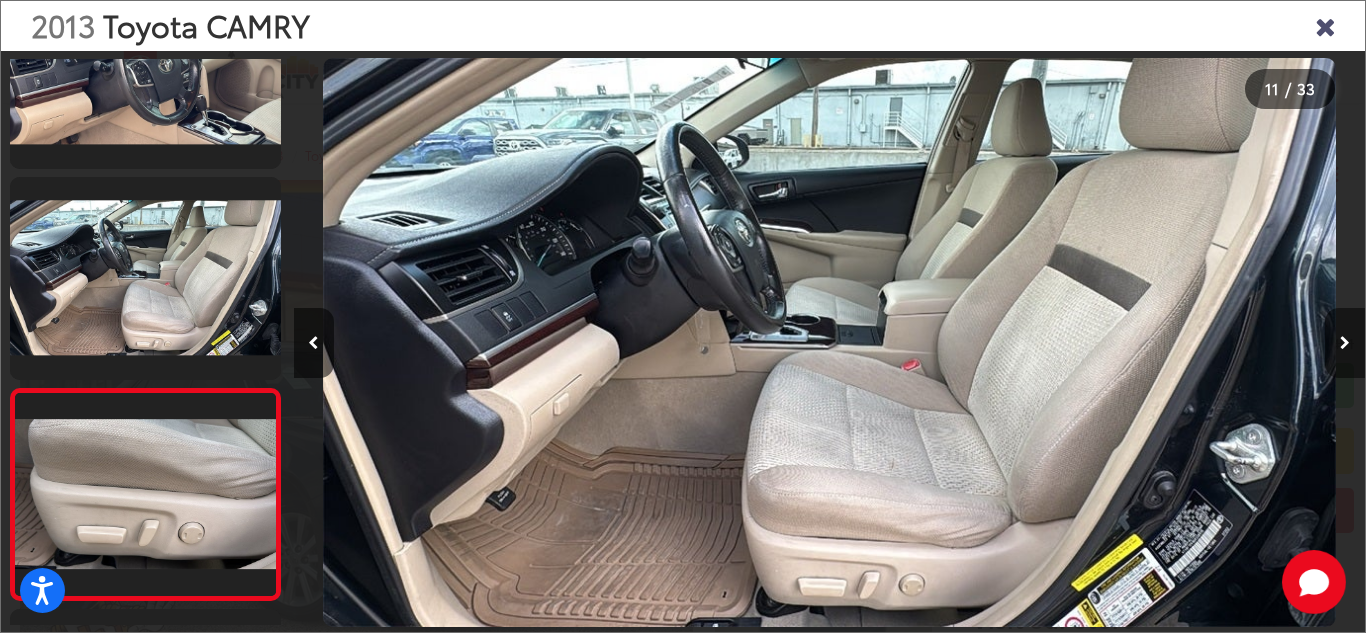 scroll, scrollTop: 0, scrollLeft: 10712, axis: horizontal 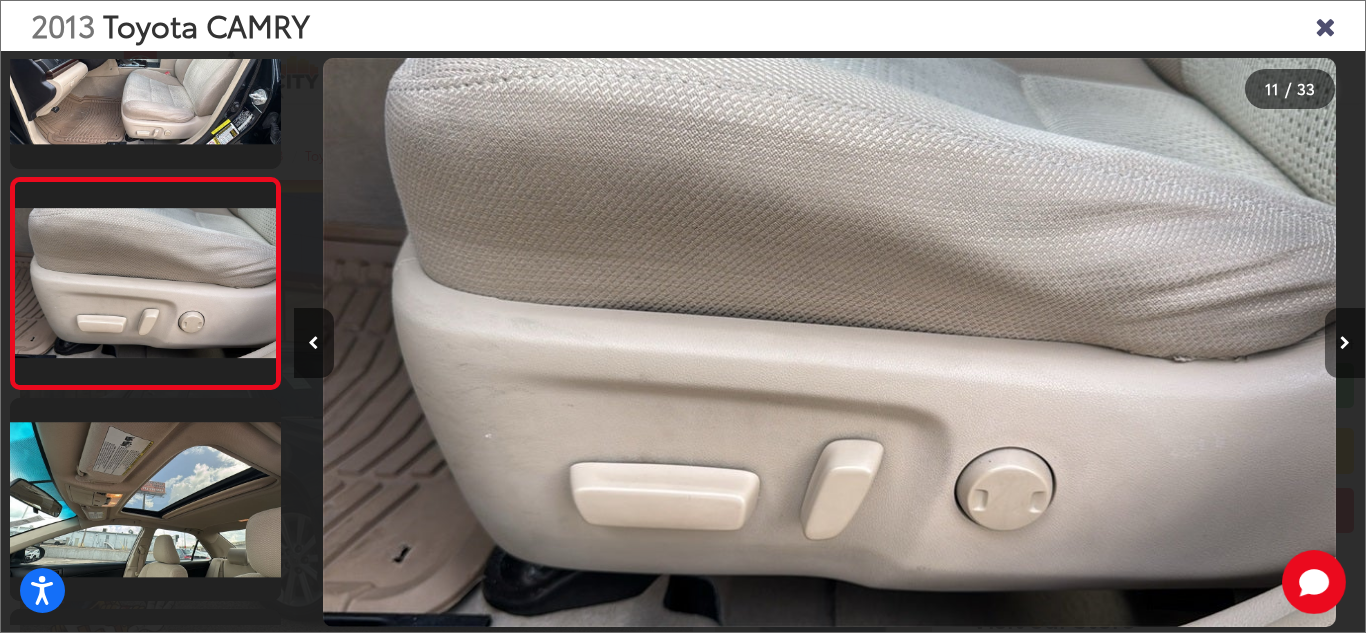 click at bounding box center [1345, 343] 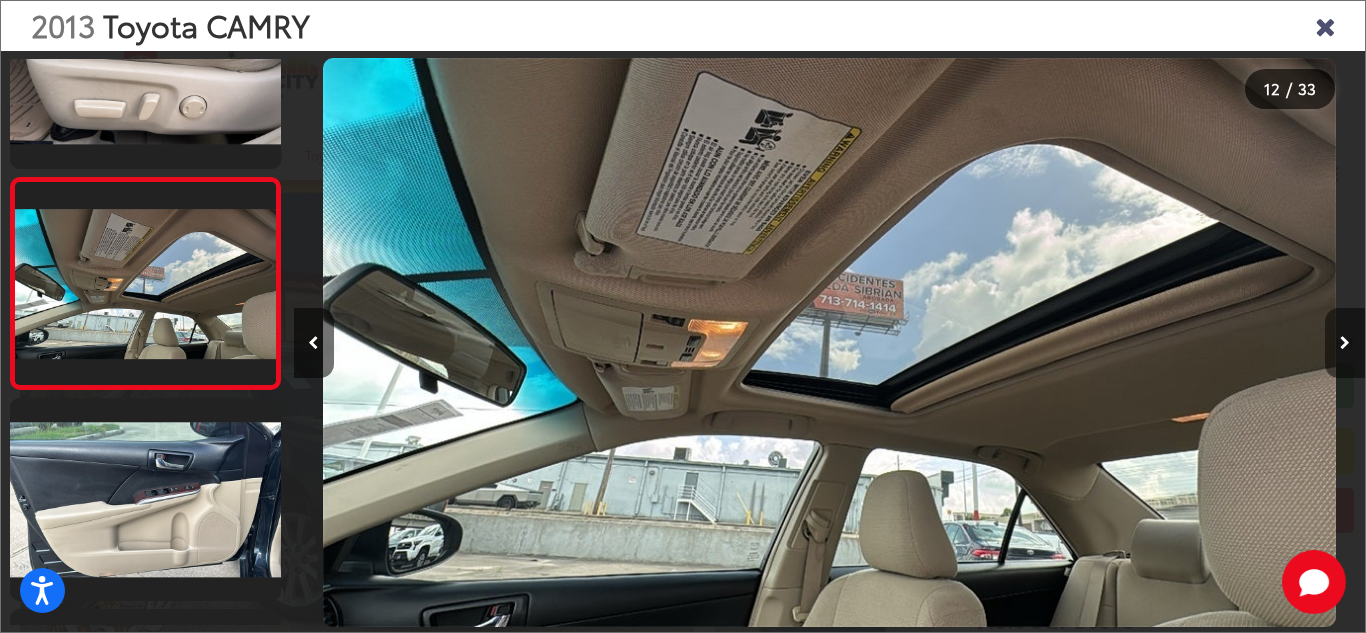click at bounding box center (1345, 343) 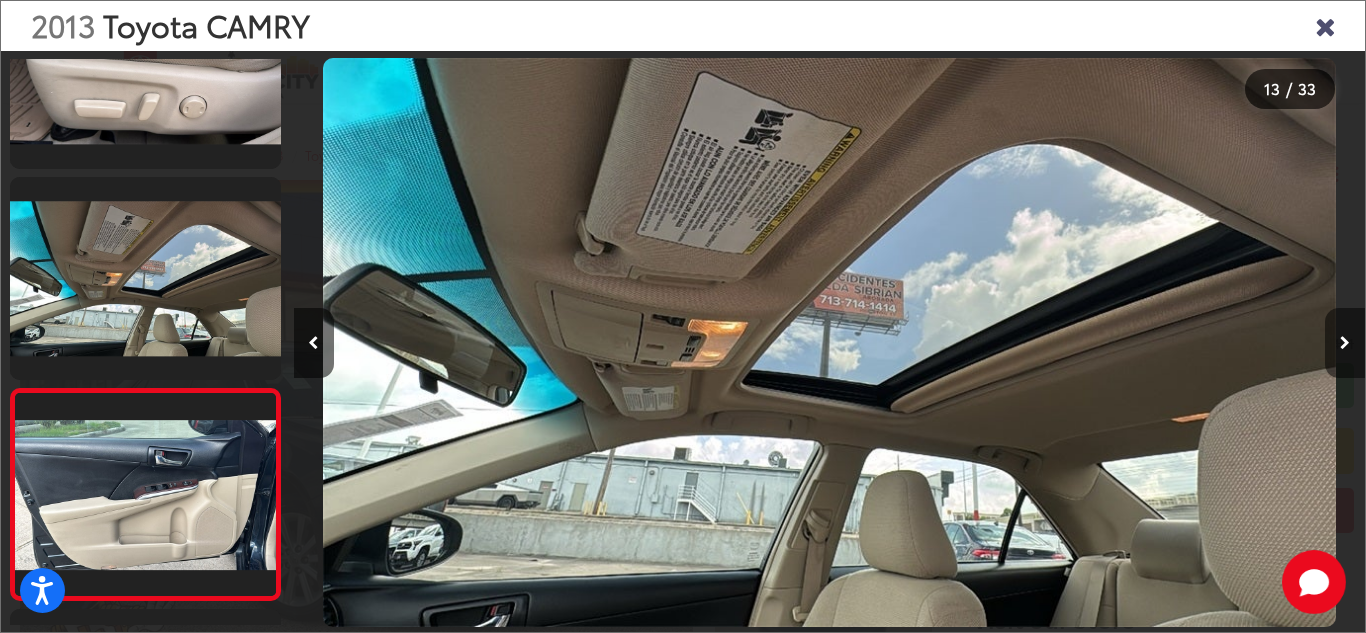 scroll, scrollTop: 0, scrollLeft: 12854, axis: horizontal 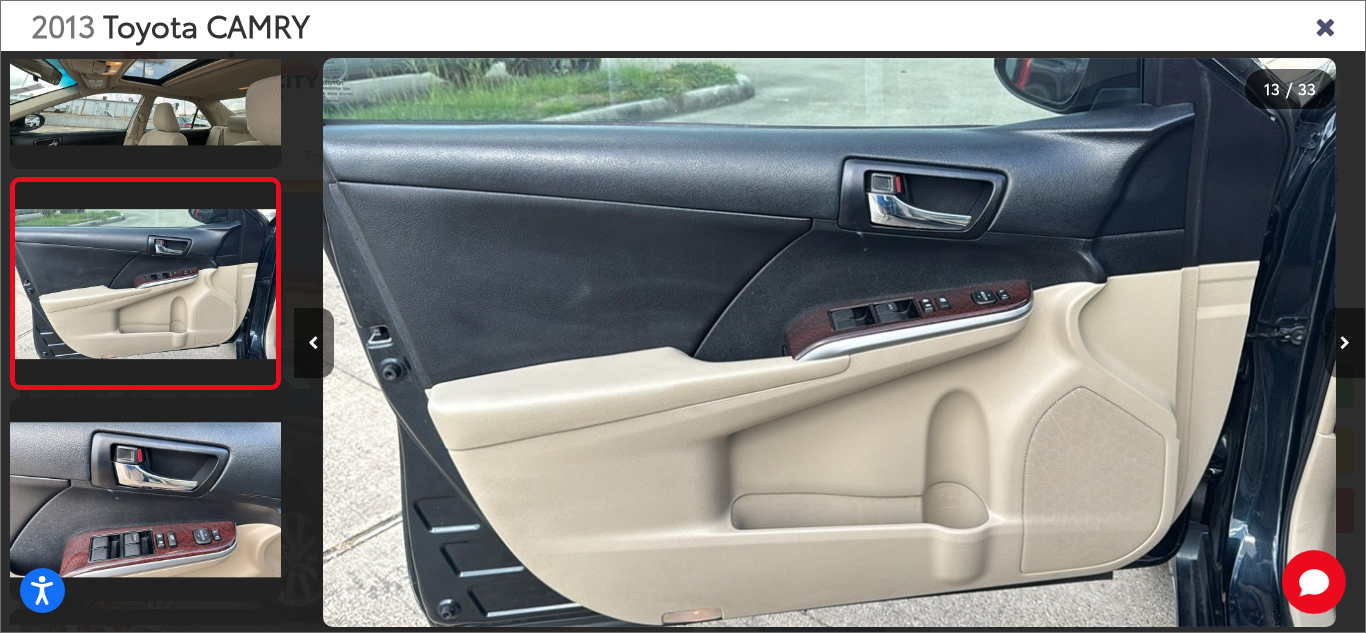 click at bounding box center (1345, 343) 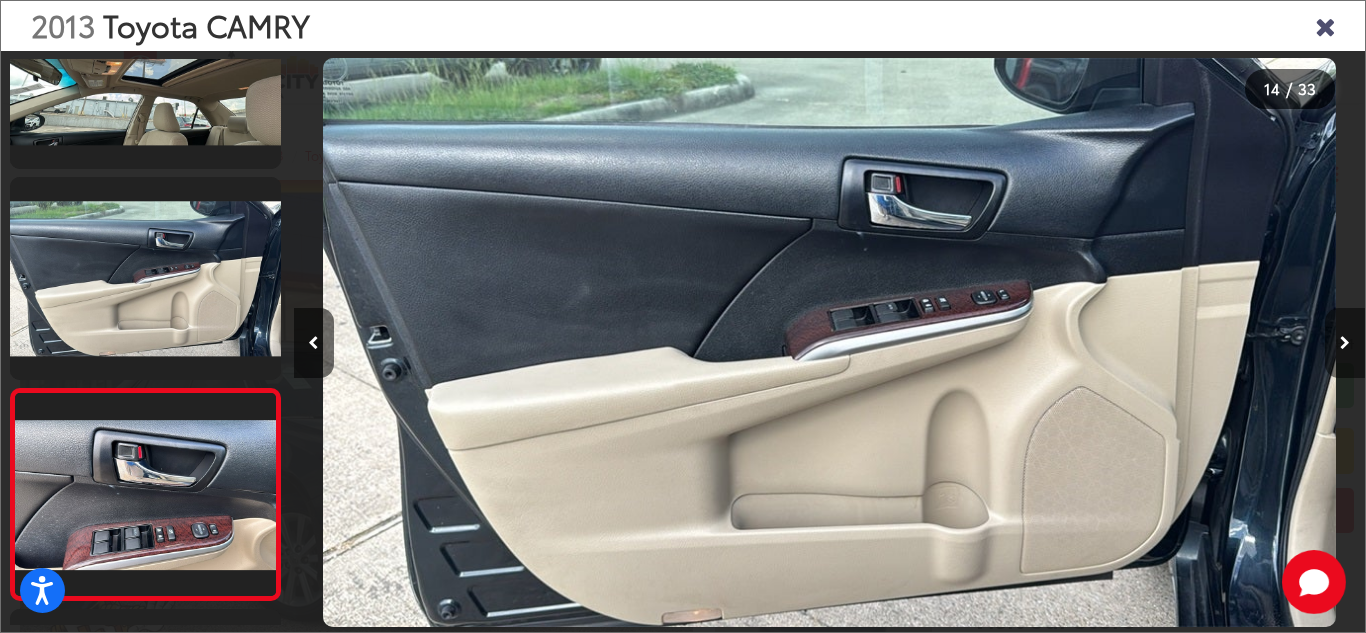 scroll, scrollTop: 0, scrollLeft: 13926, axis: horizontal 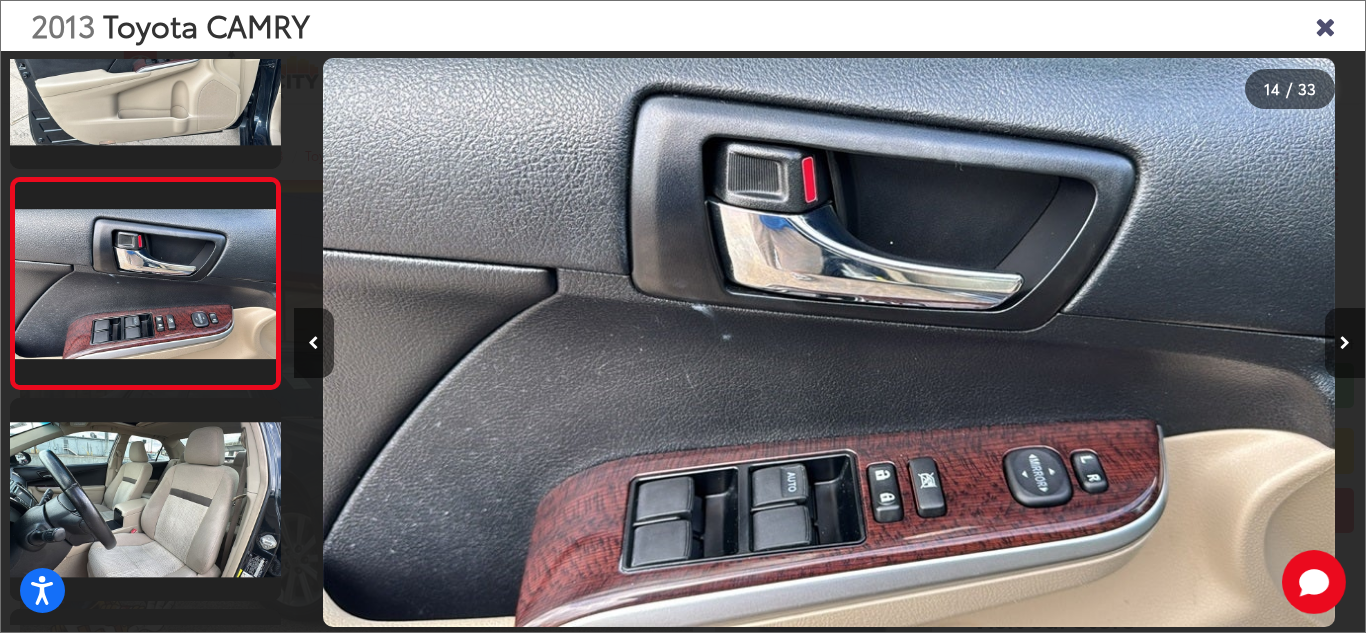 click at bounding box center [1345, 343] 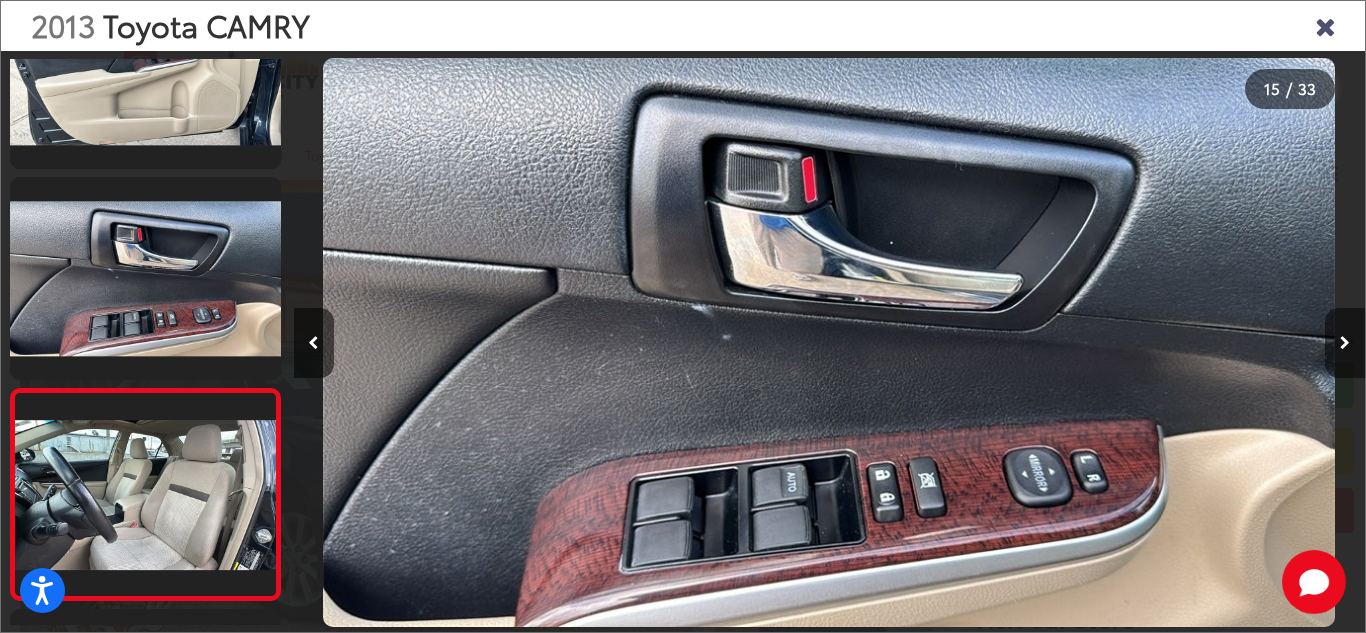 scroll, scrollTop: 0, scrollLeft: 14997, axis: horizontal 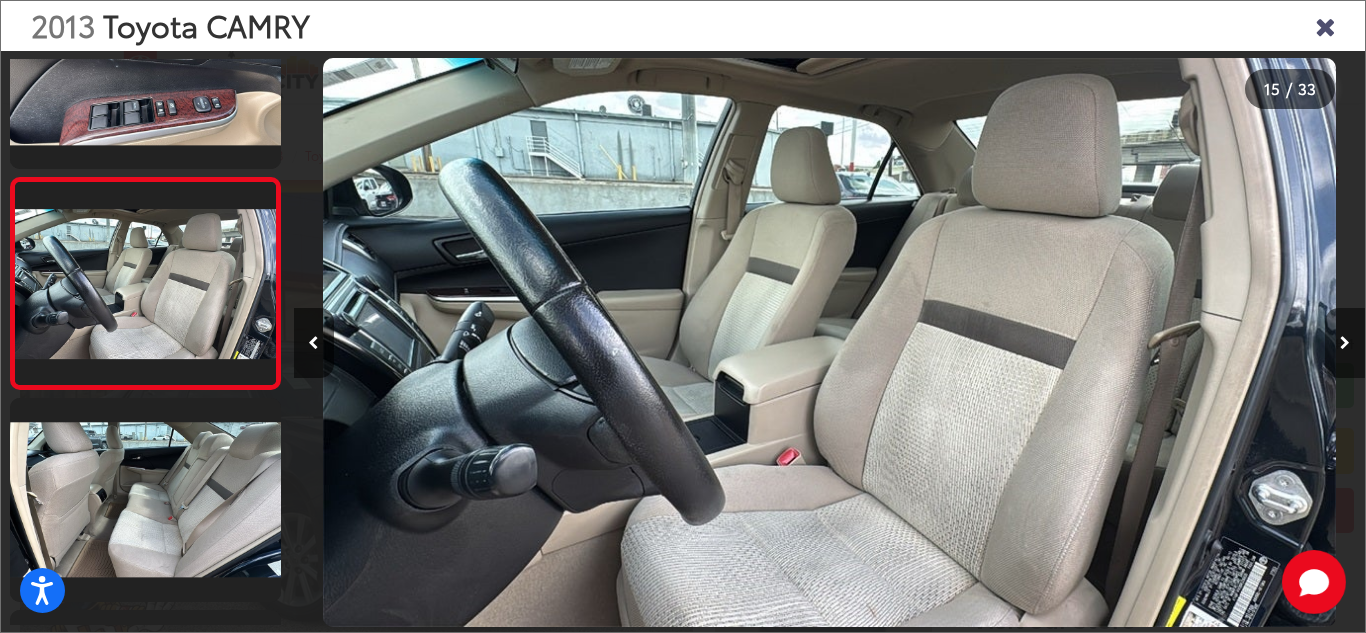click at bounding box center (1345, 343) 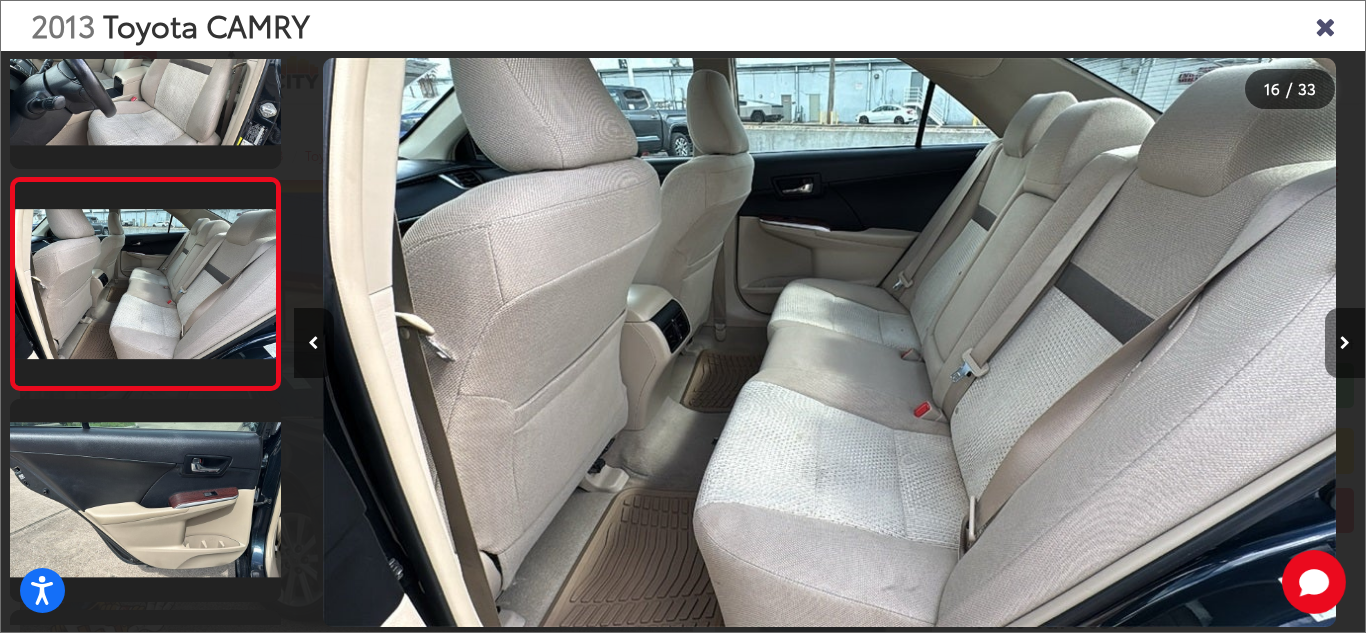 click at bounding box center (1345, 343) 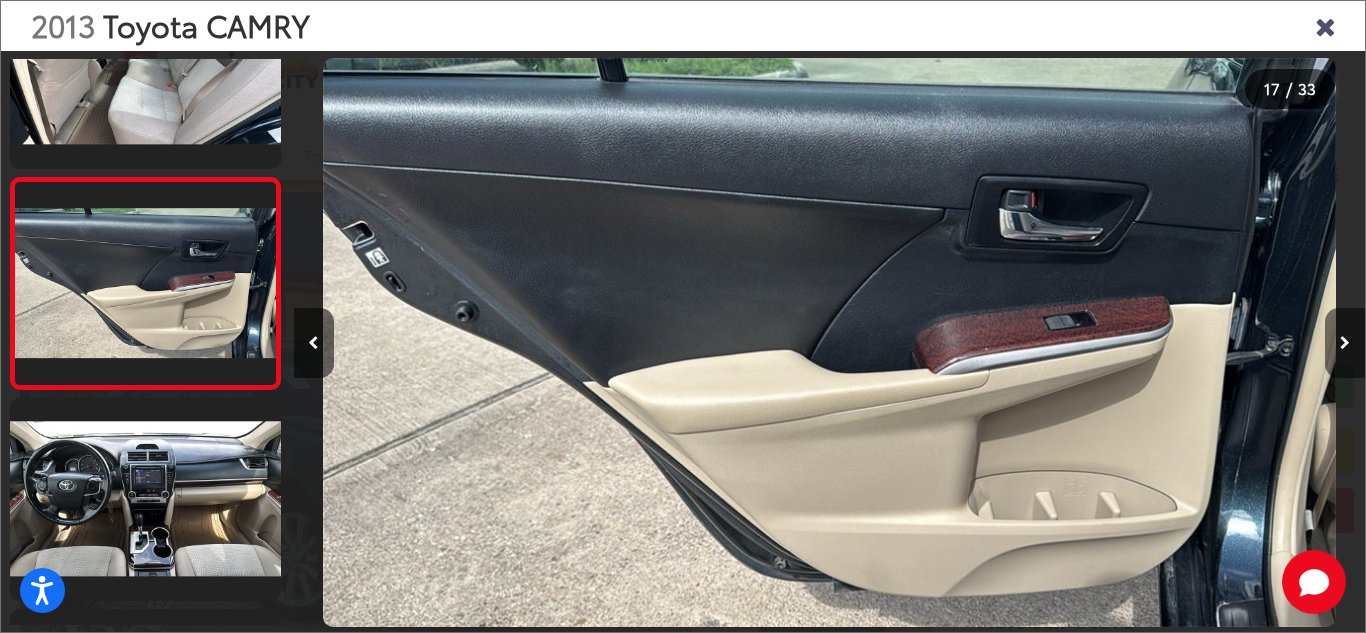 click at bounding box center (1345, 343) 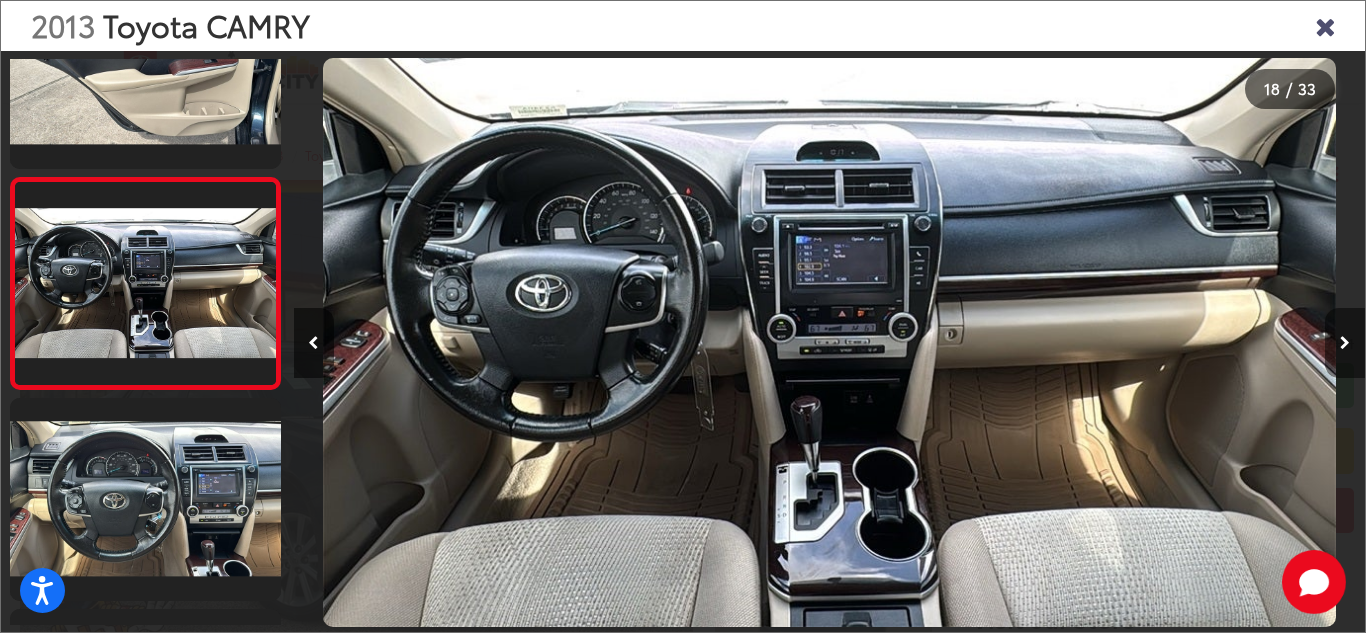 click at bounding box center [1345, 343] 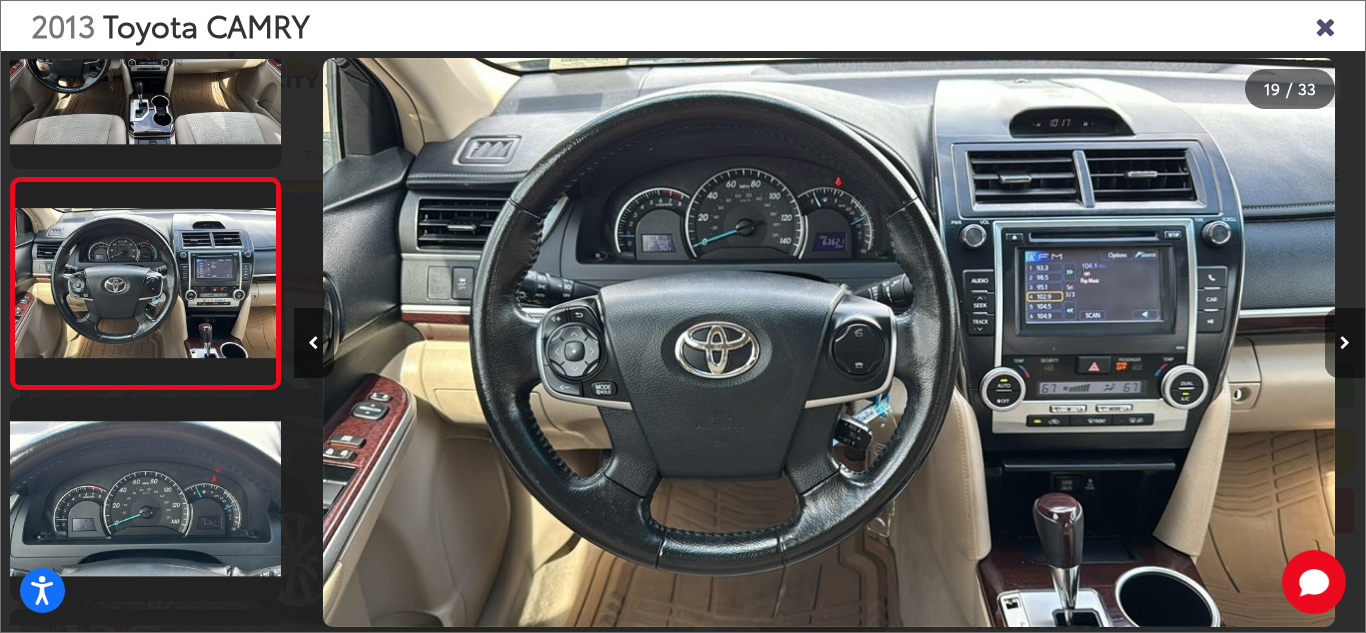 click at bounding box center [1345, 343] 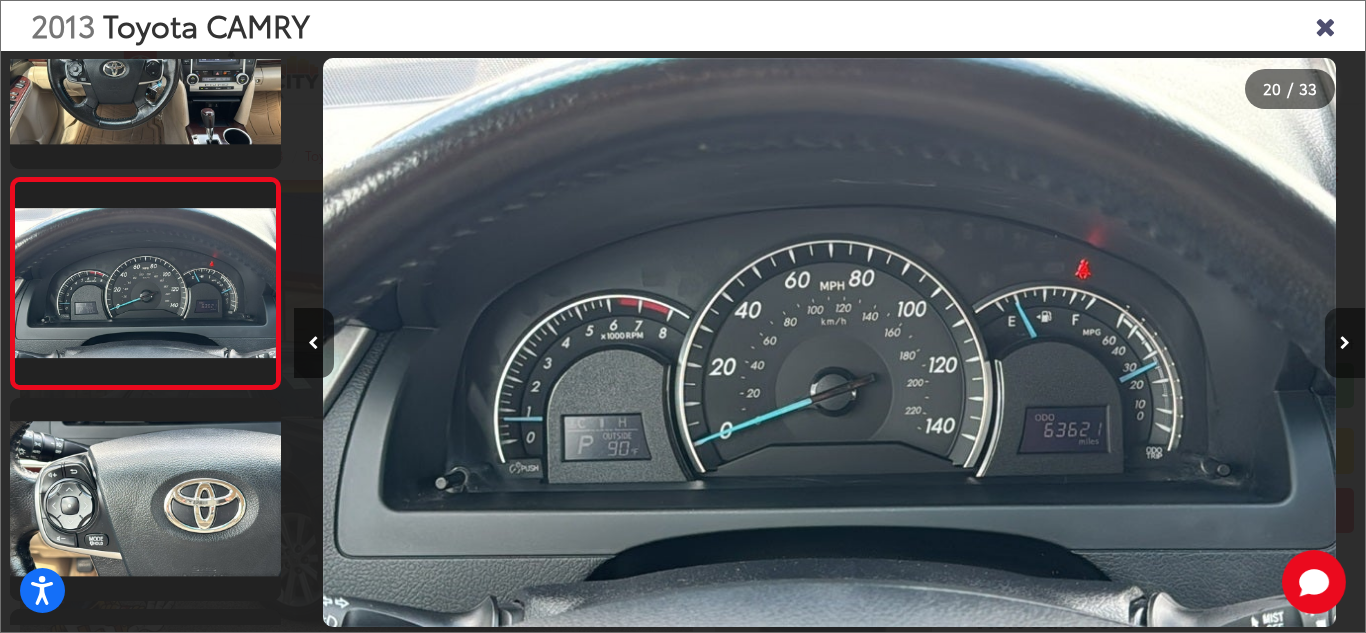 click at bounding box center (1345, 343) 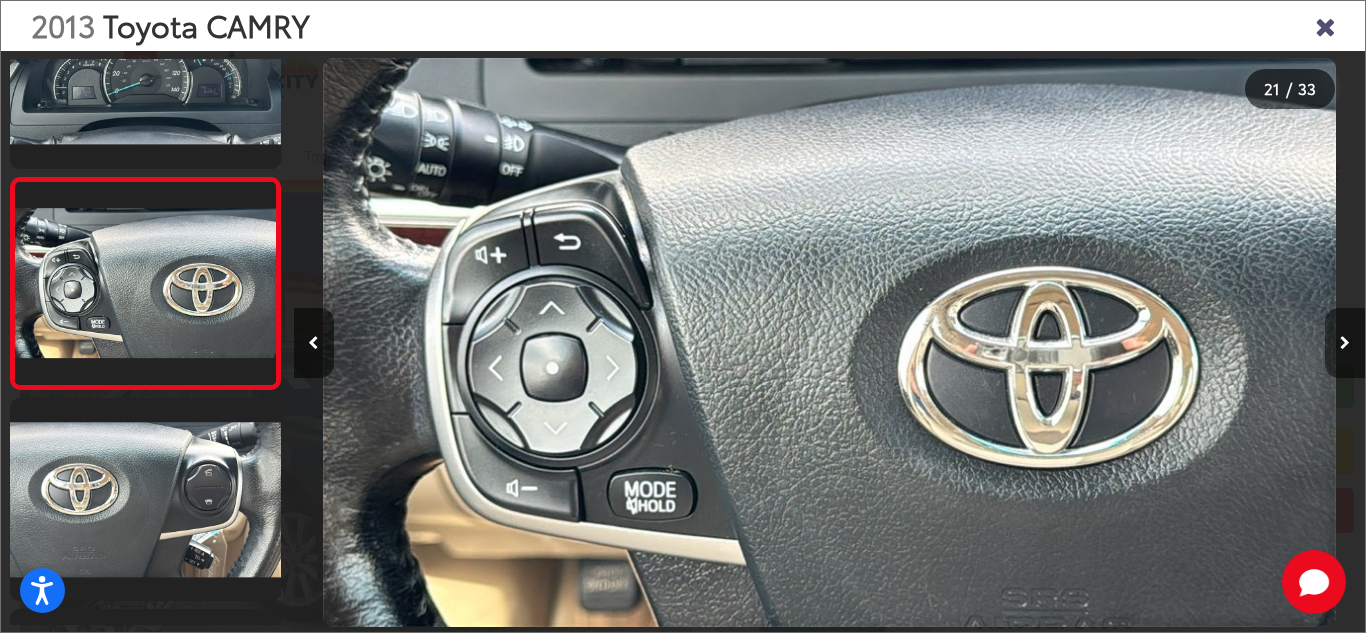click at bounding box center [1345, 343] 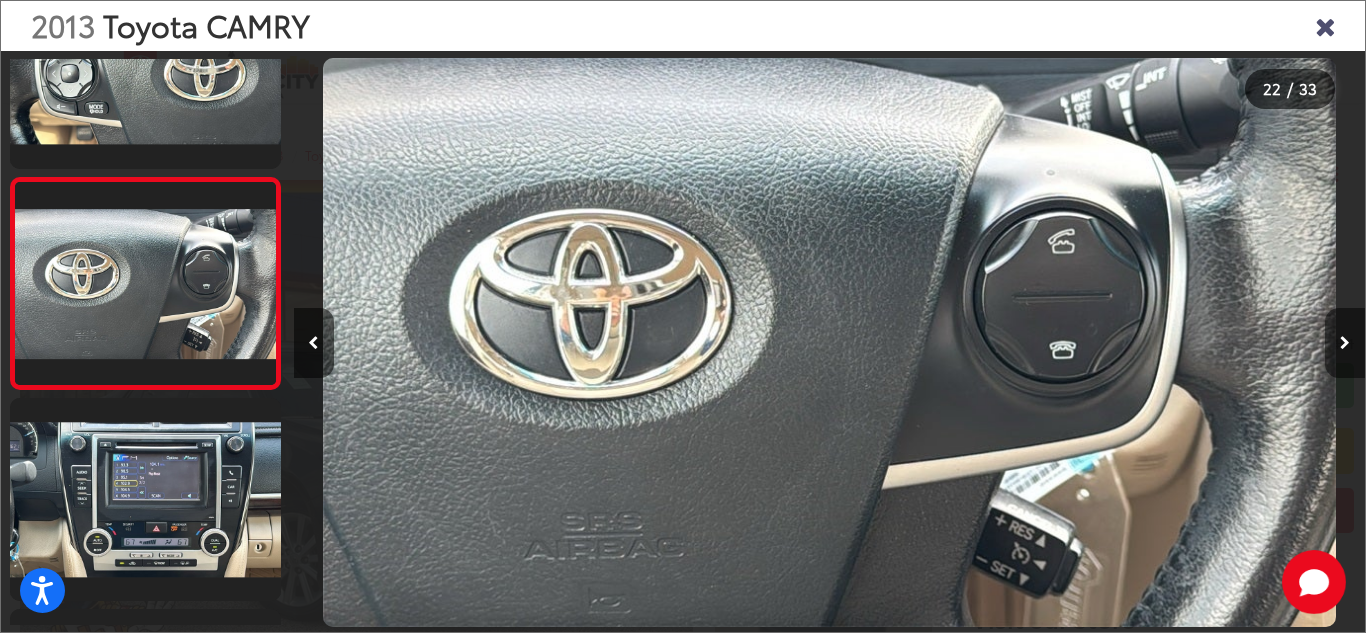 click at bounding box center [1345, 343] 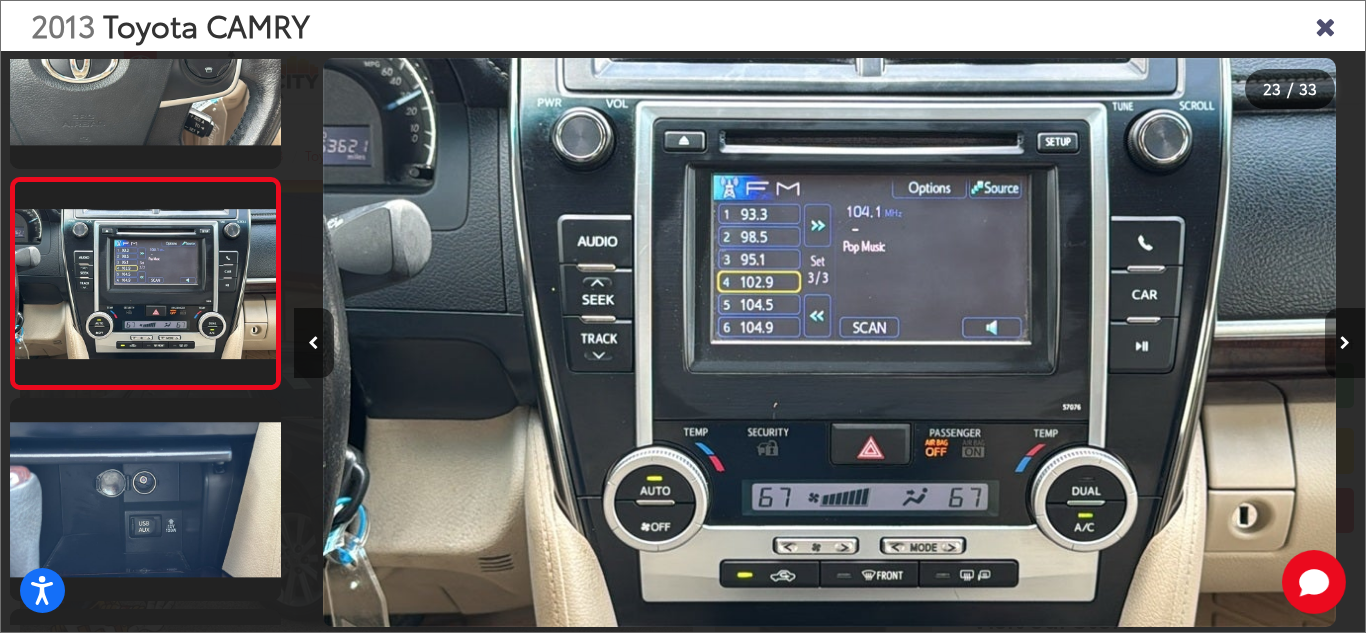 click at bounding box center [1345, 343] 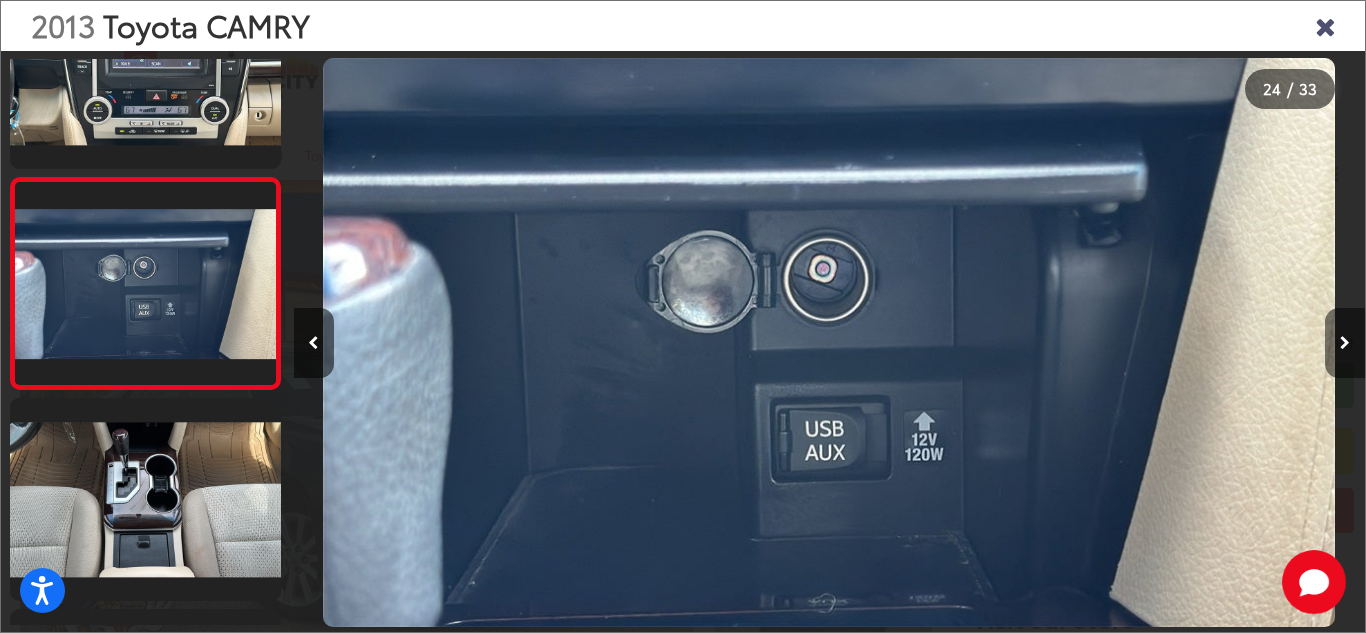 click at bounding box center (1345, 343) 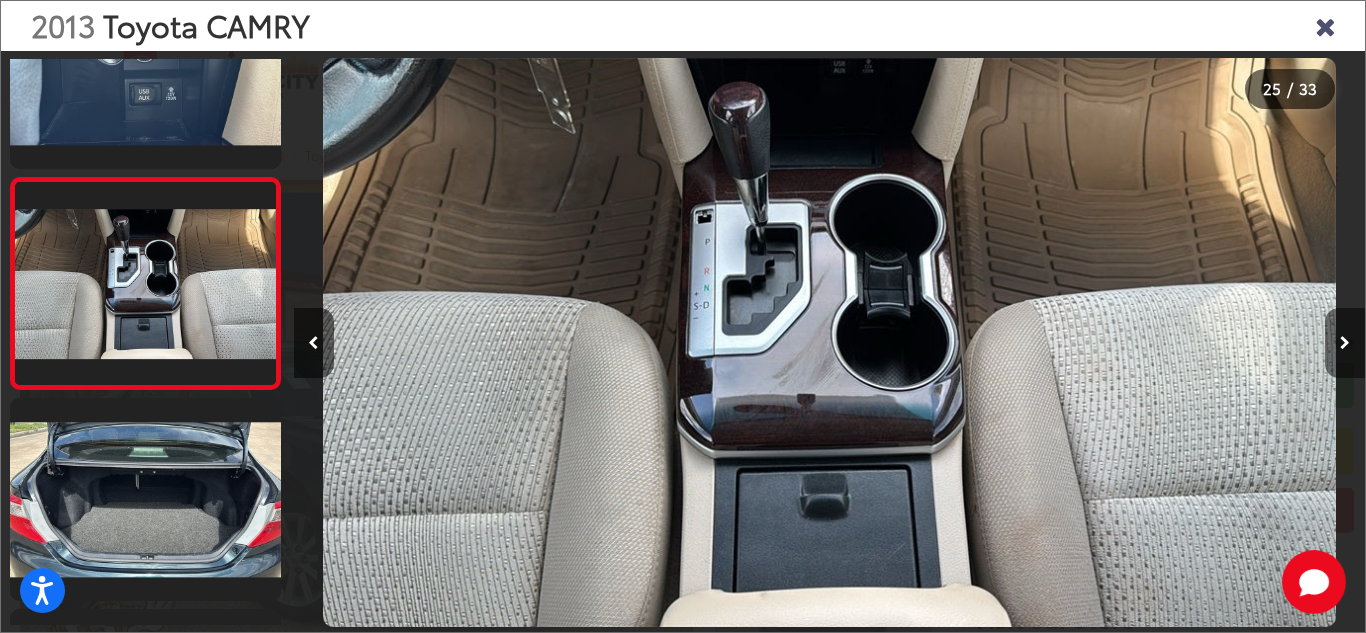 click at bounding box center (1345, 343) 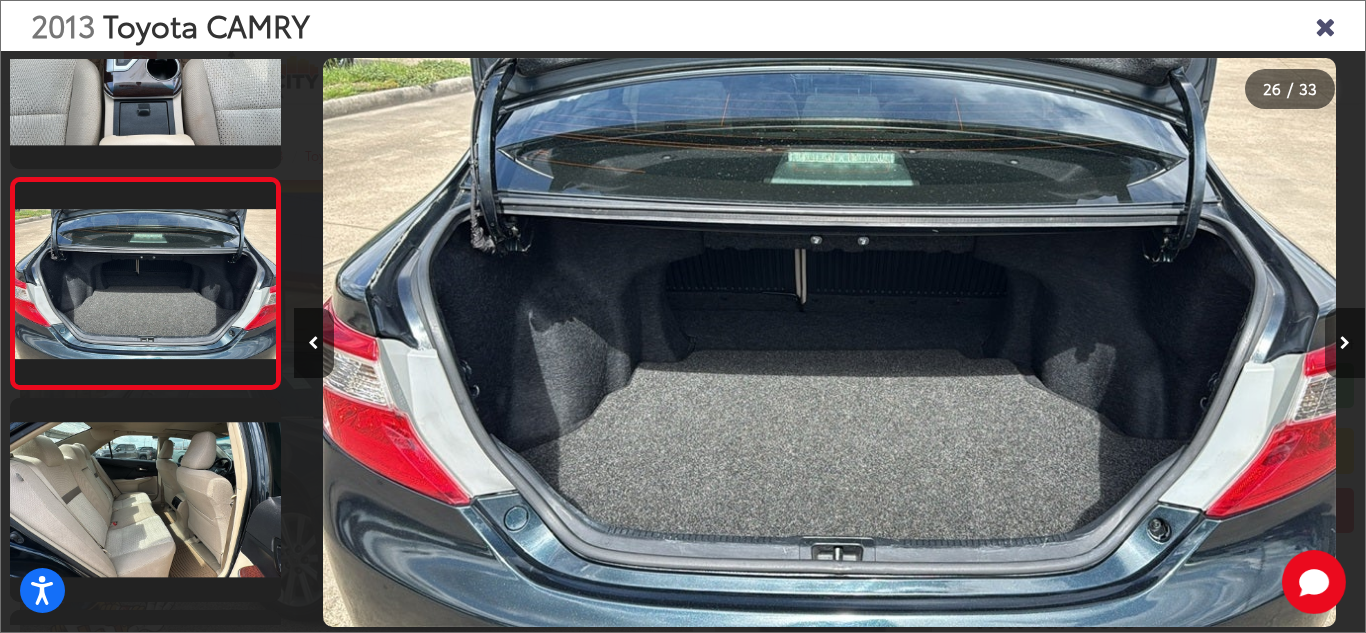click at bounding box center [1345, 343] 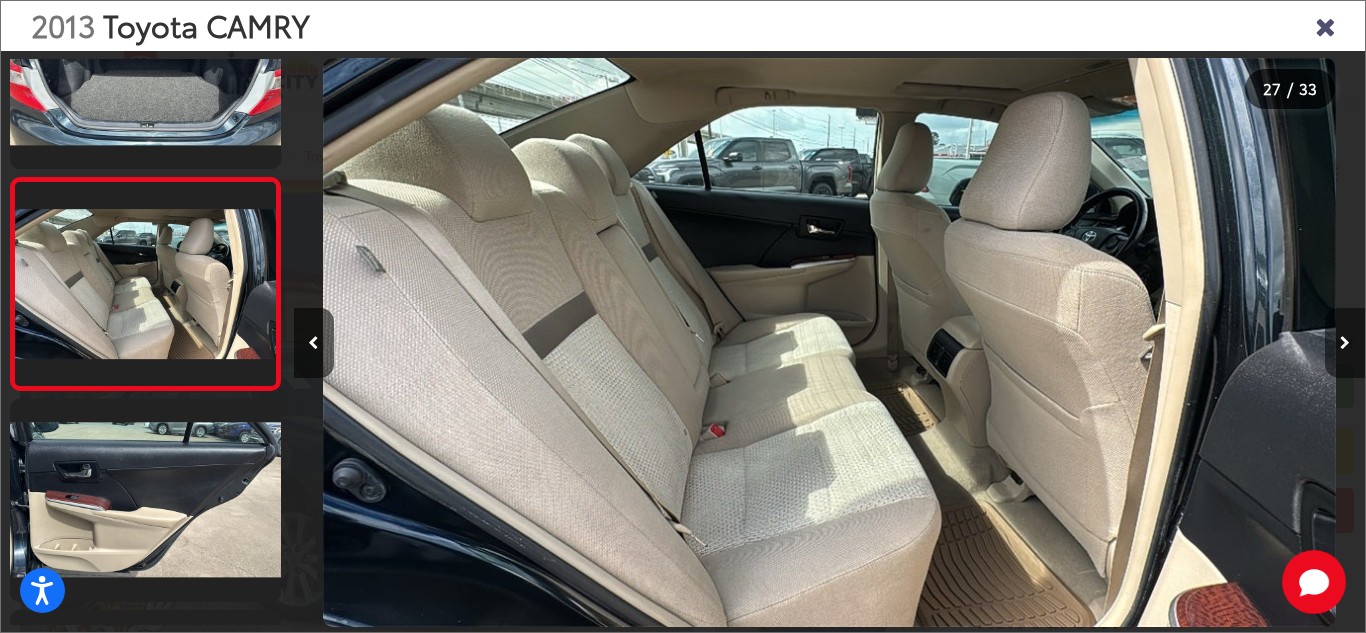 click at bounding box center [1345, 343] 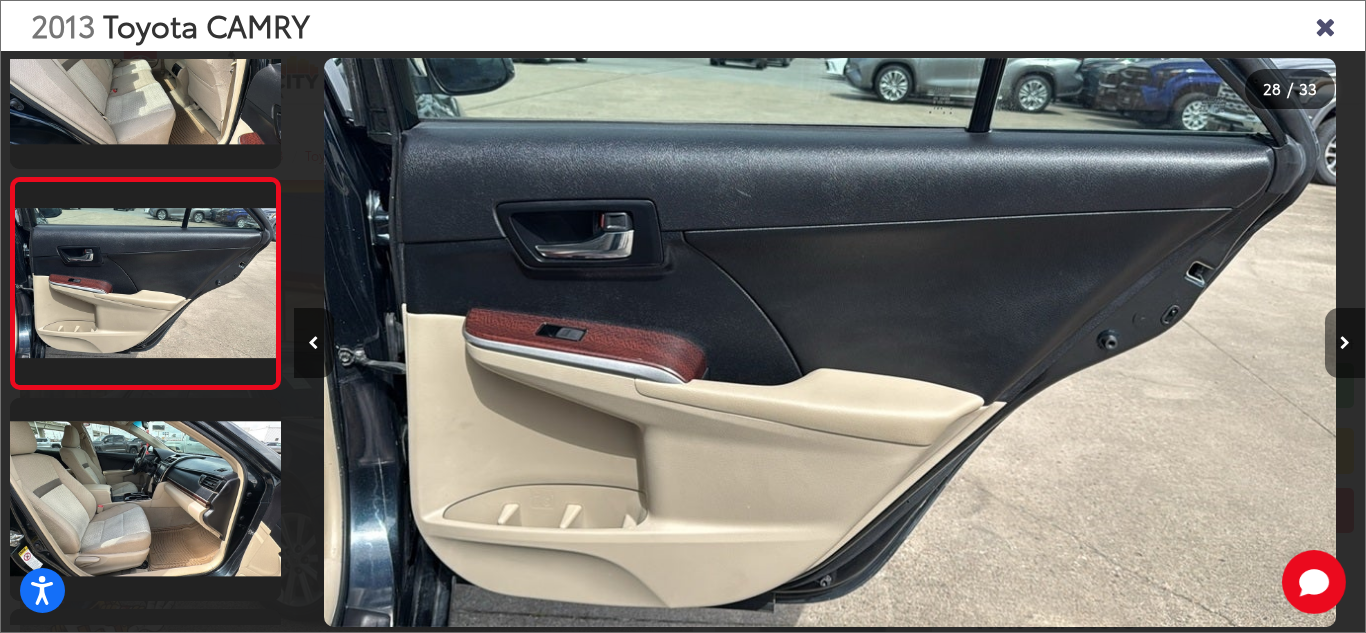 click at bounding box center (1345, 343) 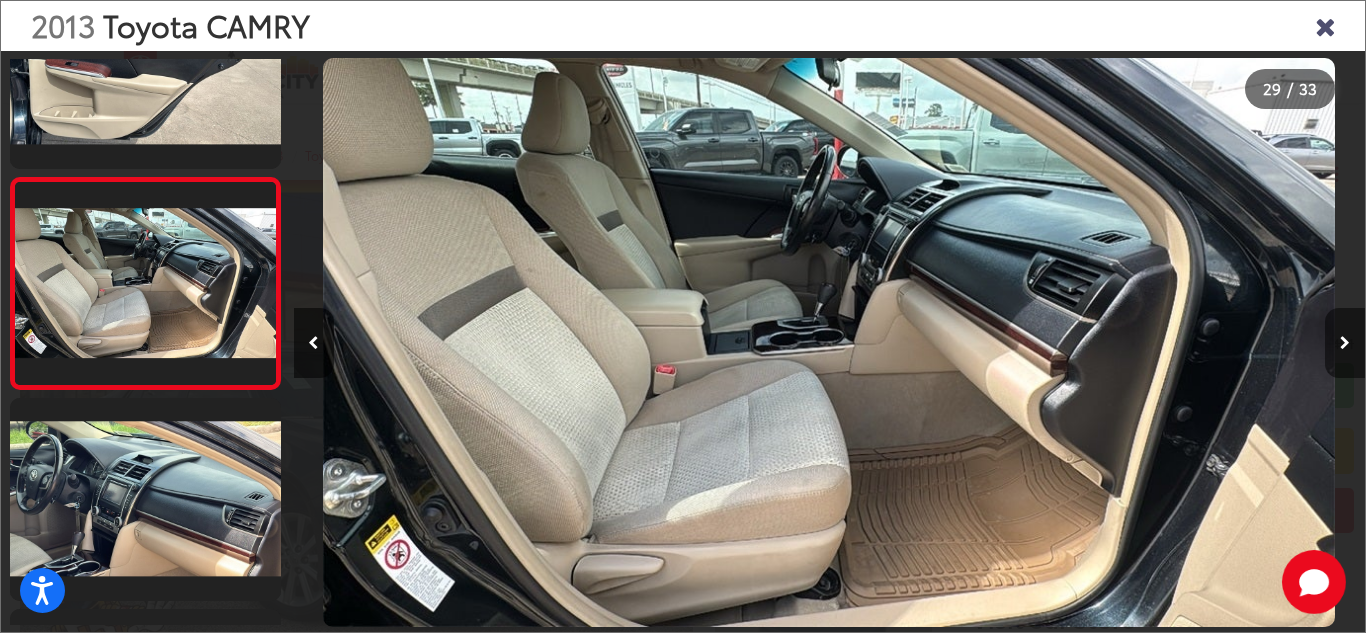 click at bounding box center [1345, 343] 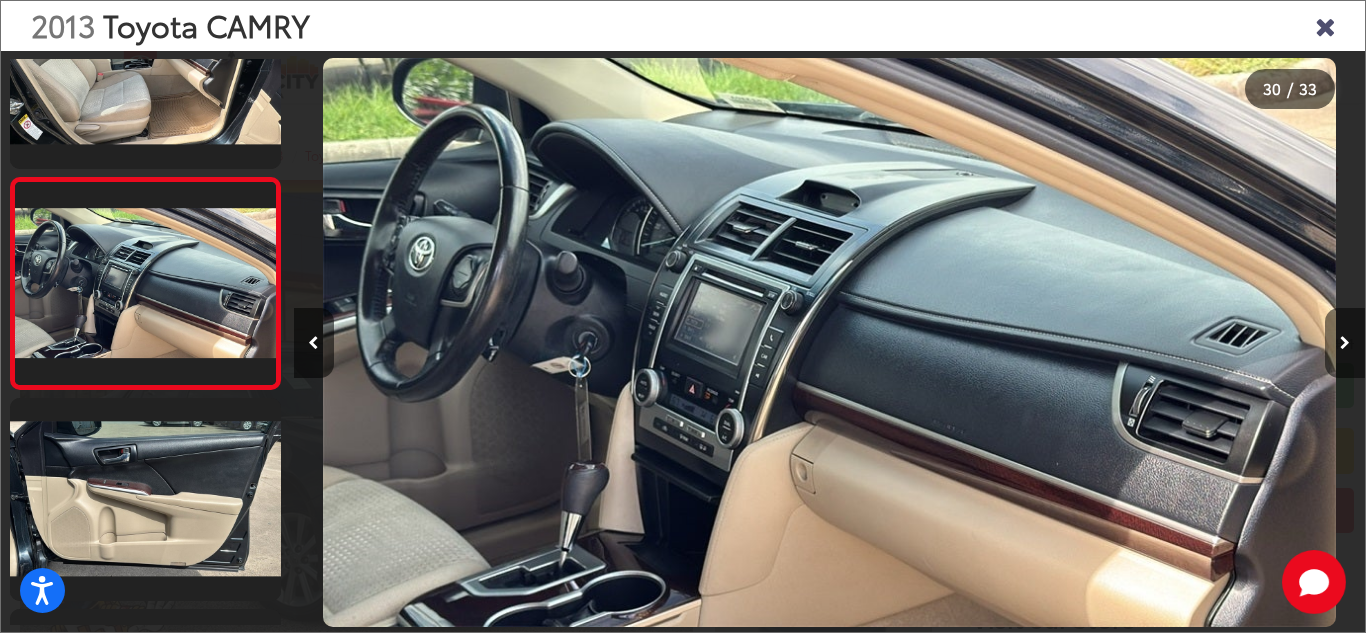 click at bounding box center [1345, 343] 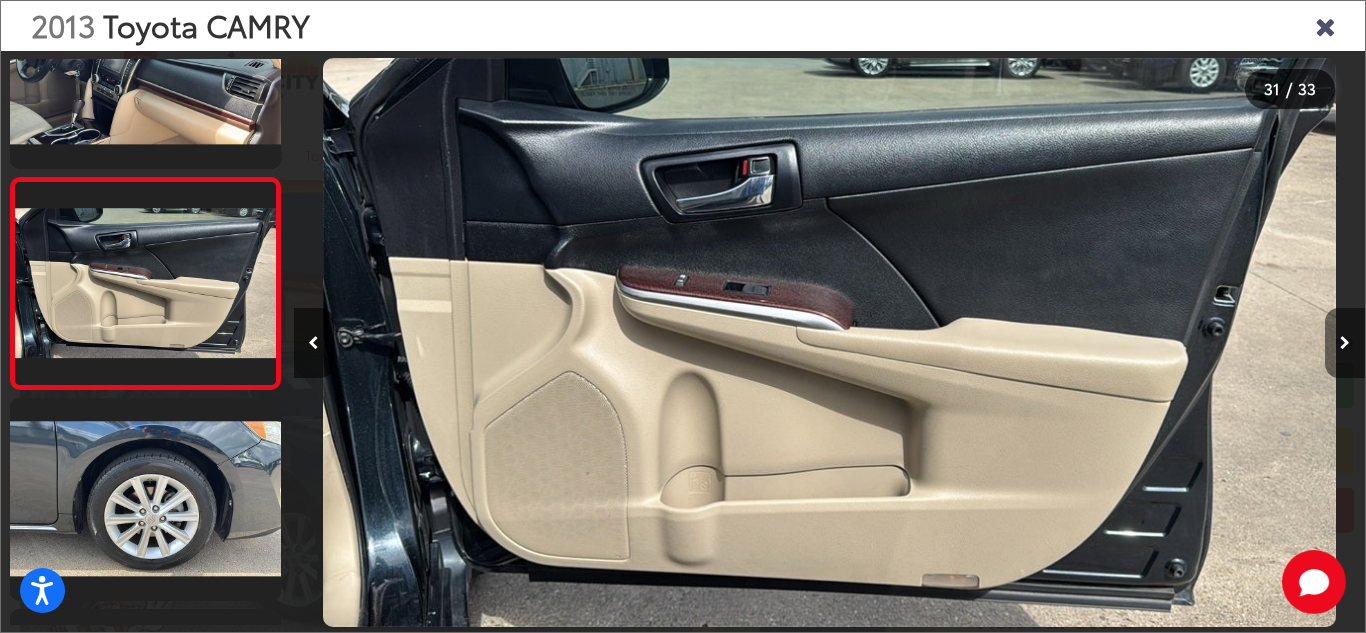 click at bounding box center (1345, 343) 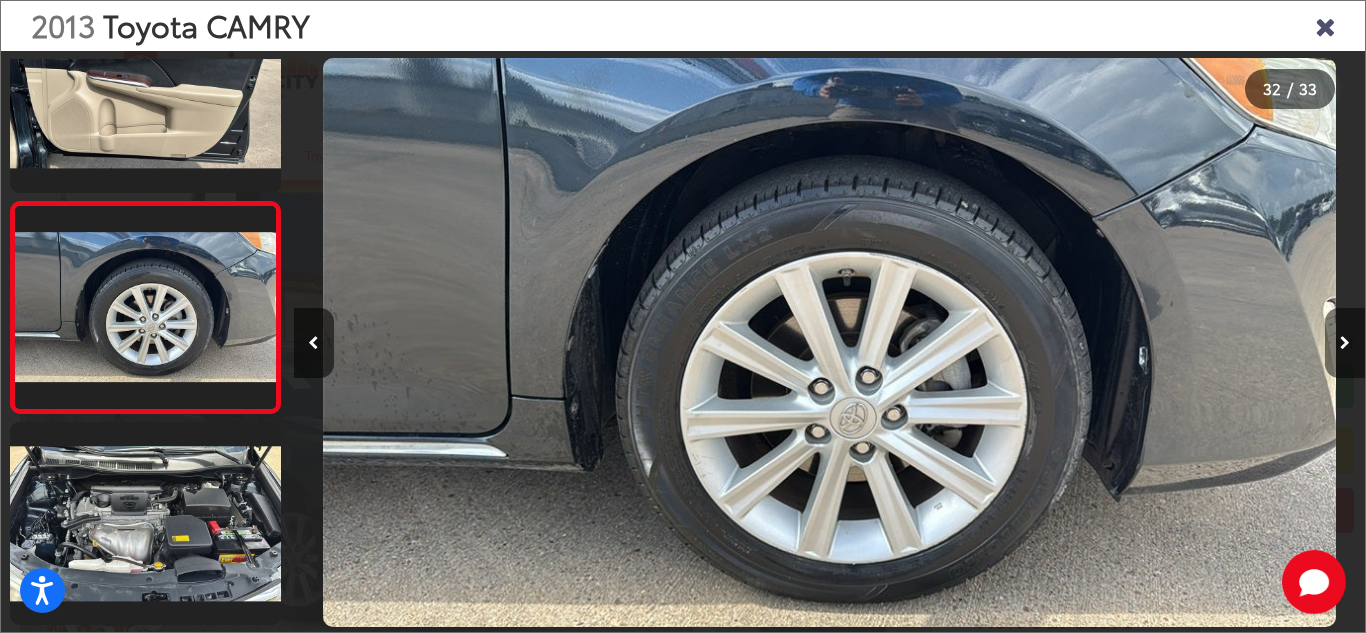 click at bounding box center [1345, 343] 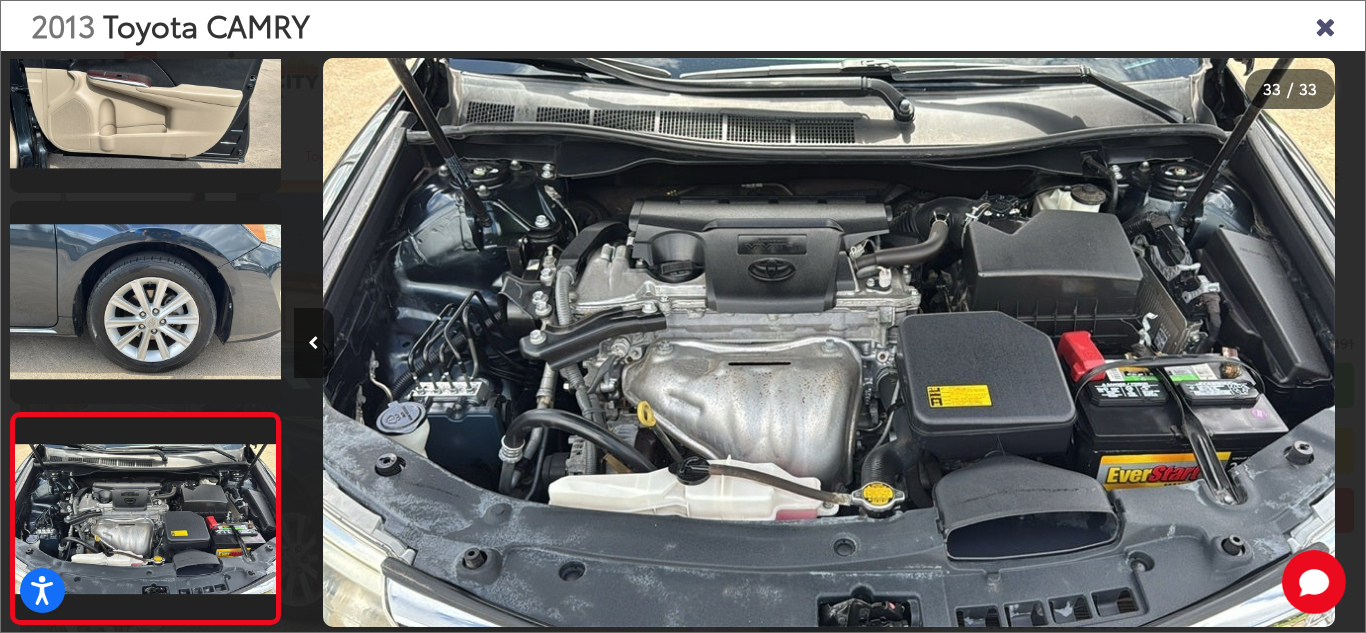 click at bounding box center [314, 343] 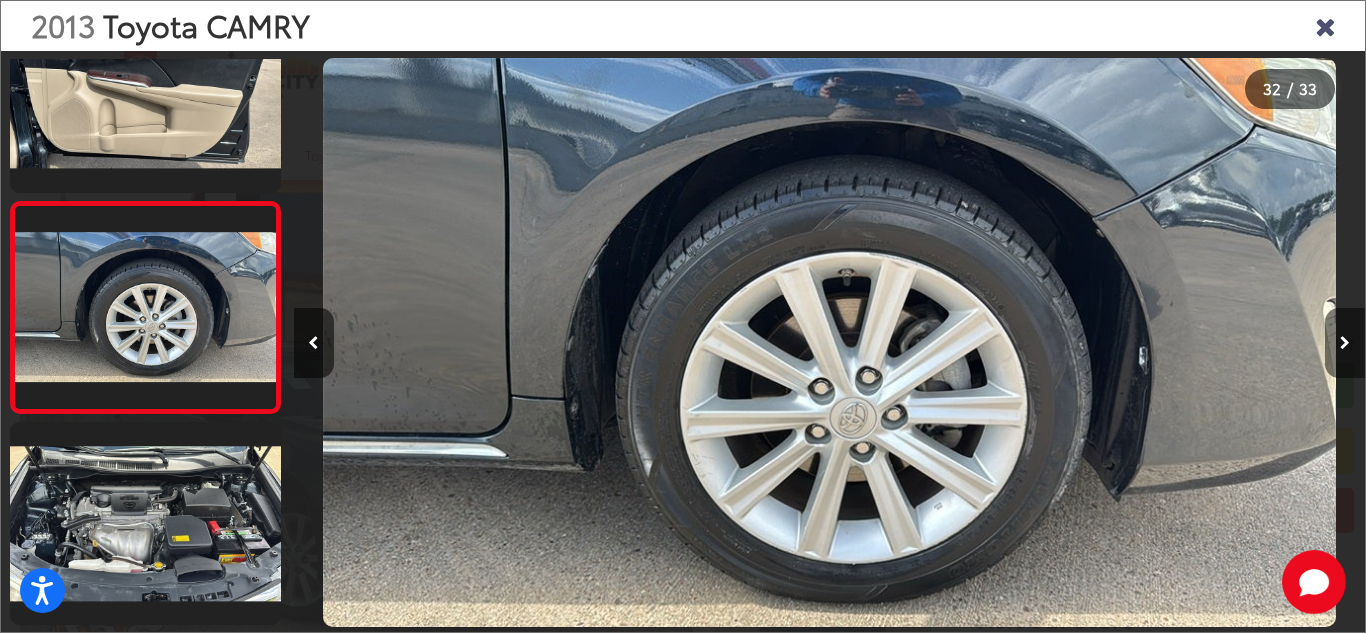 click at bounding box center (1345, 343) 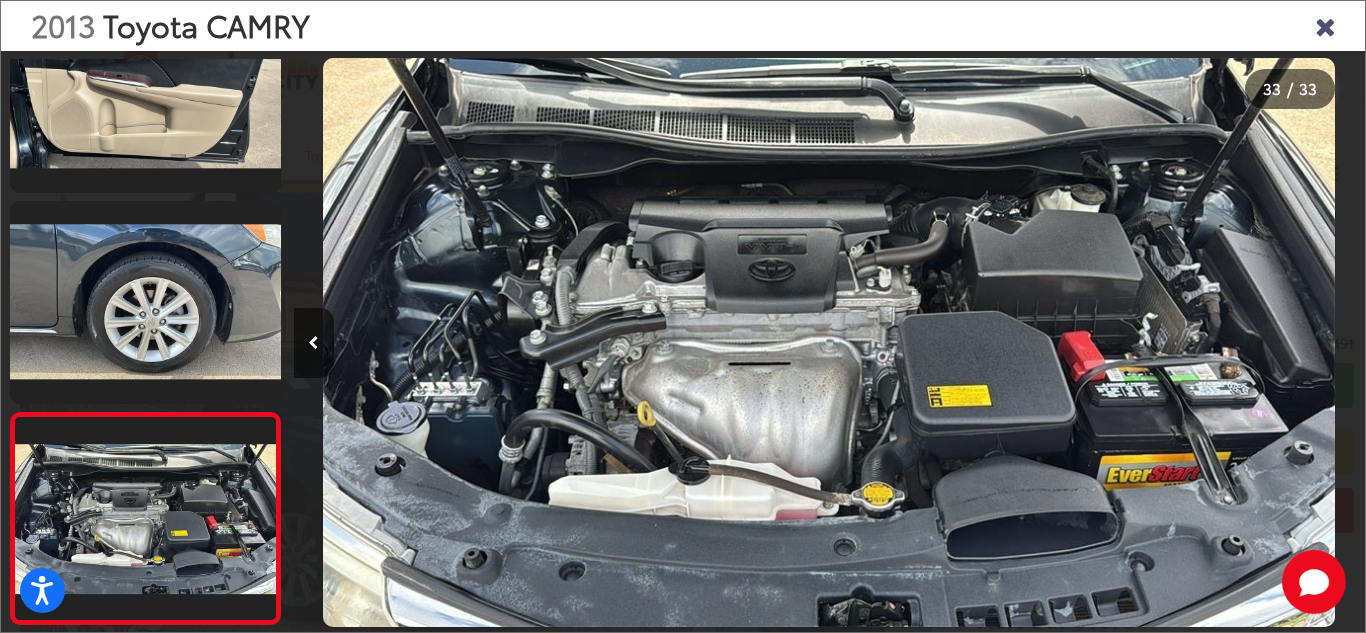 click at bounding box center (1231, 342) 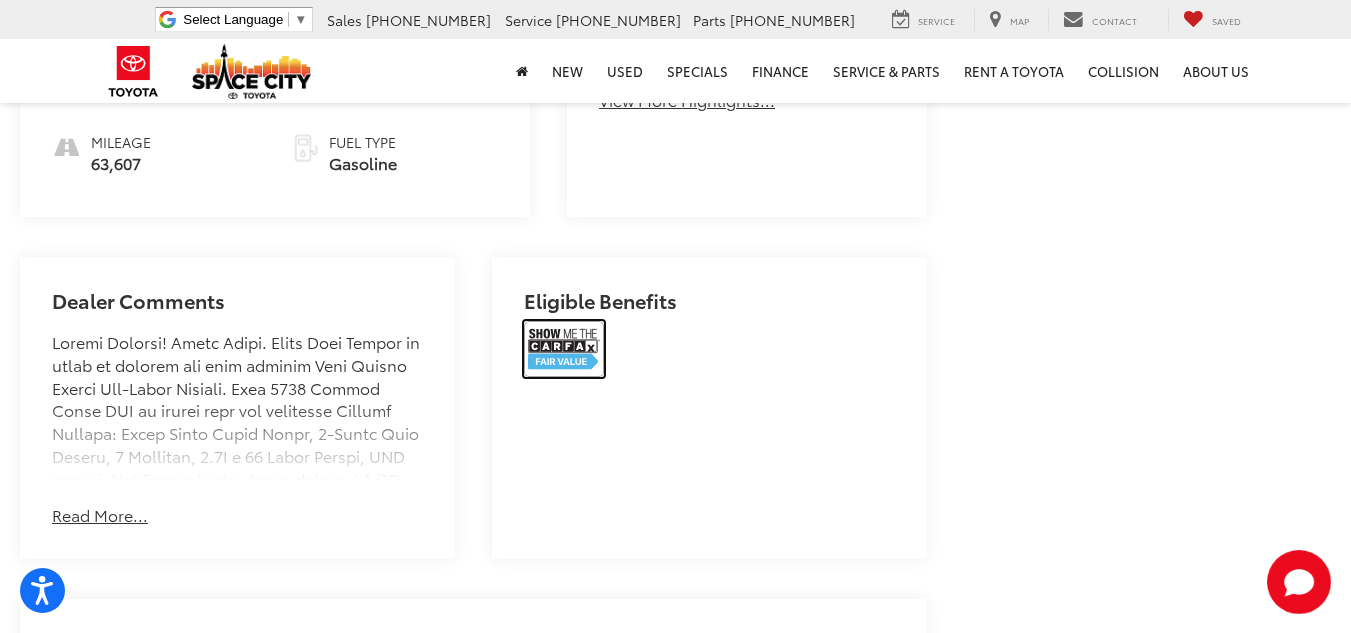 click at bounding box center [564, 349] 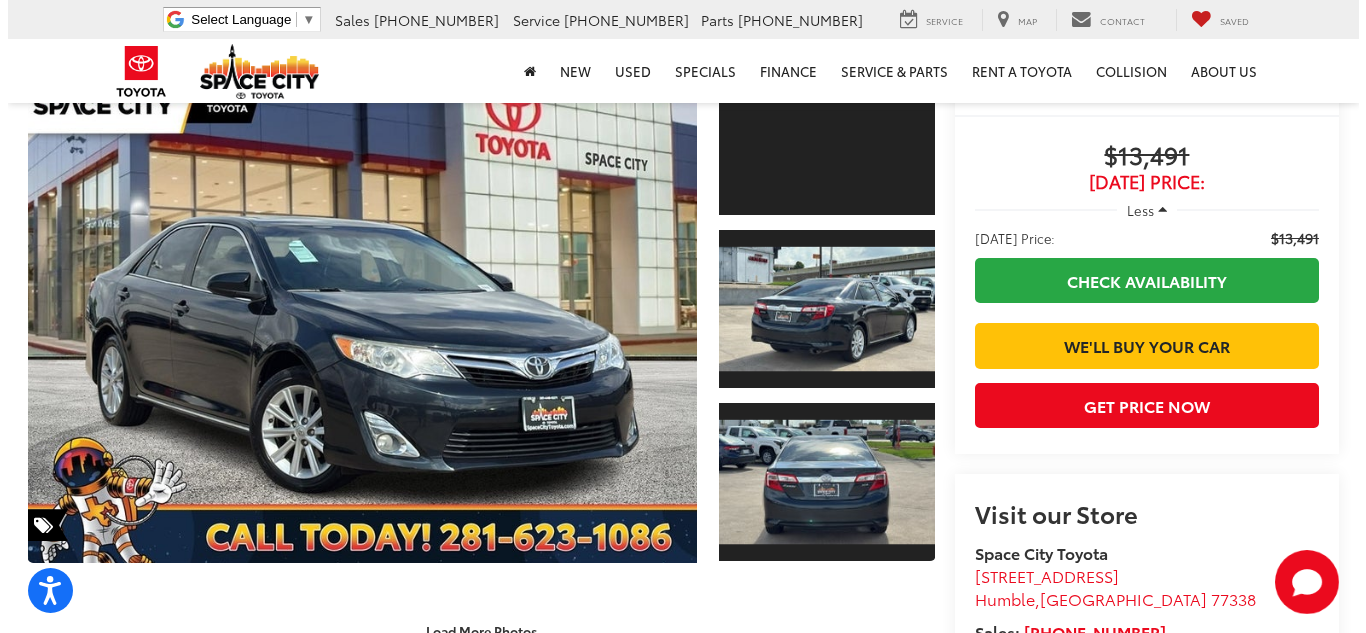 scroll, scrollTop: 138, scrollLeft: 0, axis: vertical 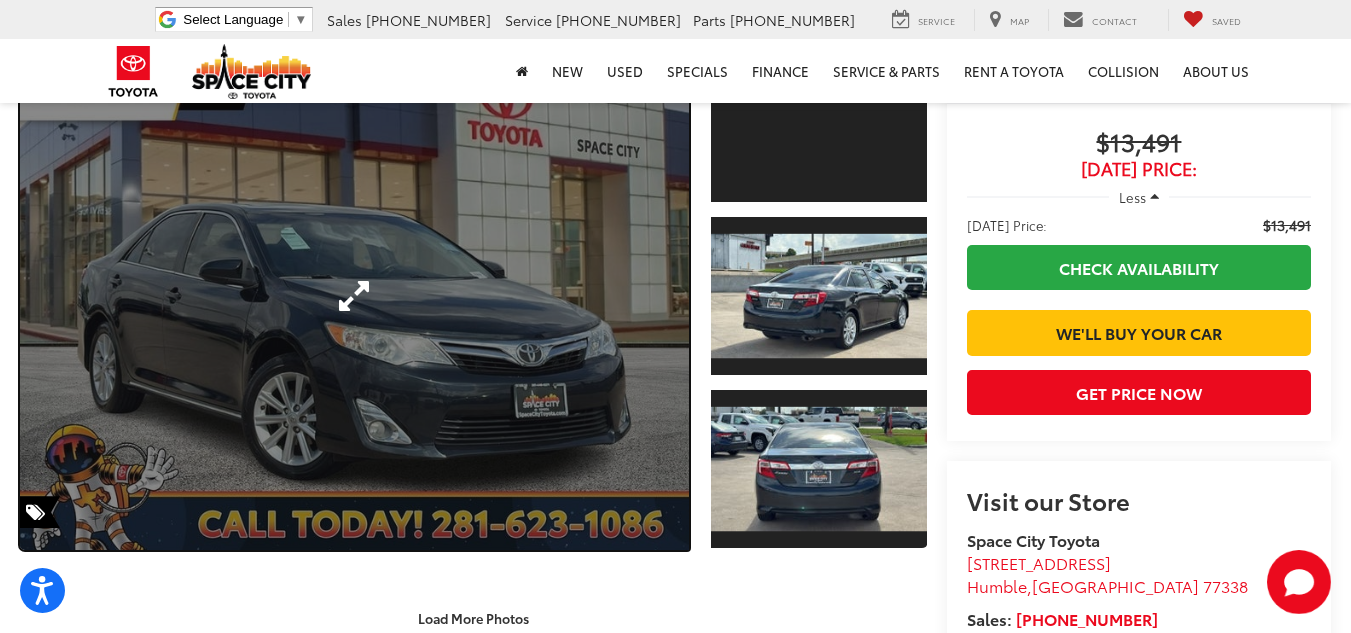 click at bounding box center [354, 296] 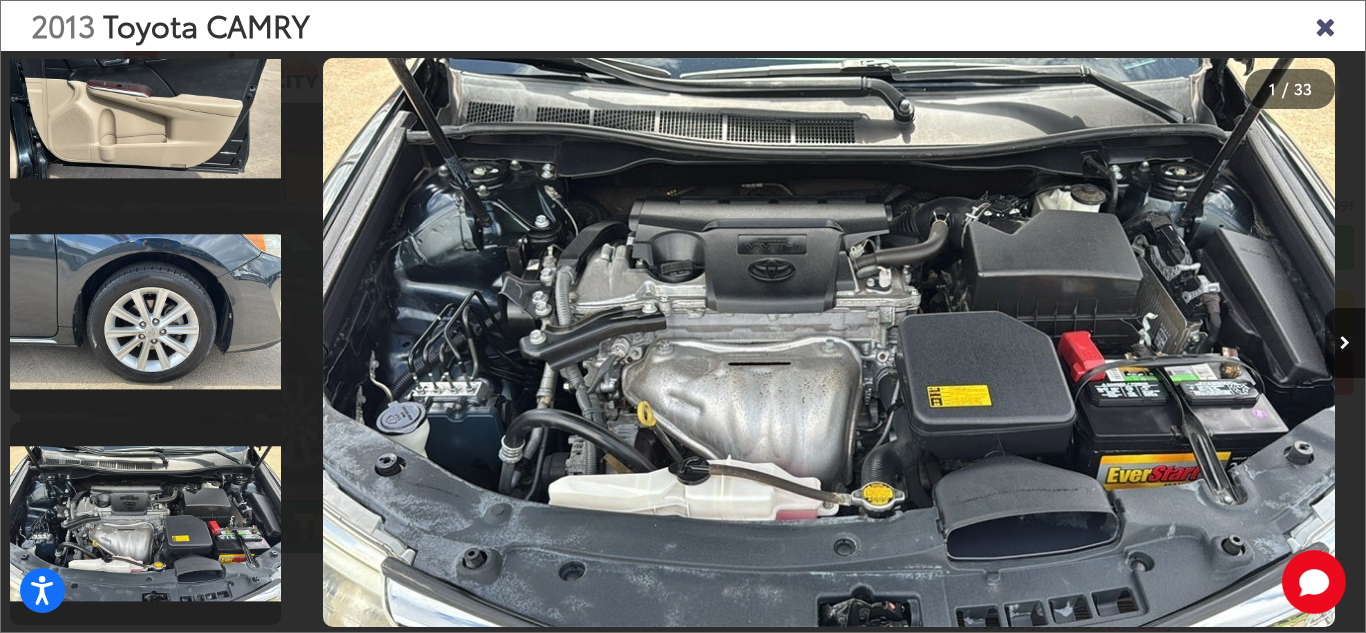 scroll, scrollTop: 0, scrollLeft: 0, axis: both 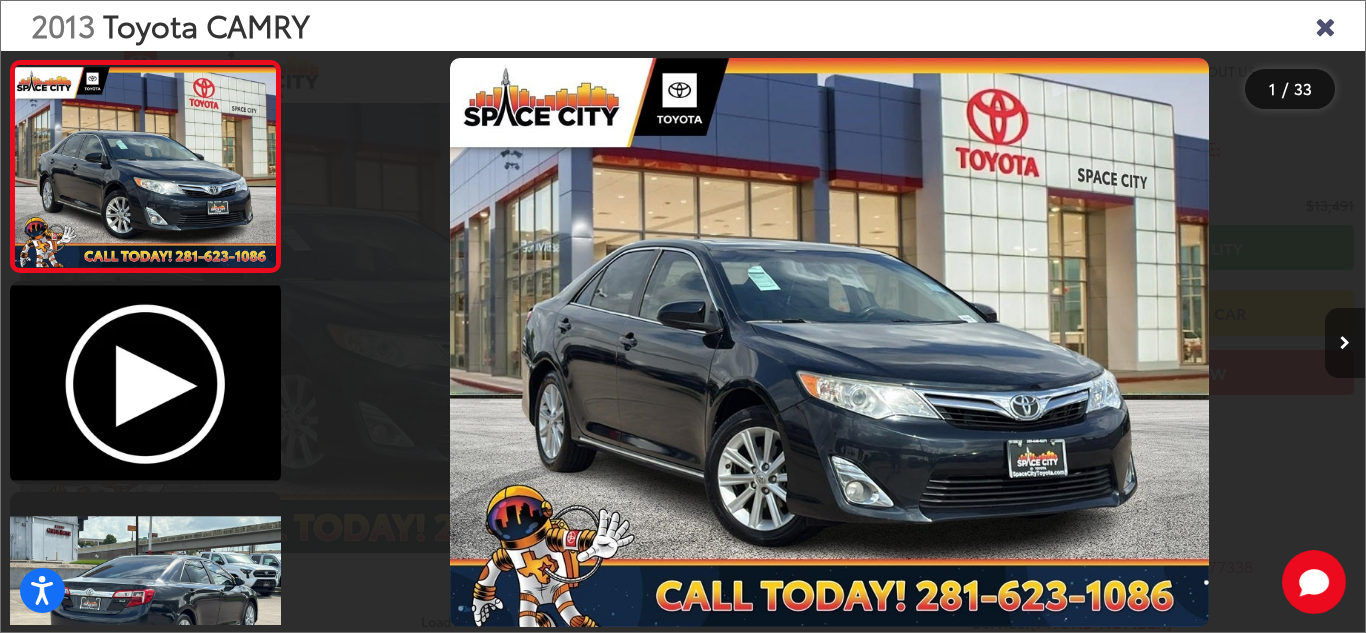 click at bounding box center (1345, 343) 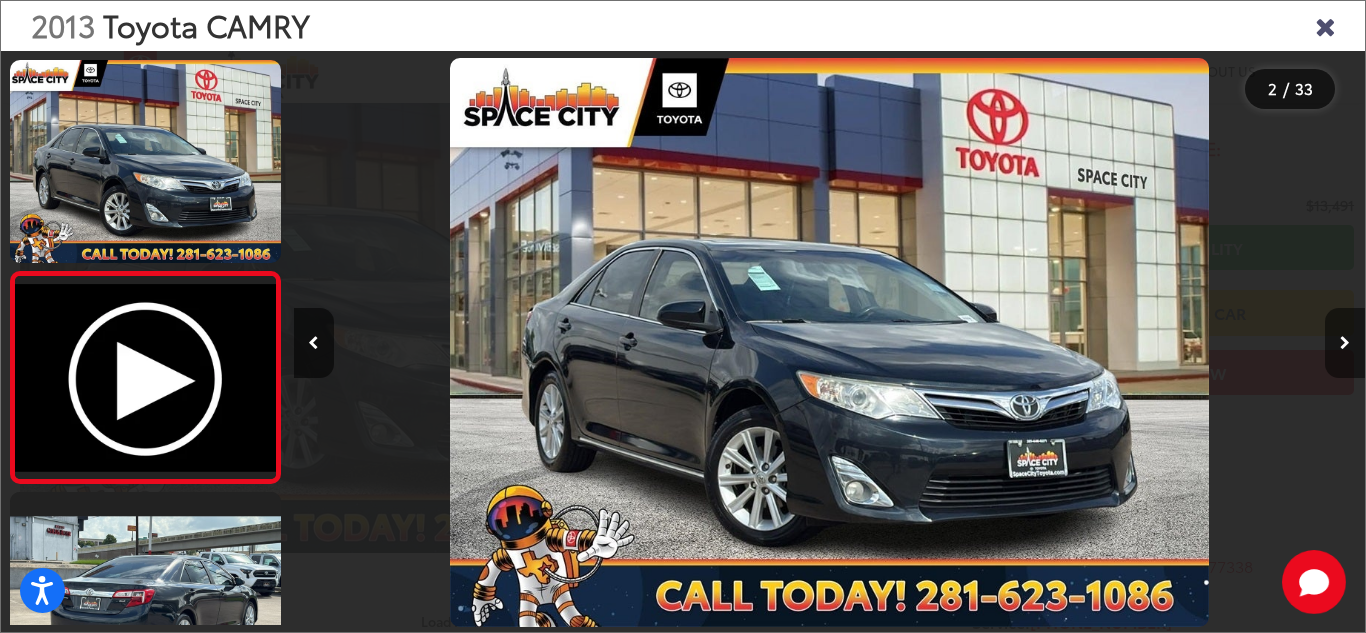 scroll, scrollTop: 0, scrollLeft: 1071, axis: horizontal 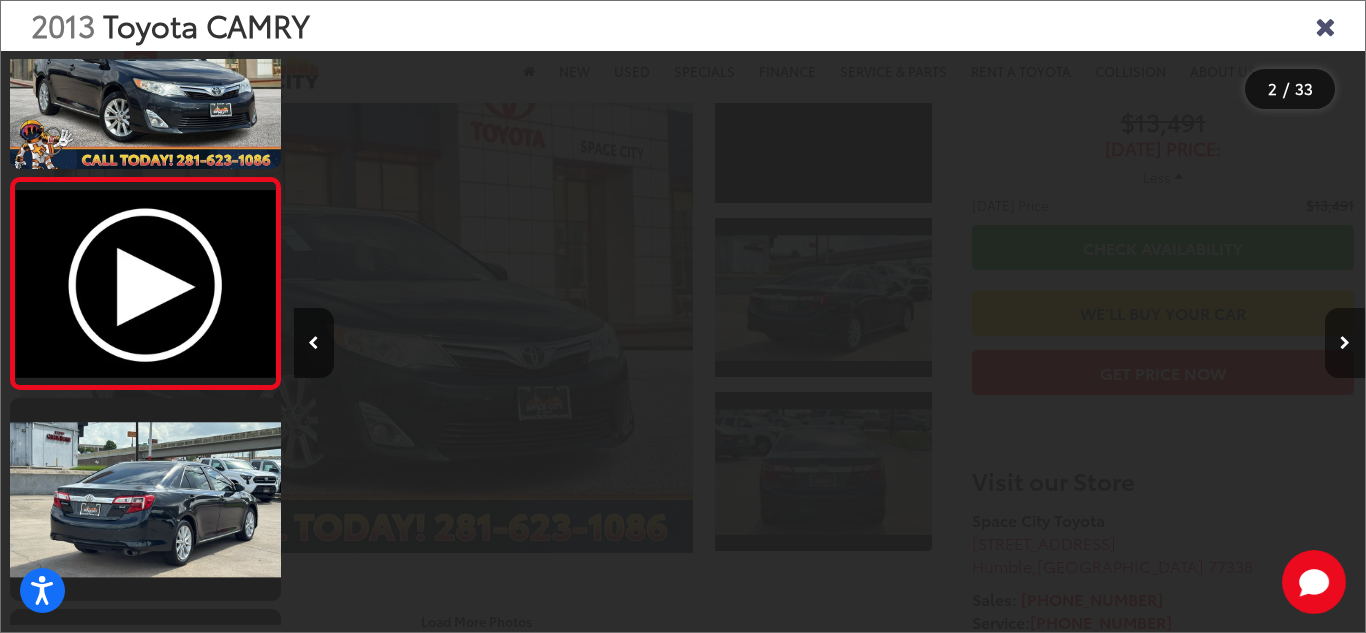 click at bounding box center (1345, 343) 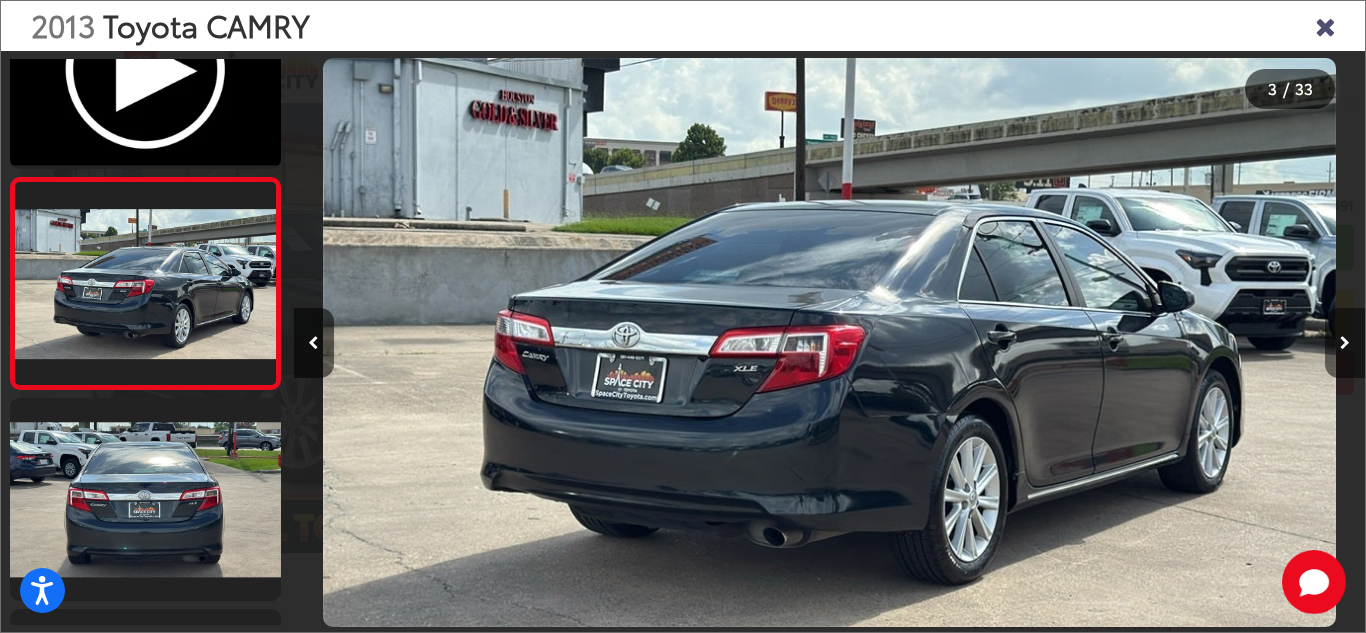 click at bounding box center (1345, 343) 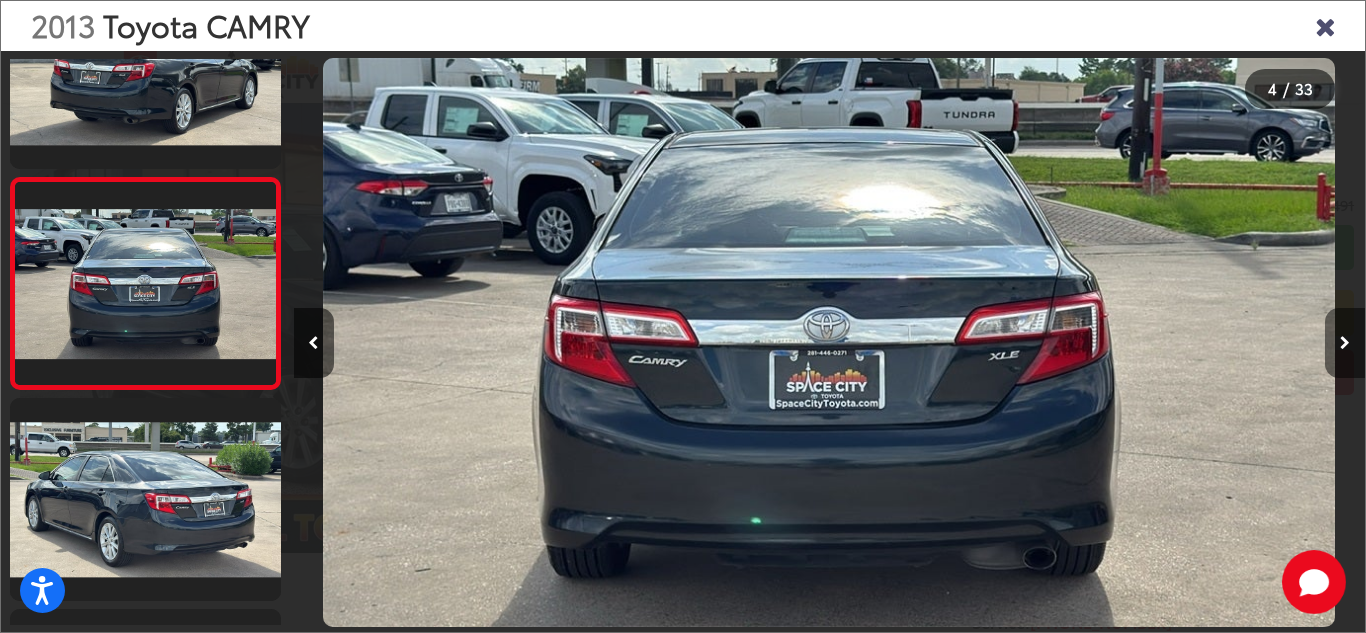 click at bounding box center (1345, 343) 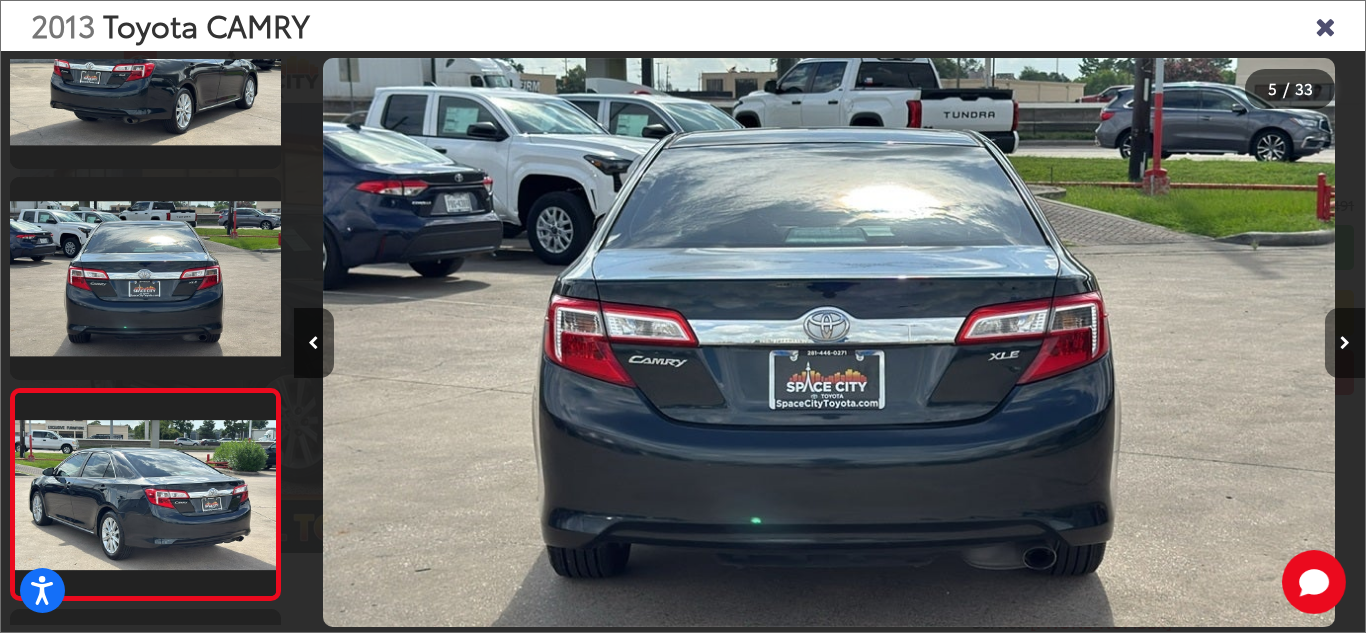 scroll, scrollTop: 0, scrollLeft: 4285, axis: horizontal 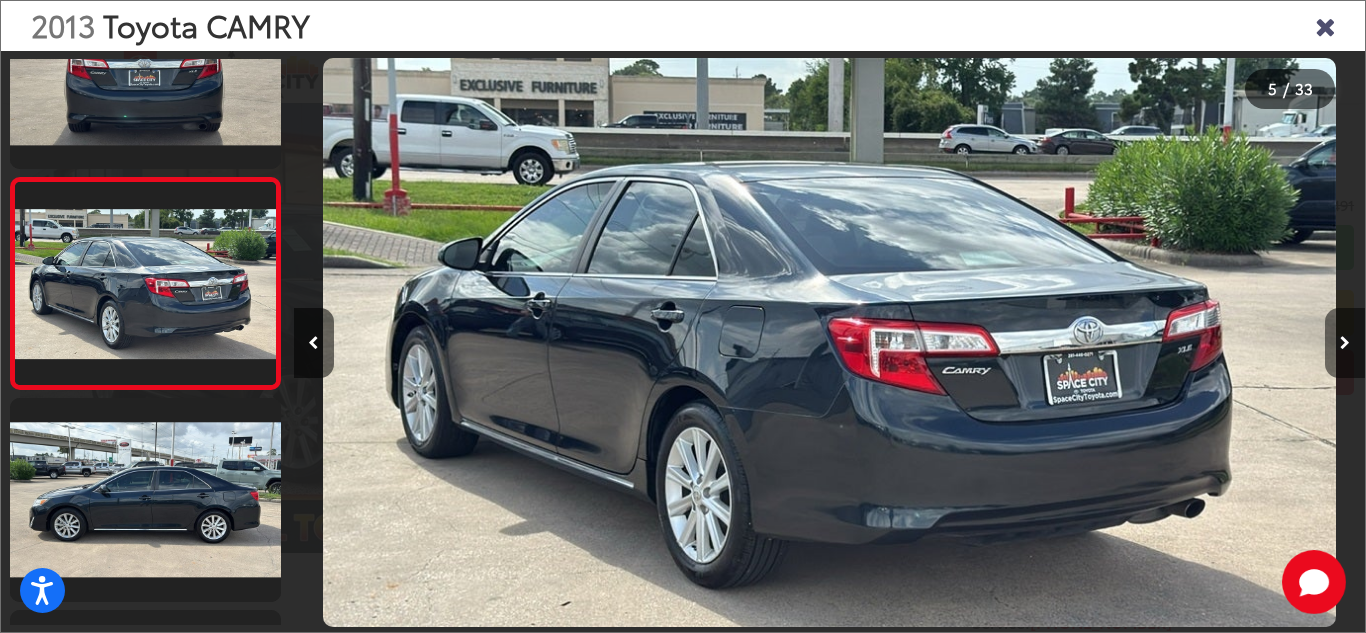 click at bounding box center [1345, 343] 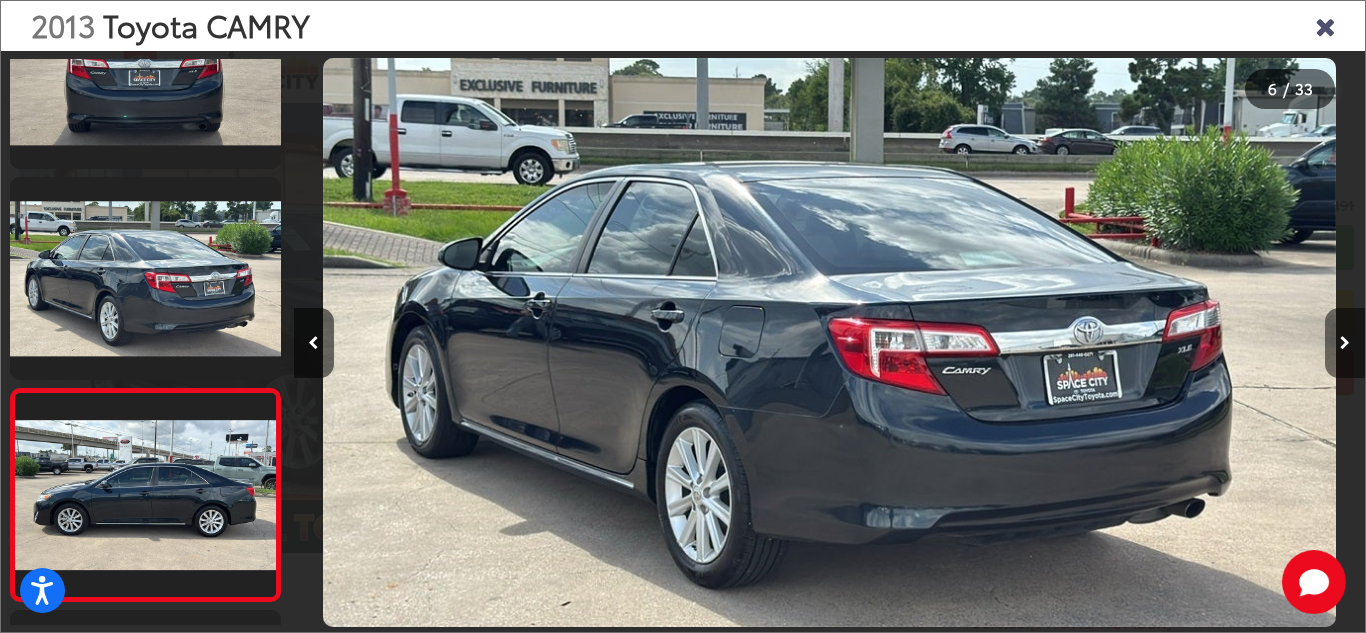 scroll, scrollTop: 0, scrollLeft: 5356, axis: horizontal 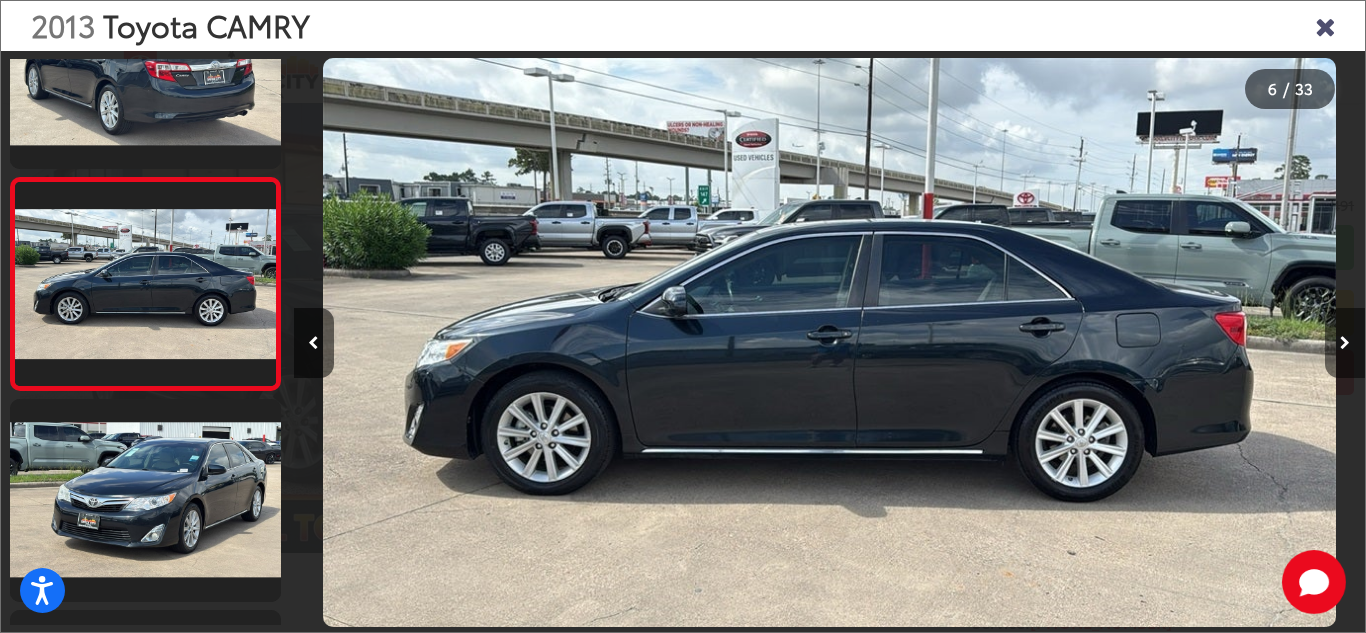click at bounding box center [1345, 343] 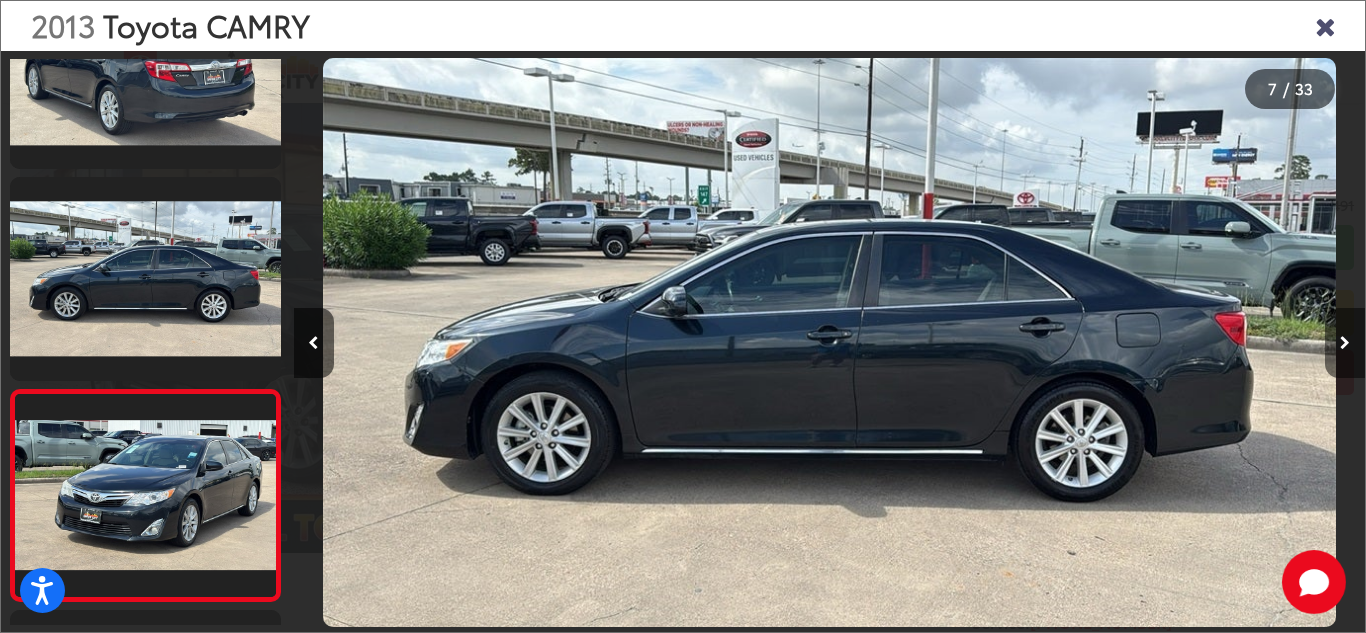 scroll, scrollTop: 0, scrollLeft: 6427, axis: horizontal 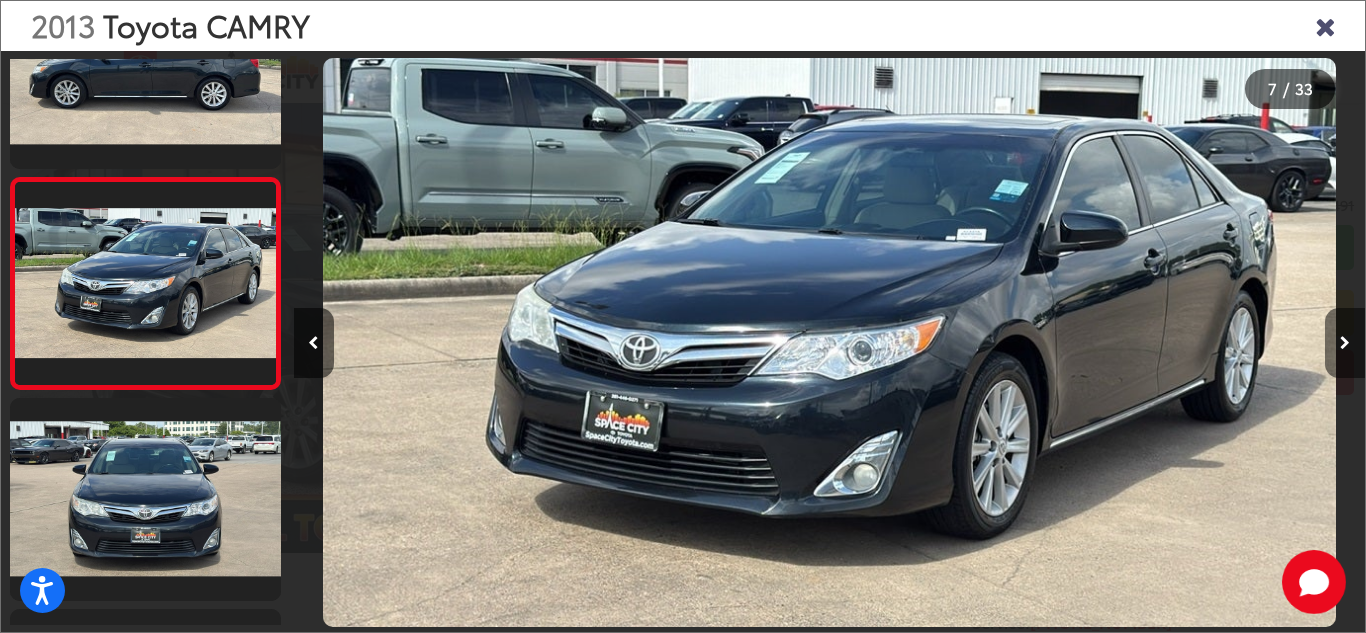 click at bounding box center (1345, 343) 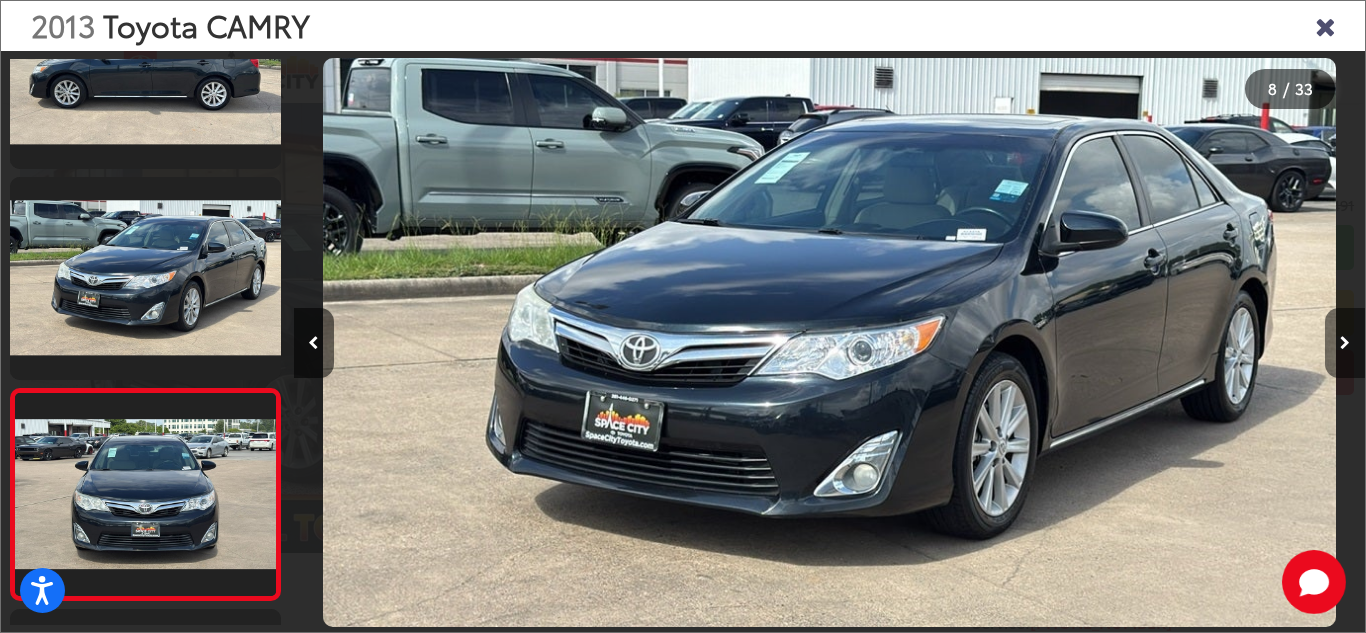 scroll, scrollTop: 0, scrollLeft: 7498, axis: horizontal 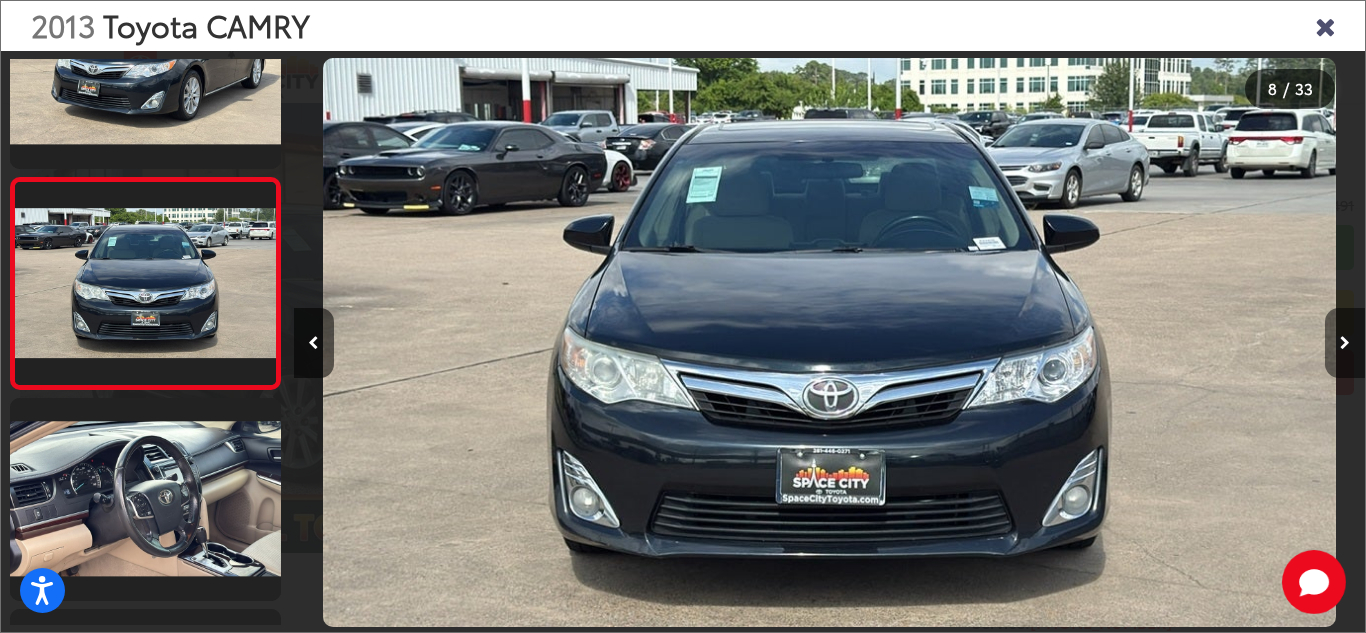 click at bounding box center (1345, 343) 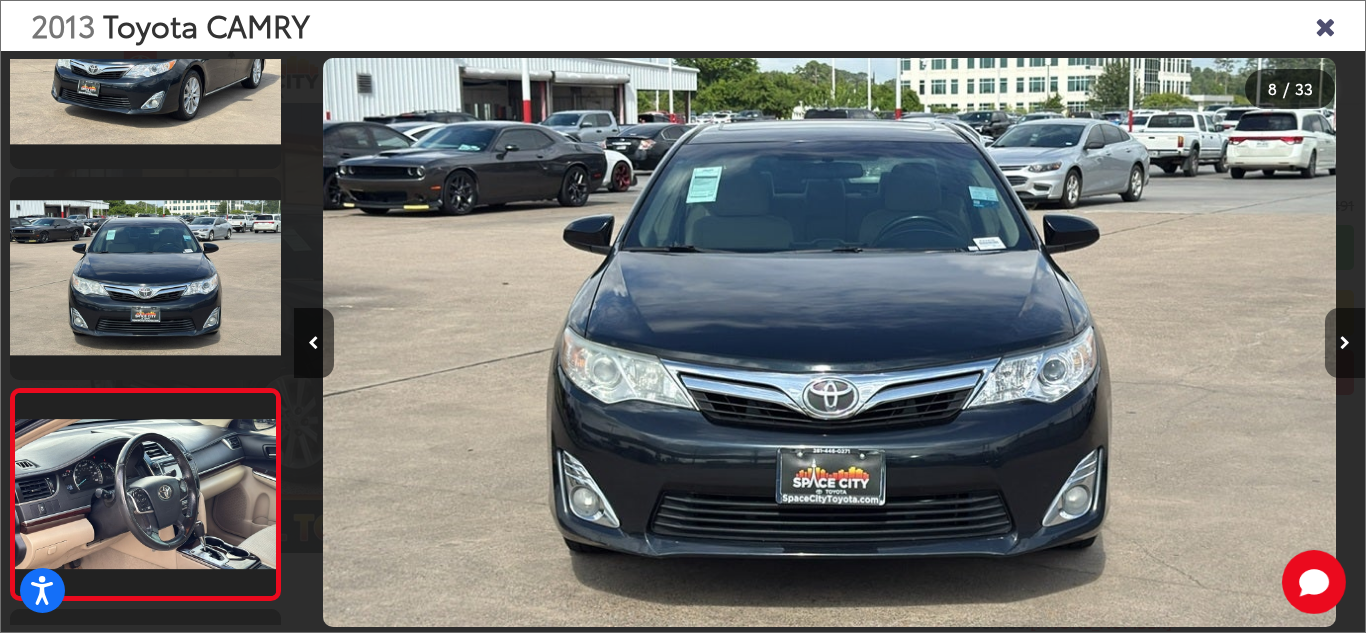 scroll, scrollTop: 0, scrollLeft: 8570, axis: horizontal 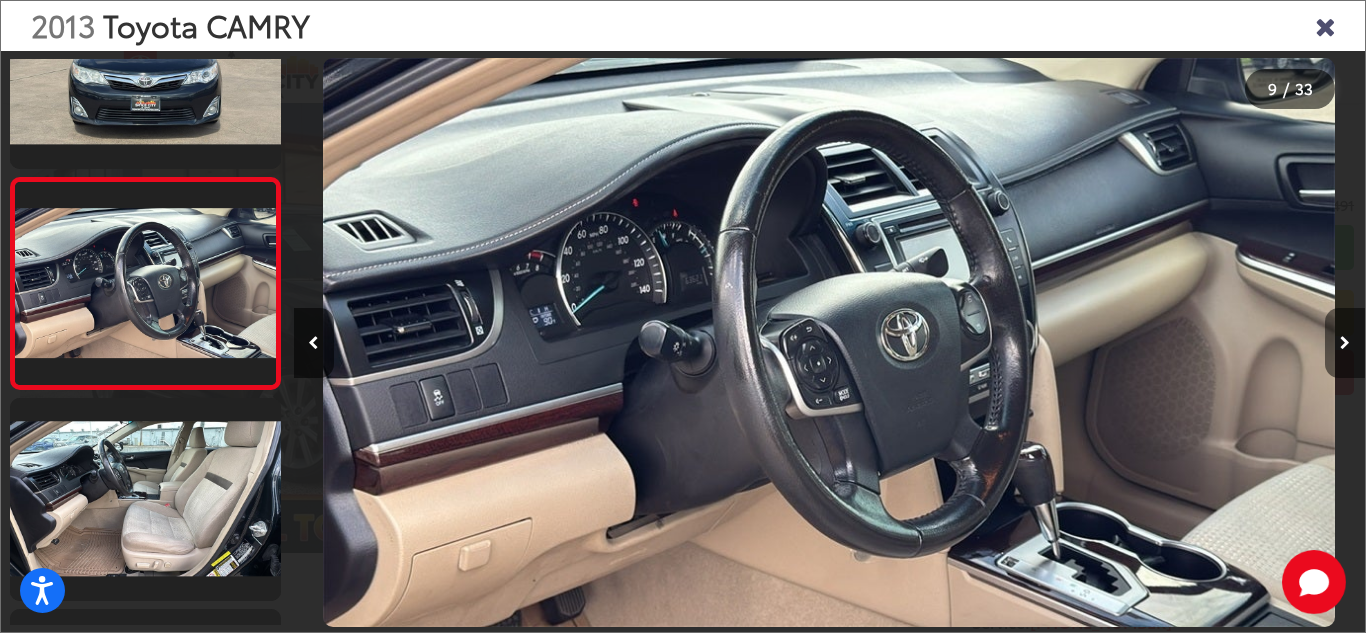 click at bounding box center [1345, 343] 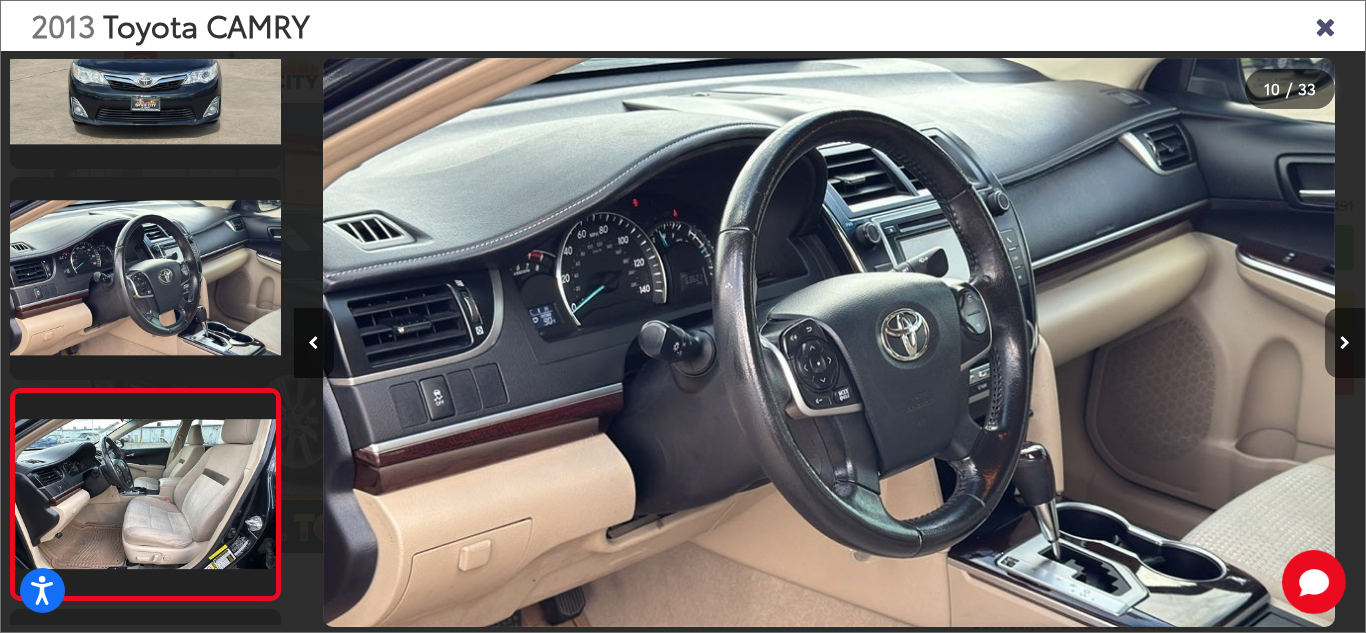 scroll, scrollTop: 0, scrollLeft: 9641, axis: horizontal 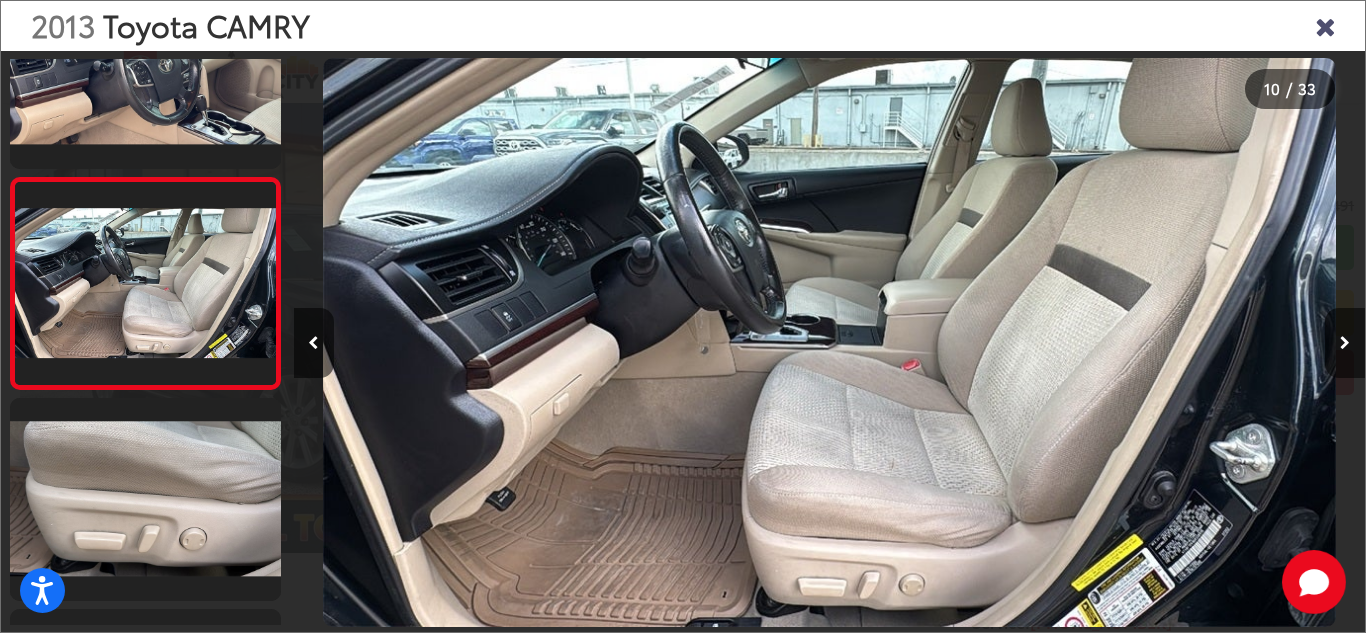 click at bounding box center (1325, 25) 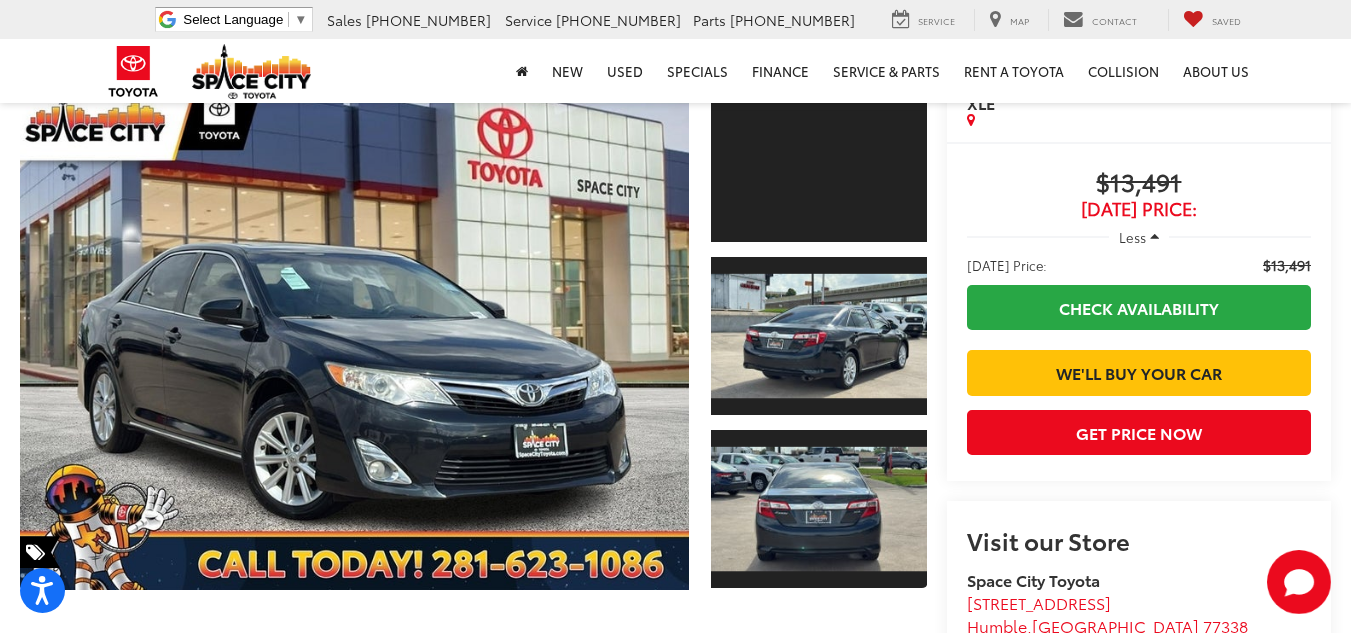scroll, scrollTop: 58, scrollLeft: 0, axis: vertical 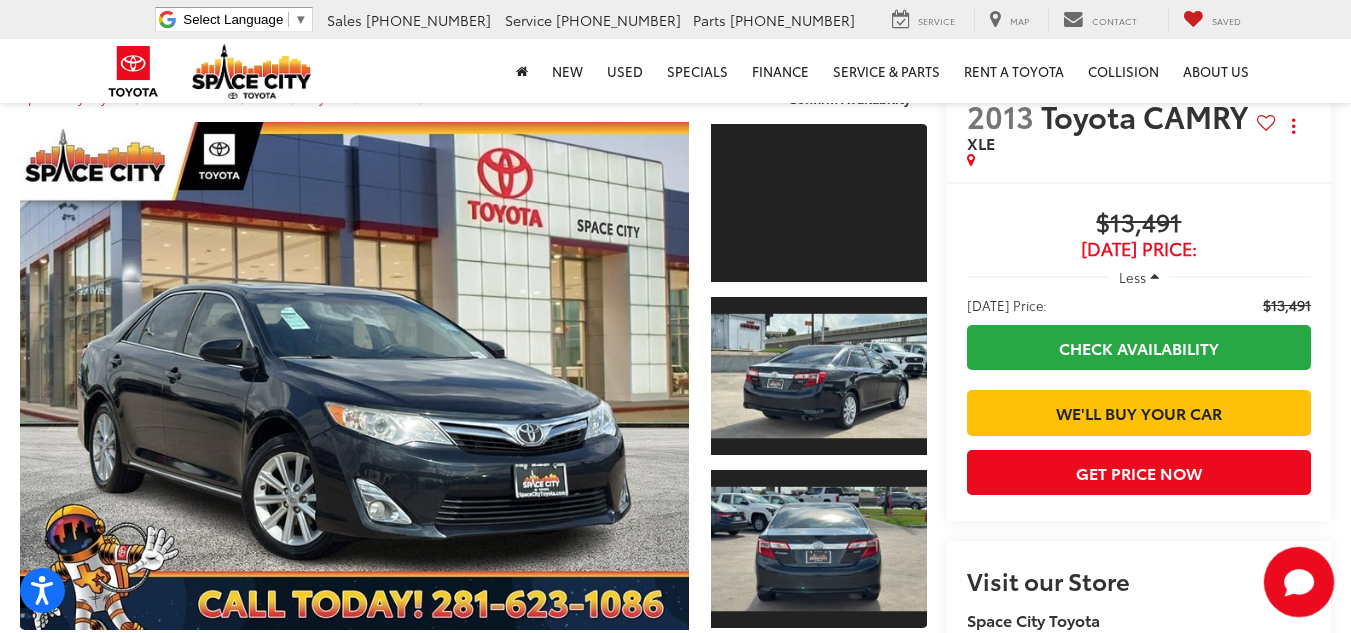 click 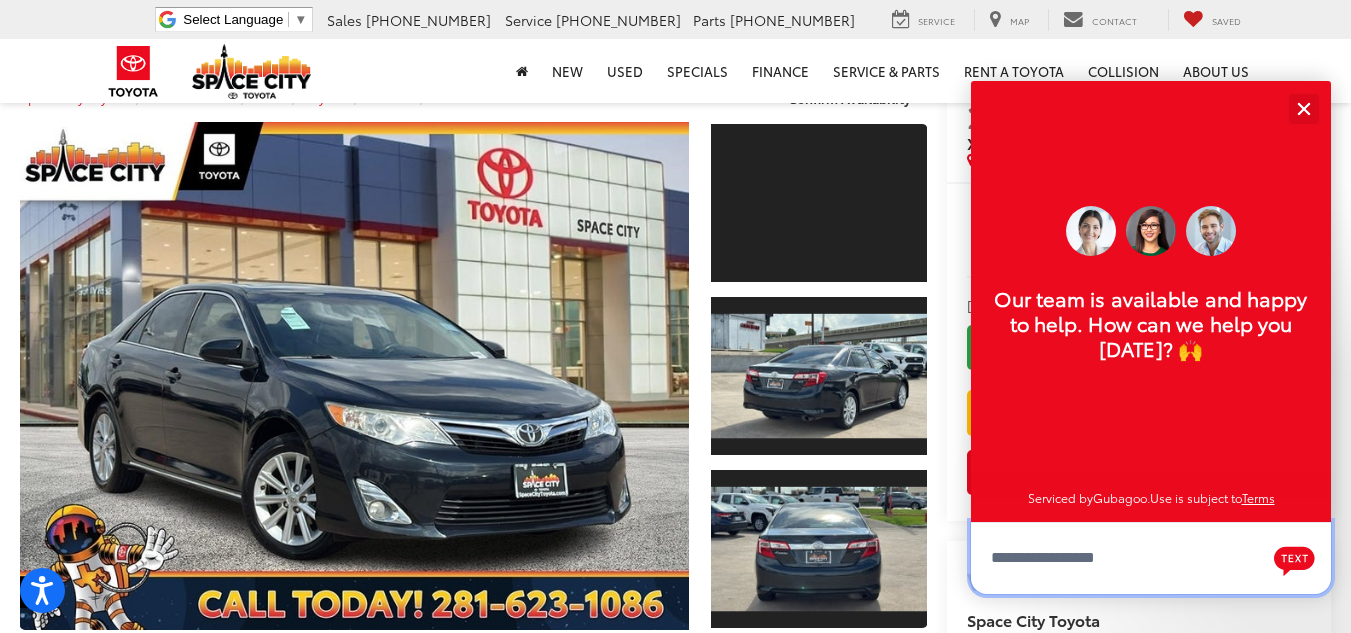 scroll, scrollTop: 24, scrollLeft: 0, axis: vertical 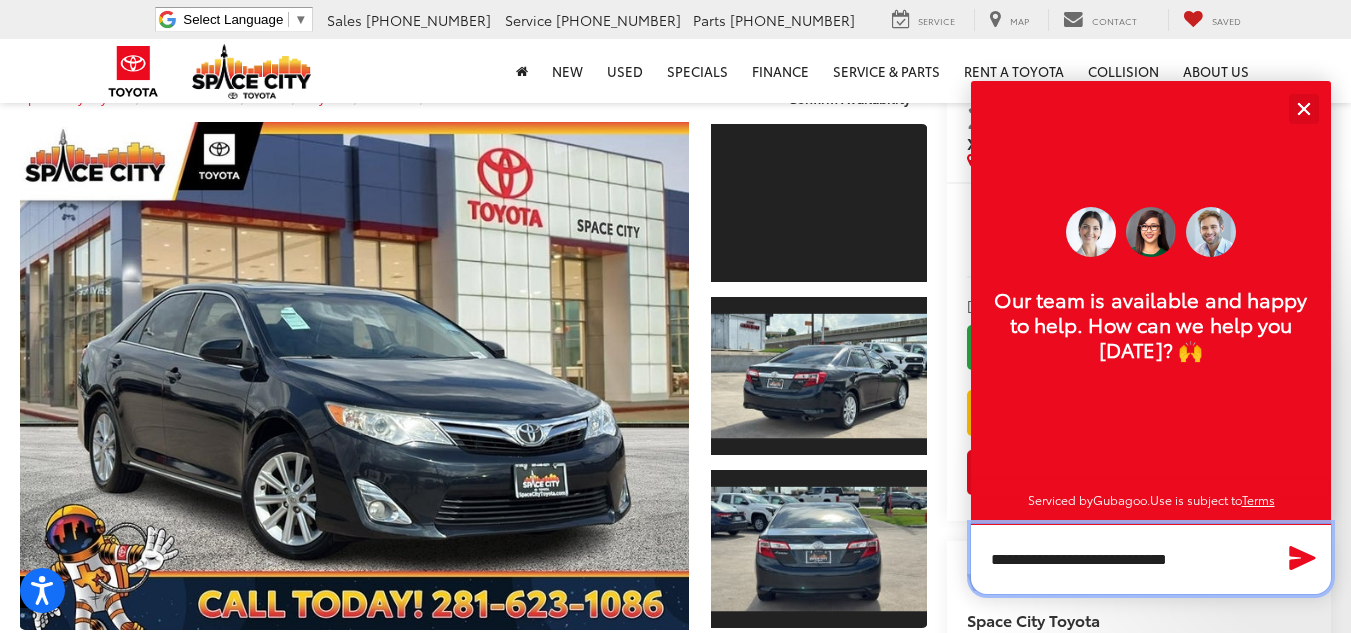 type on "**********" 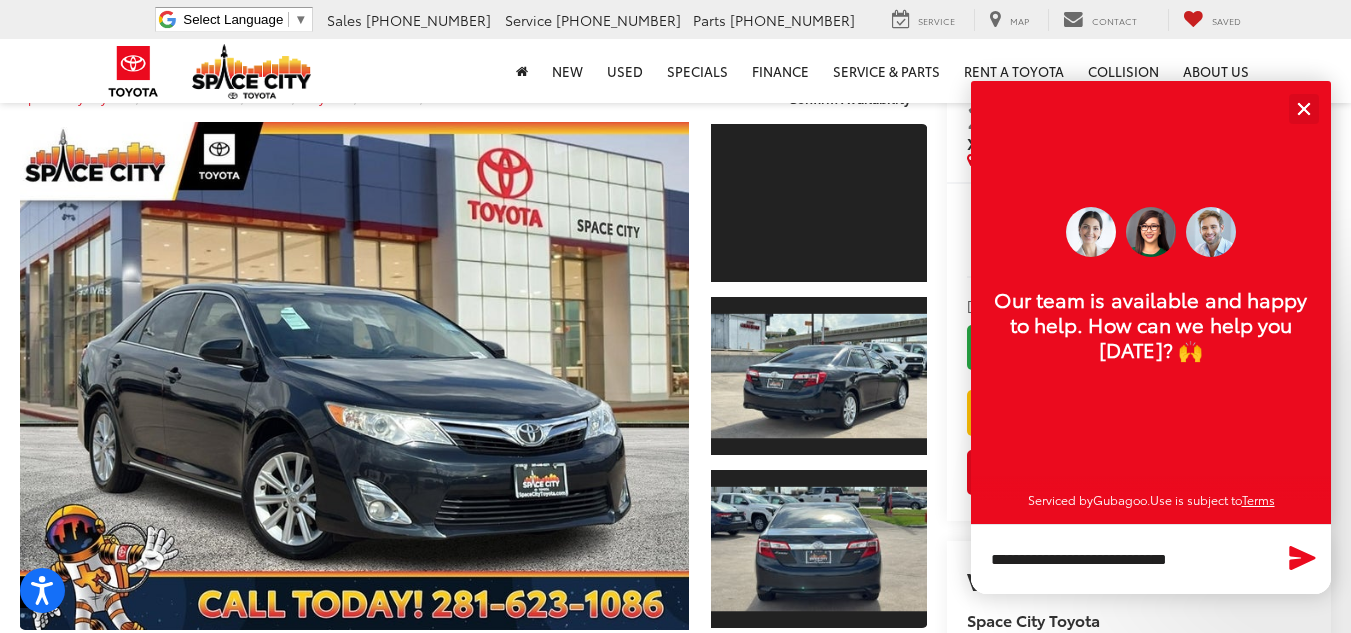 click 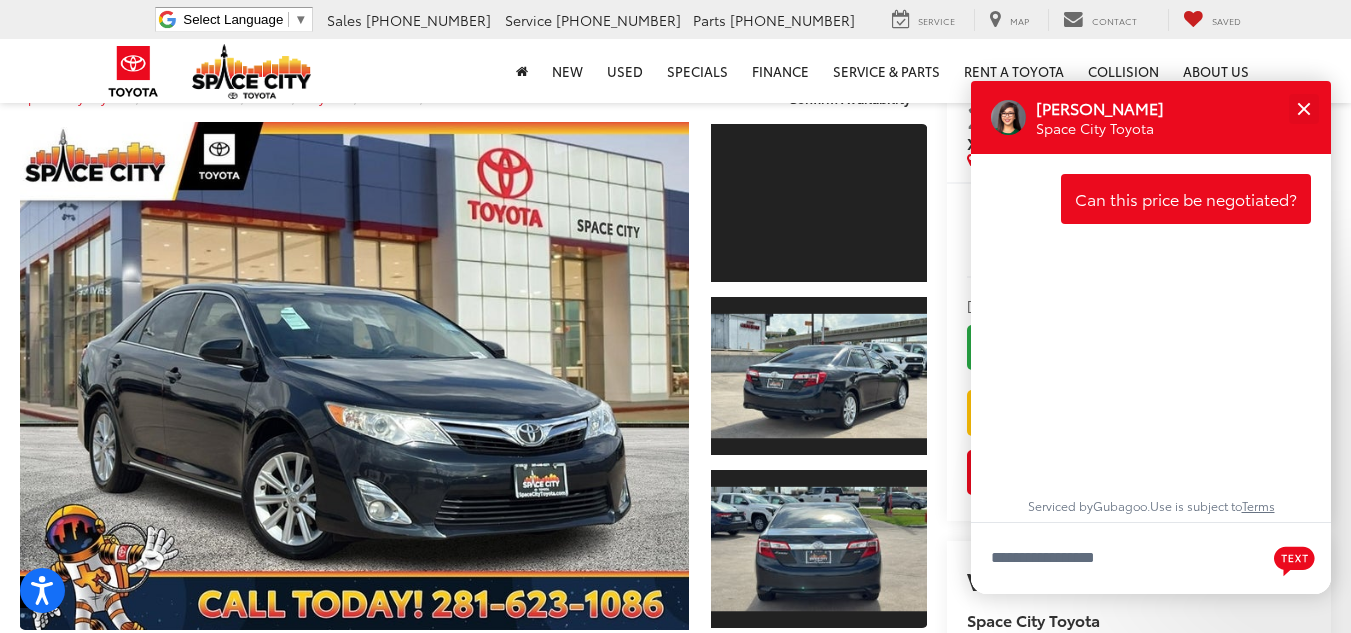 scroll, scrollTop: 0, scrollLeft: 0, axis: both 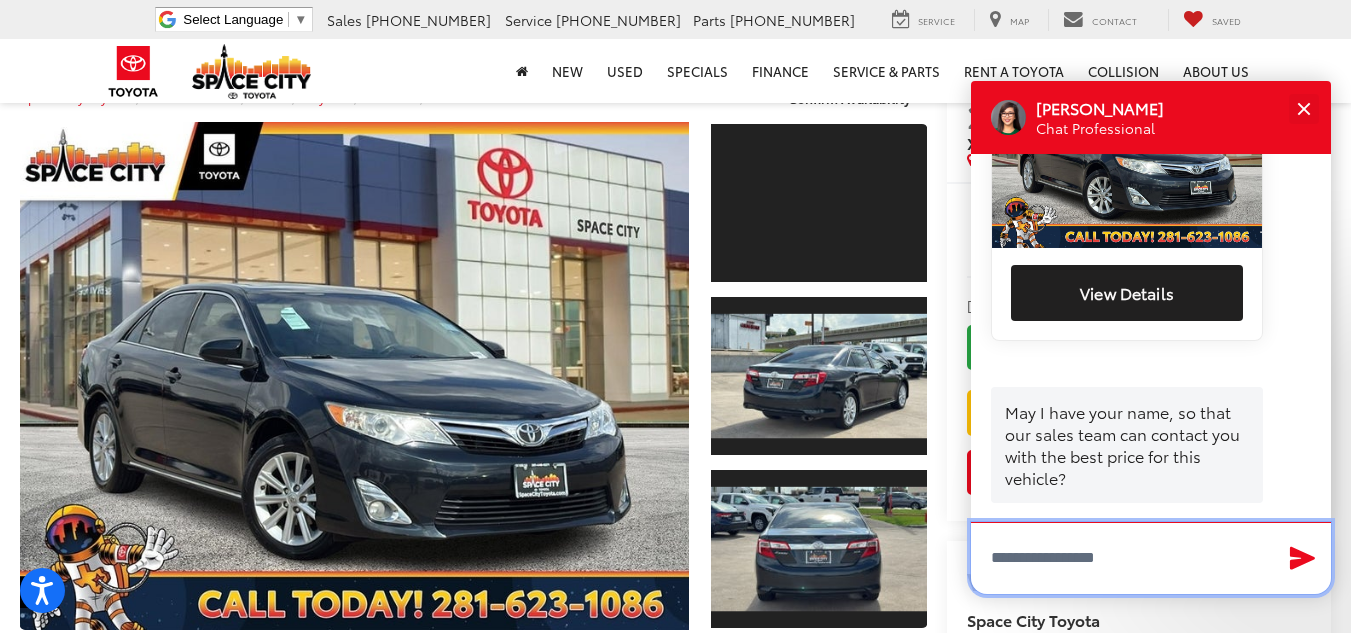 click at bounding box center (1151, 558) 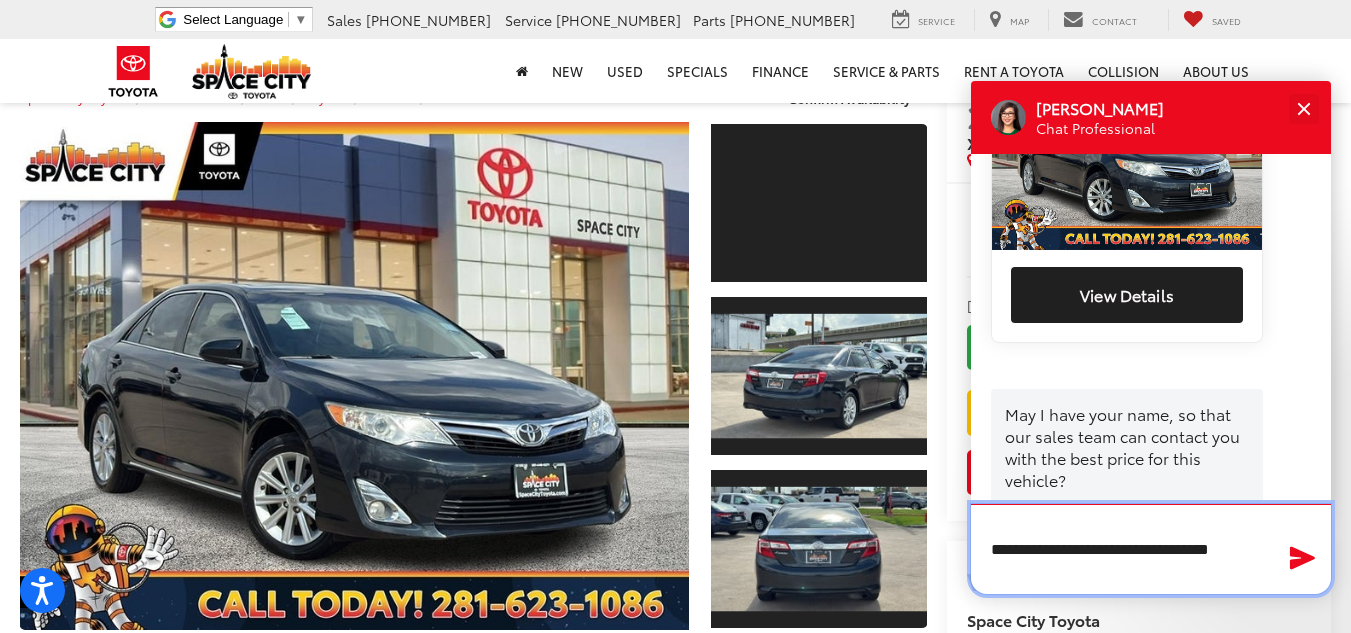 scroll, scrollTop: 534, scrollLeft: 0, axis: vertical 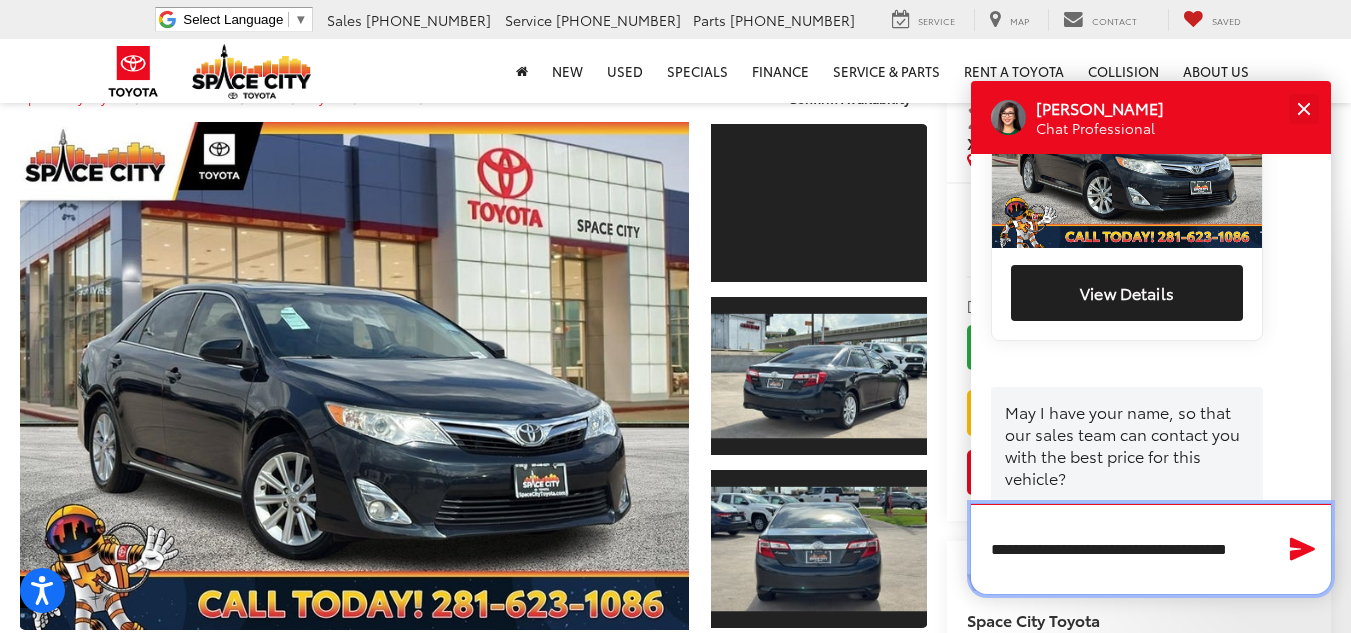 type on "**********" 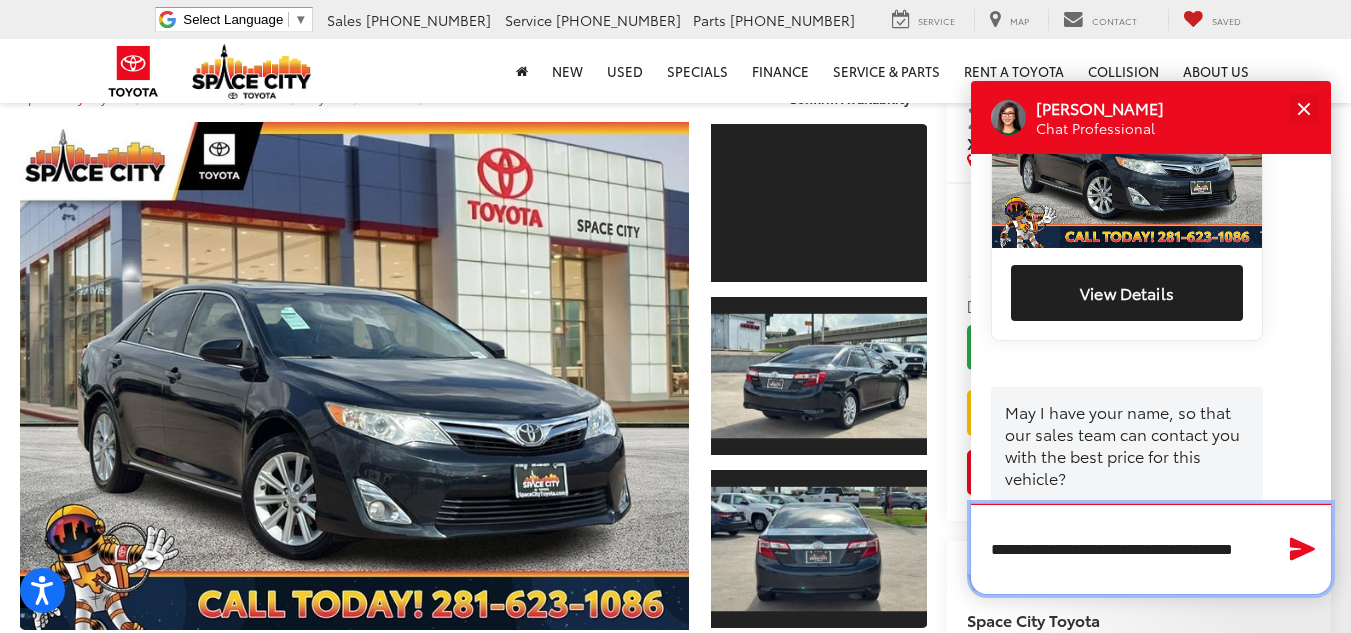 scroll, scrollTop: 0, scrollLeft: 15, axis: horizontal 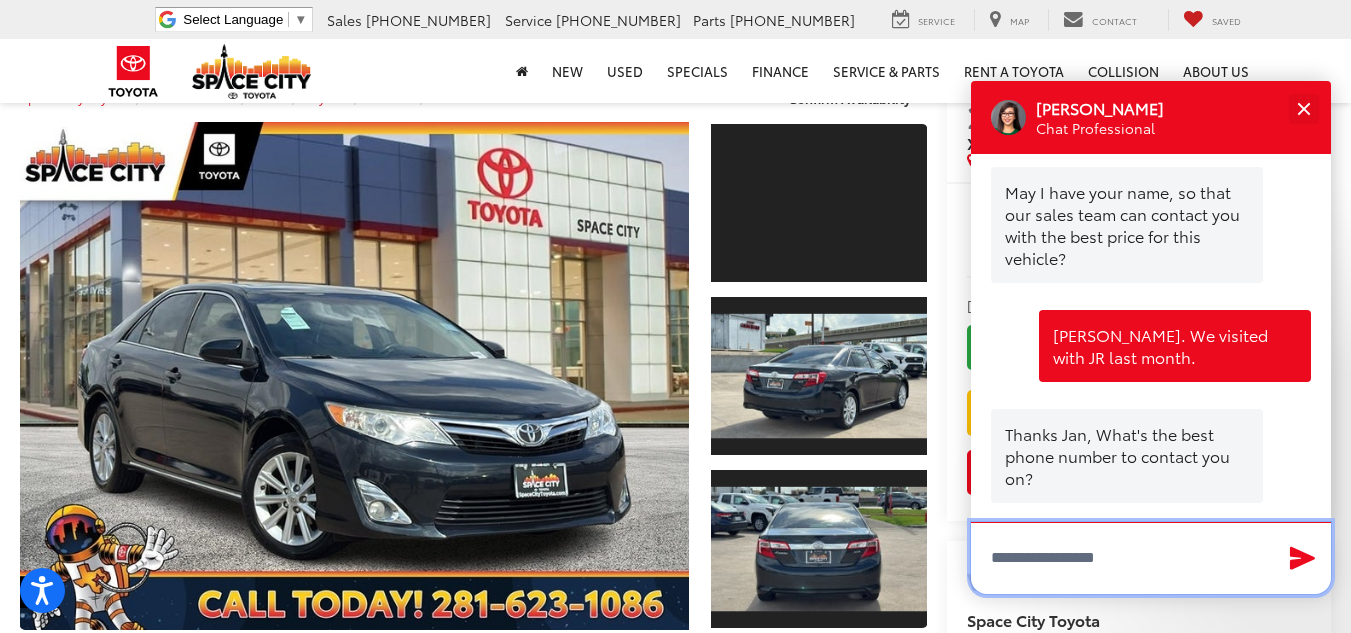 click at bounding box center [1151, 558] 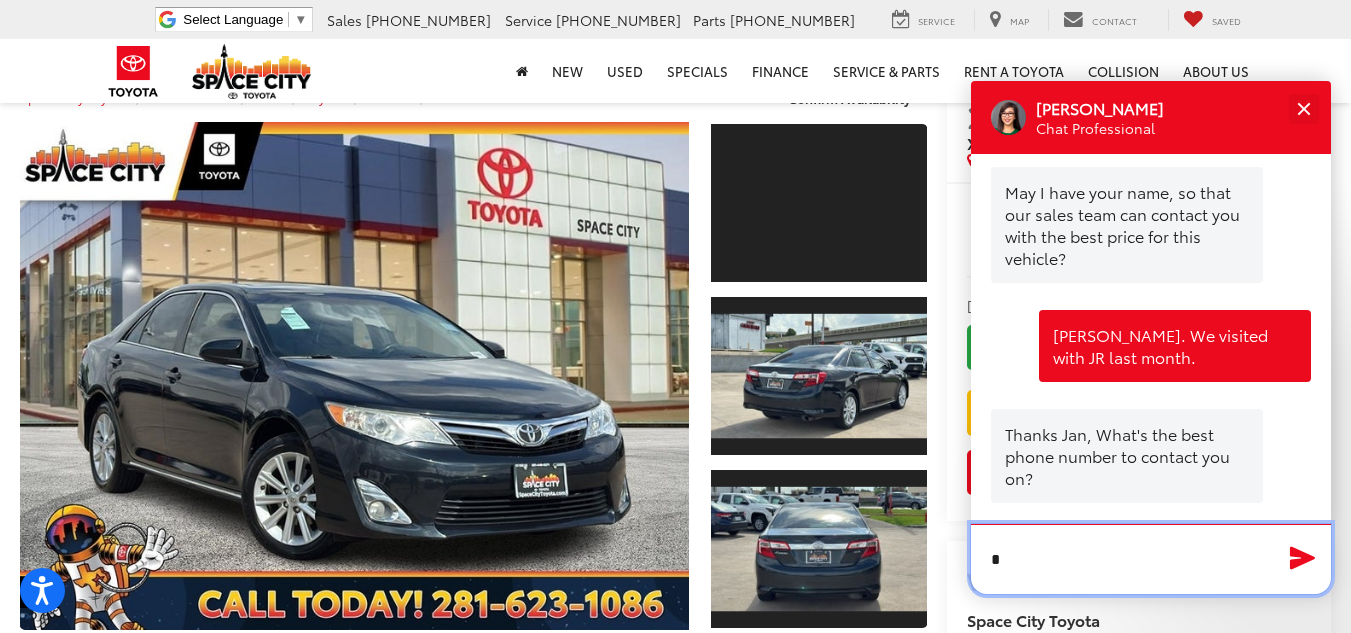 scroll, scrollTop: 752, scrollLeft: 0, axis: vertical 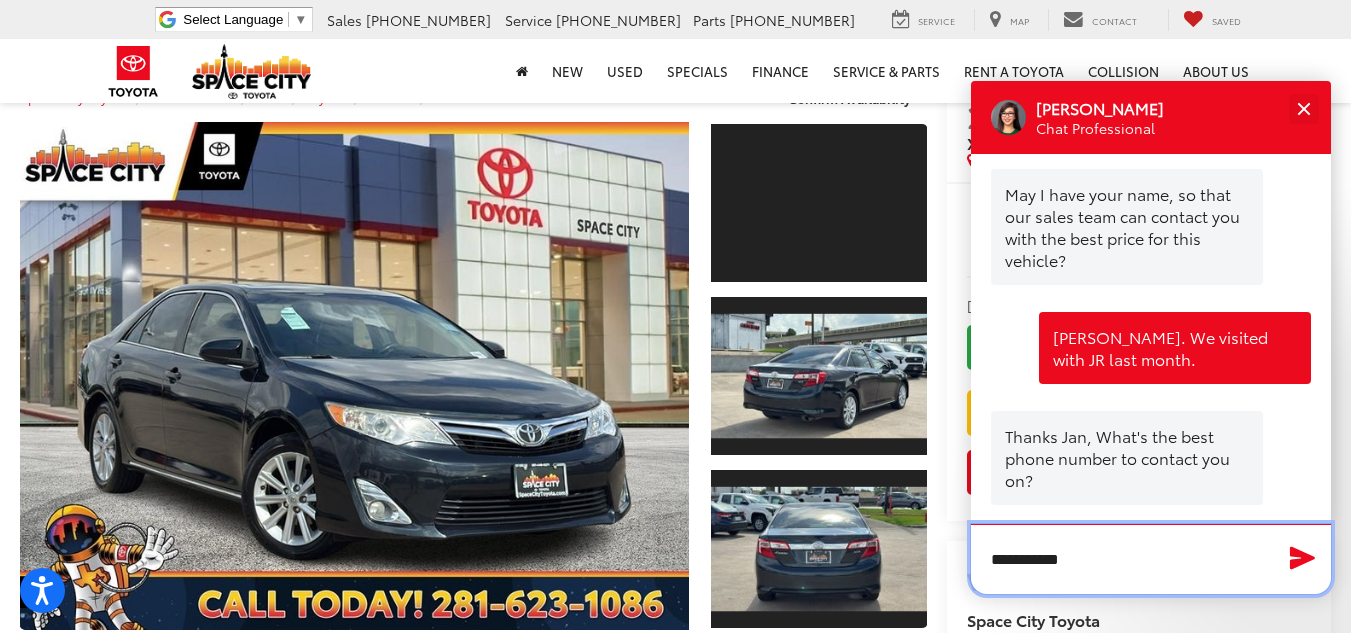 type on "**********" 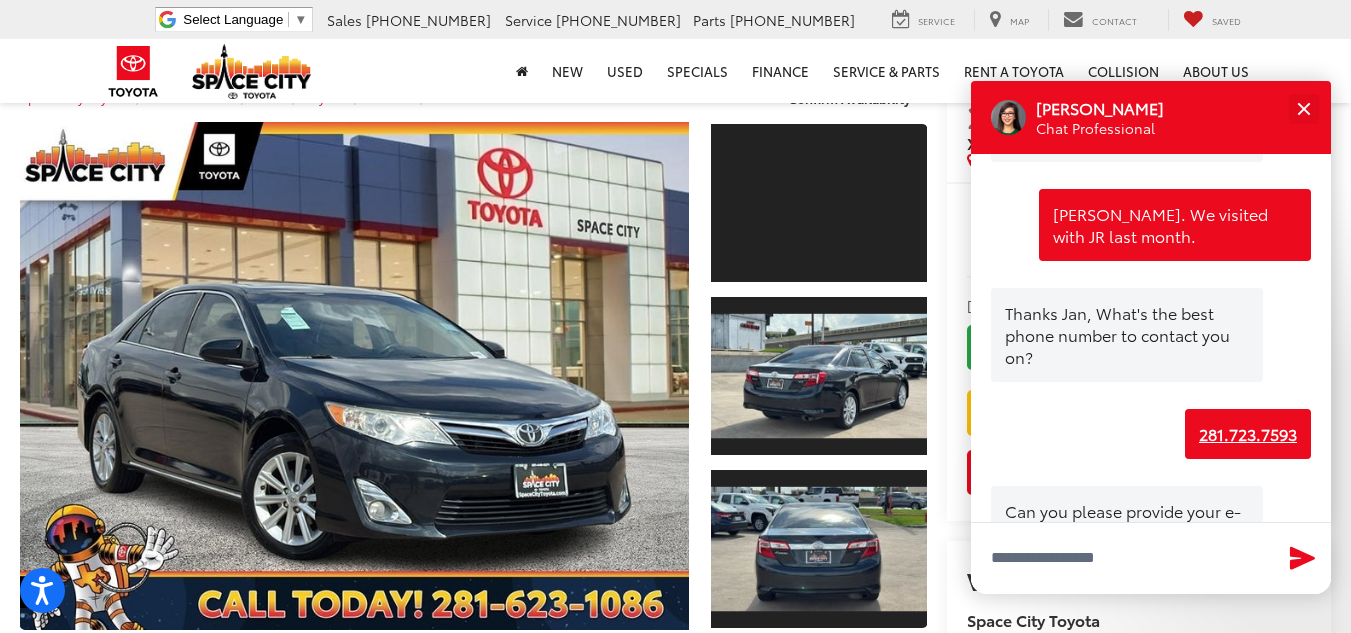 scroll, scrollTop: 930, scrollLeft: 0, axis: vertical 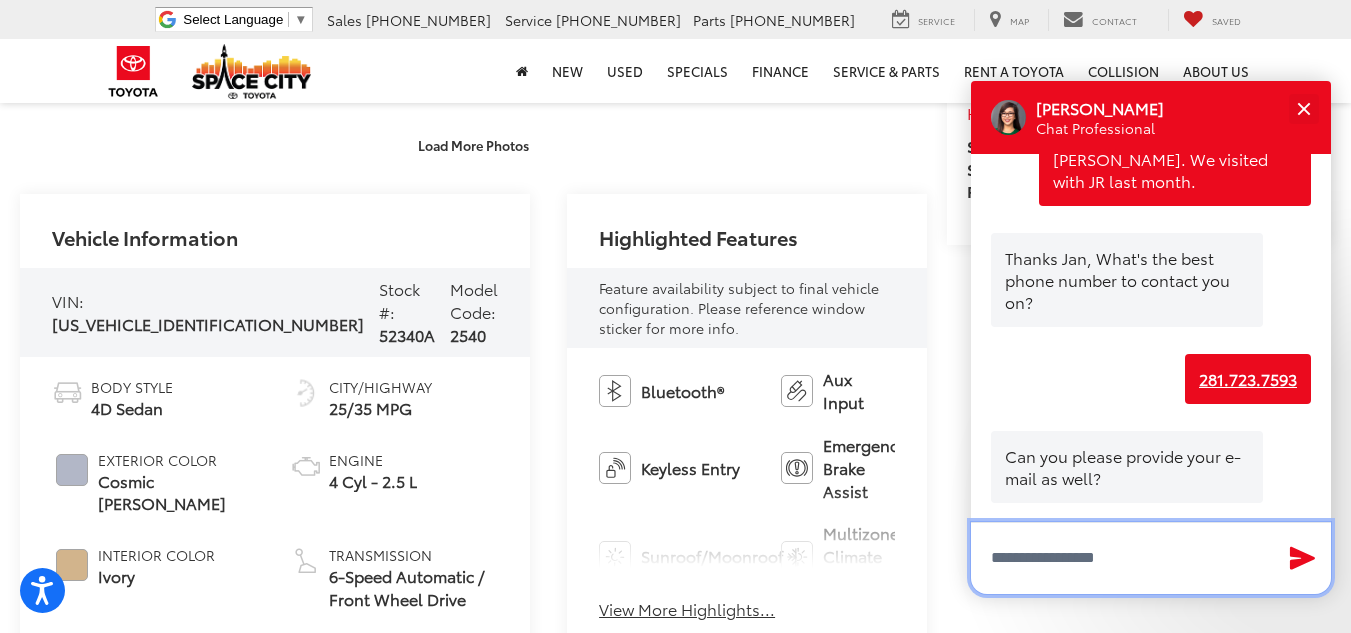 click at bounding box center (1151, 558) 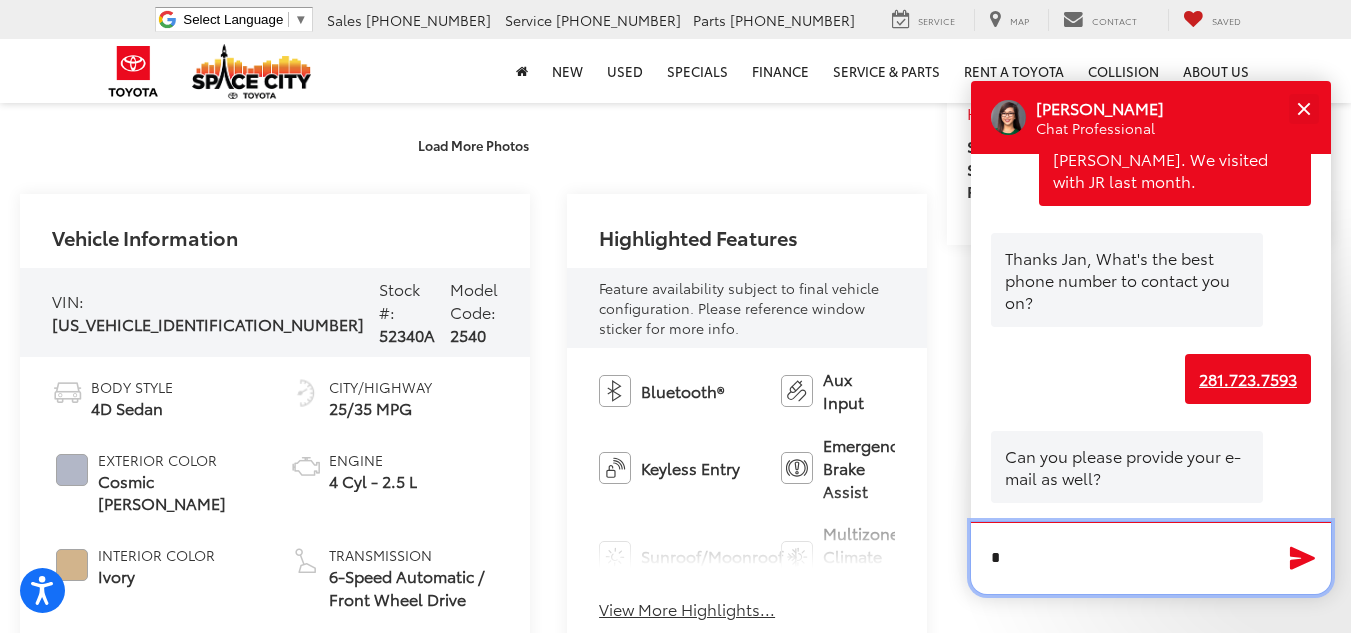 scroll, scrollTop: 928, scrollLeft: 0, axis: vertical 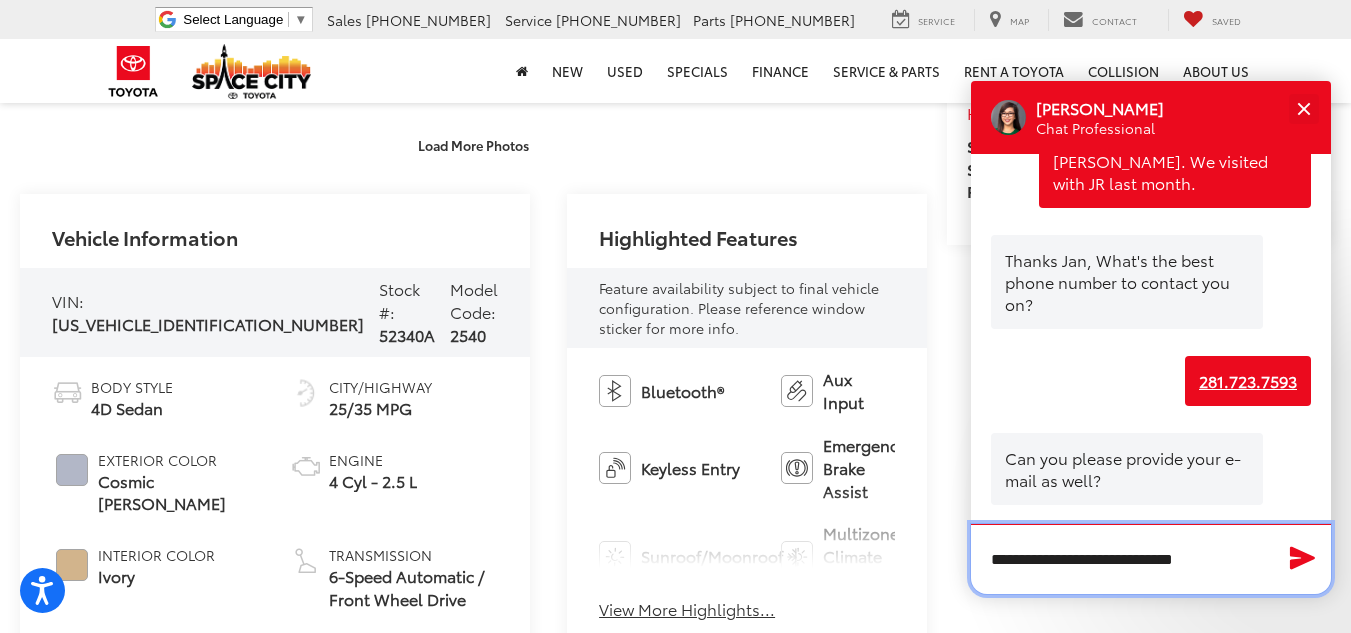 type on "**********" 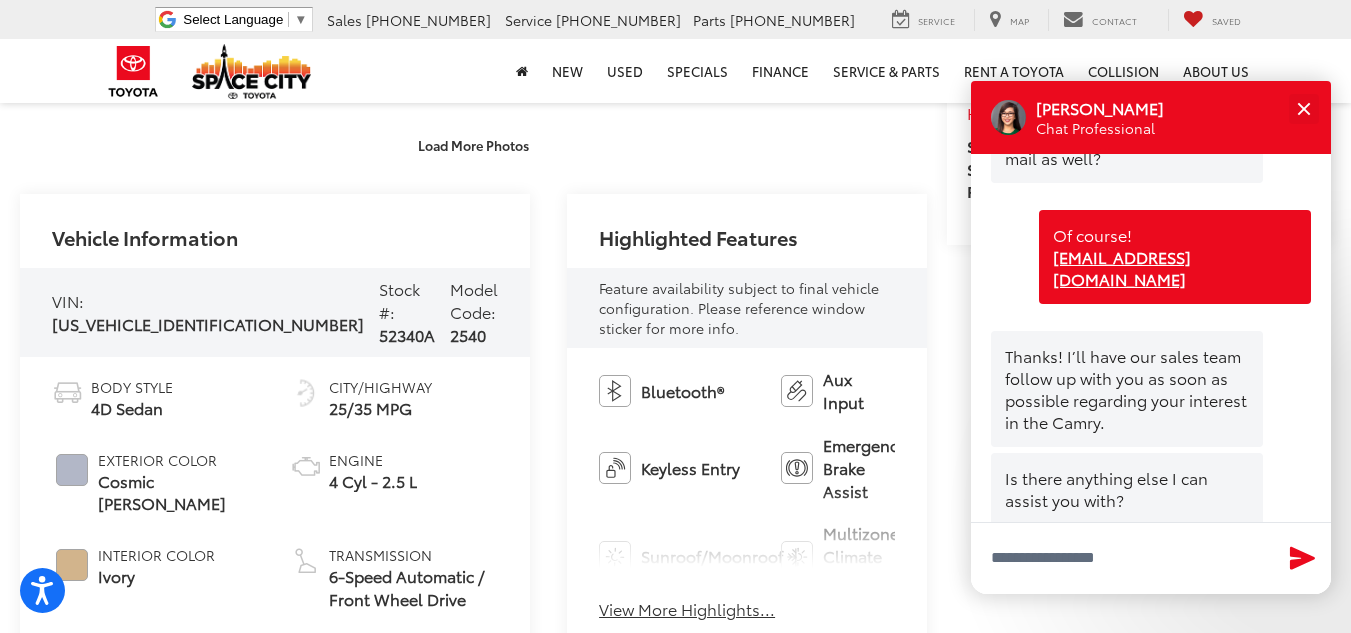 scroll, scrollTop: 1332, scrollLeft: 0, axis: vertical 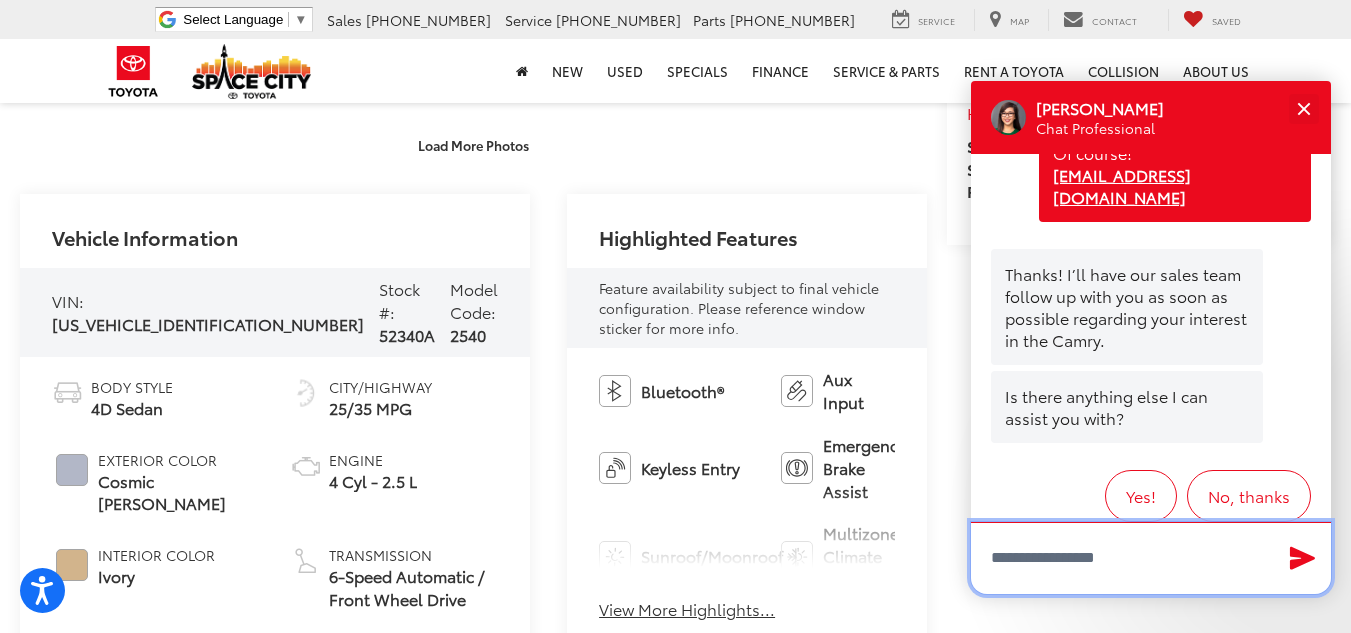 click at bounding box center (1151, 558) 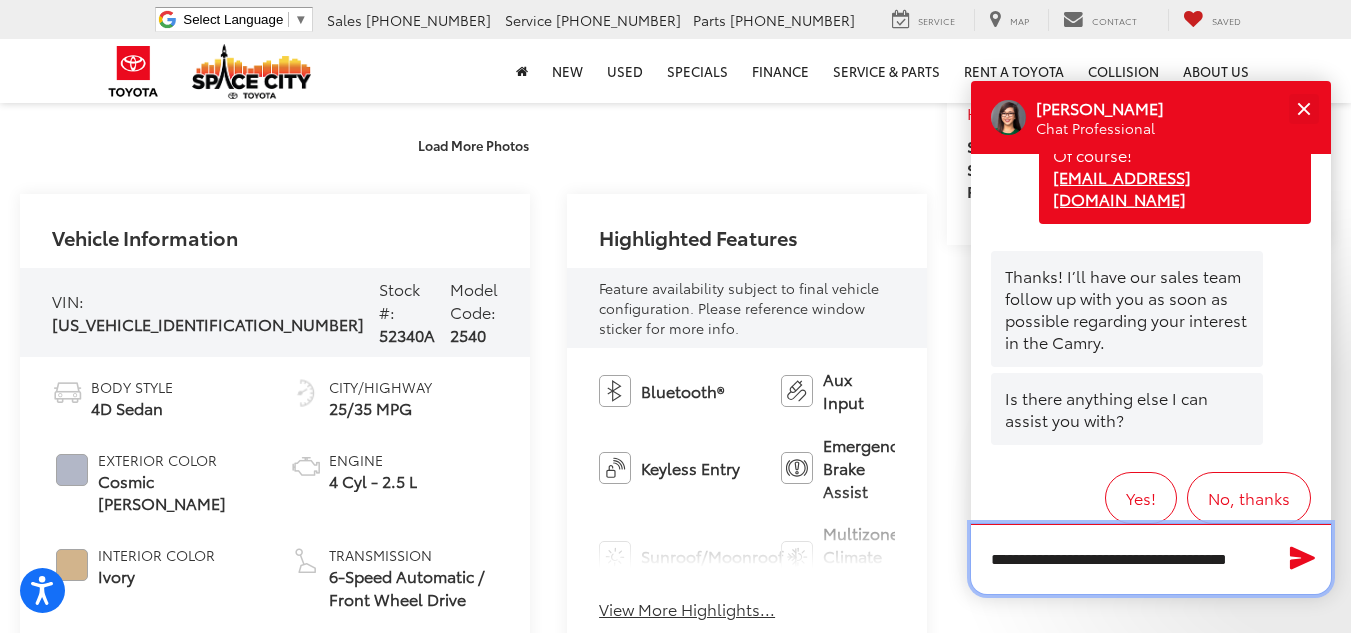 scroll, scrollTop: 1332, scrollLeft: 0, axis: vertical 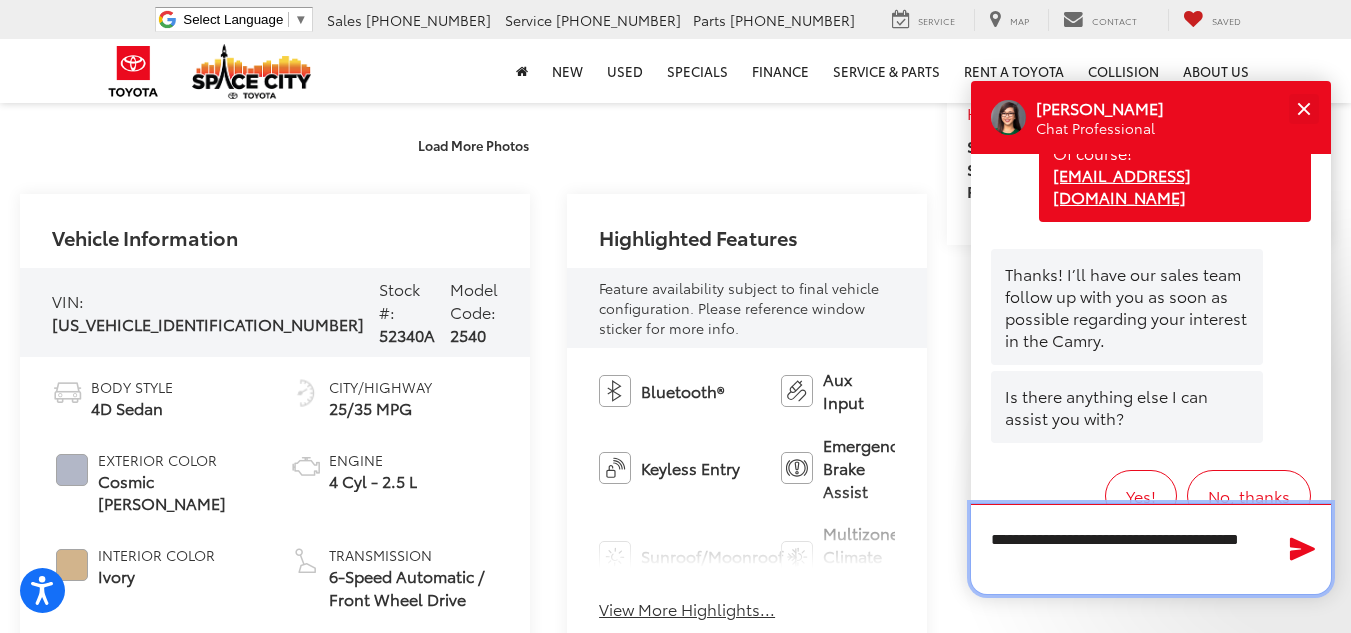 type on "**********" 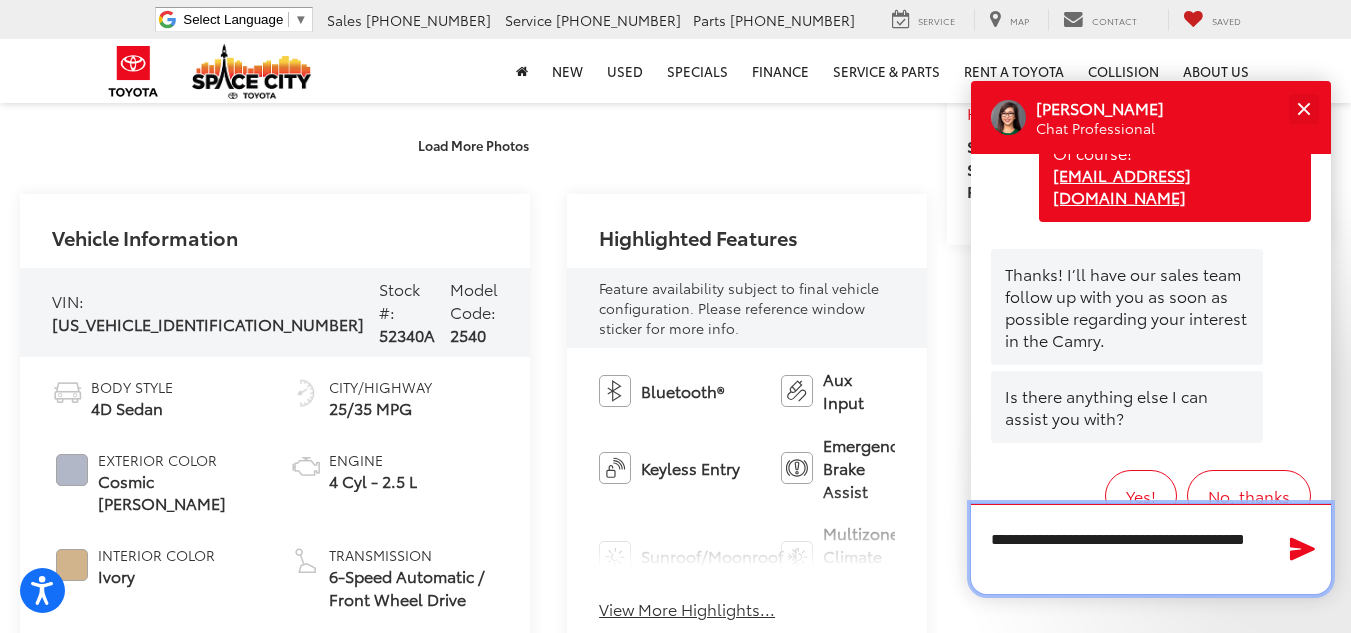 type 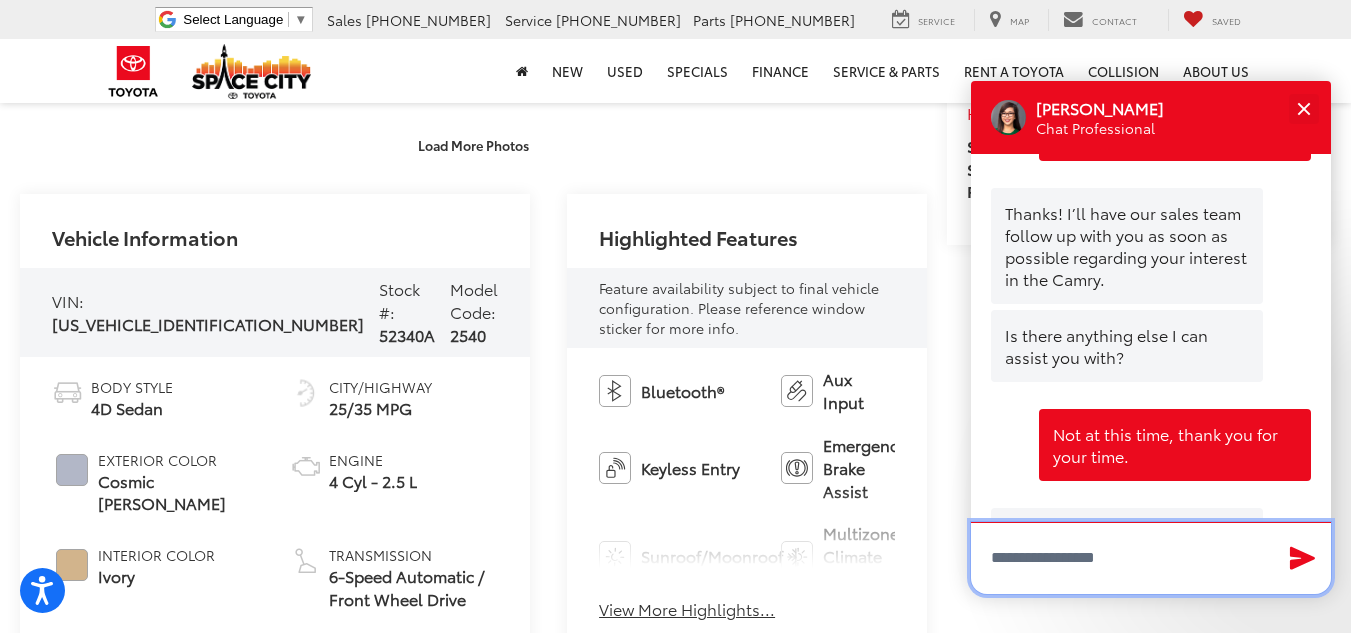 scroll, scrollTop: 1448, scrollLeft: 0, axis: vertical 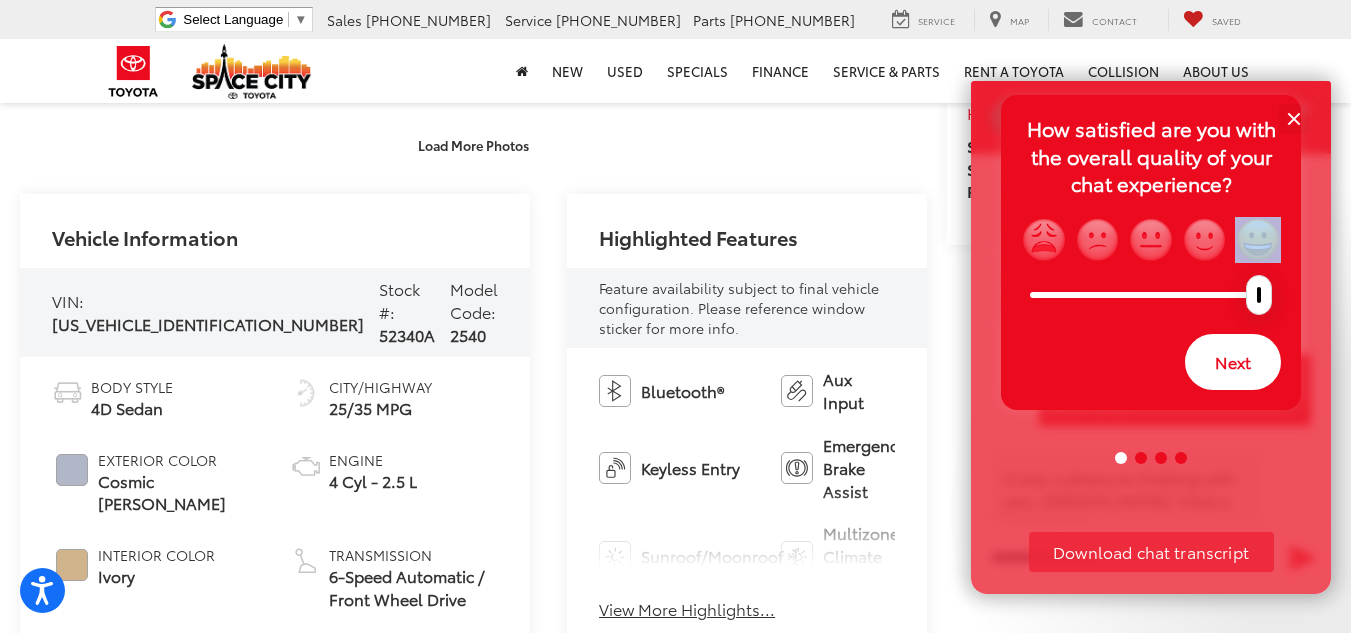 drag, startPoint x: 1153, startPoint y: 301, endPoint x: 1319, endPoint y: 286, distance: 166.67633 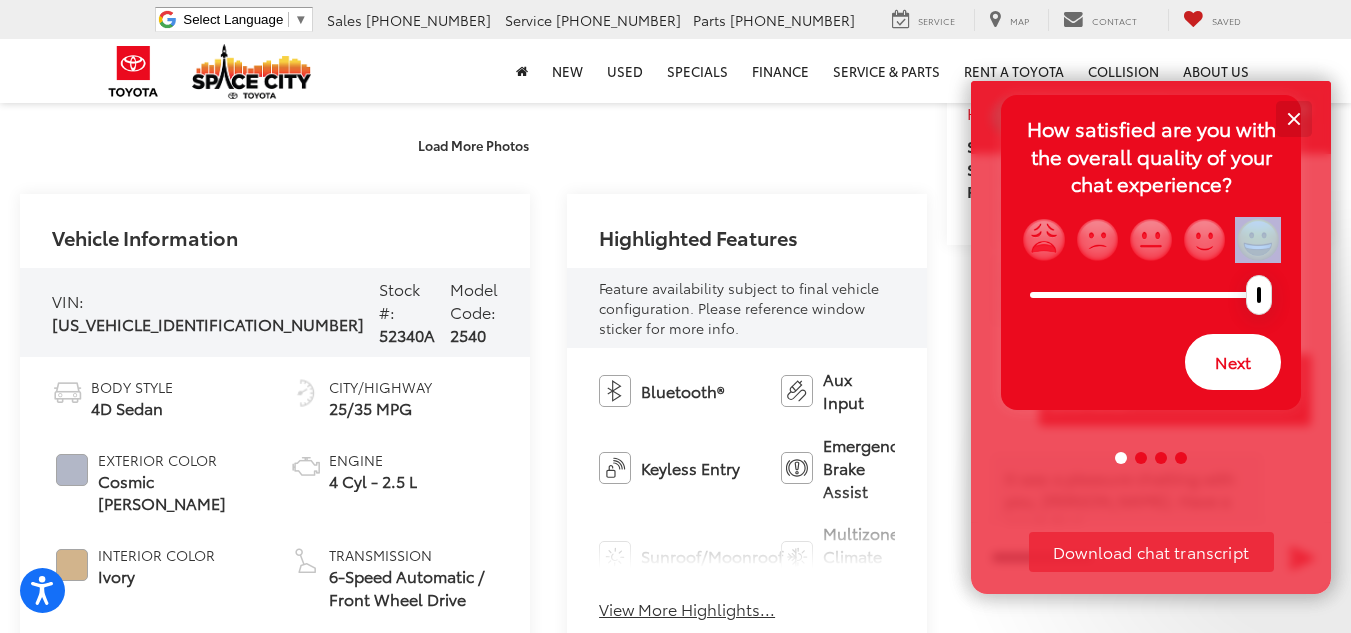 click at bounding box center [1293, 118] 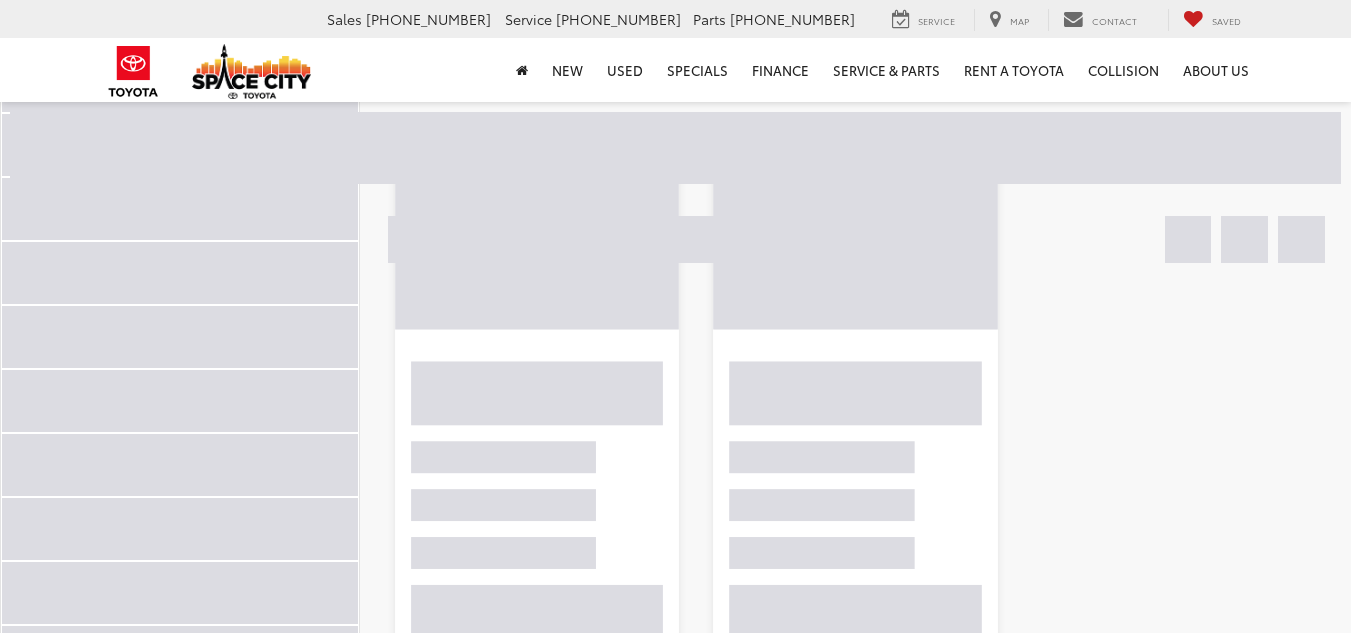 scroll, scrollTop: 1545, scrollLeft: 0, axis: vertical 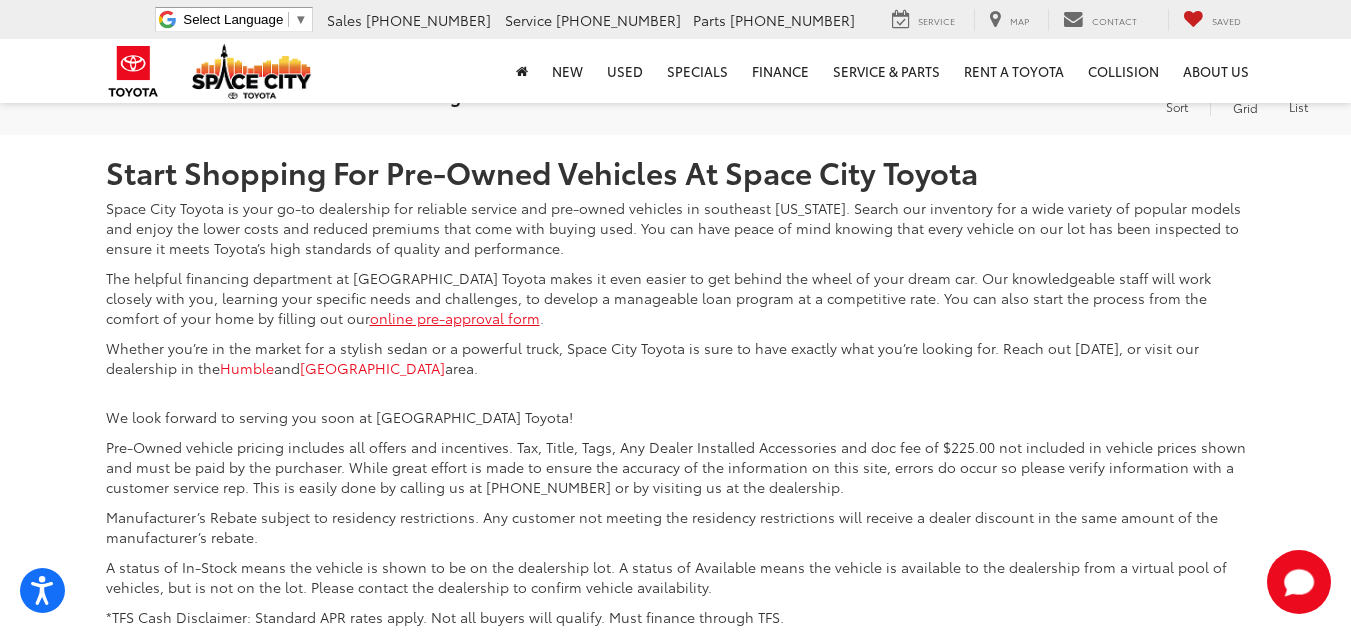 click on "3" at bounding box center (1007, -14) 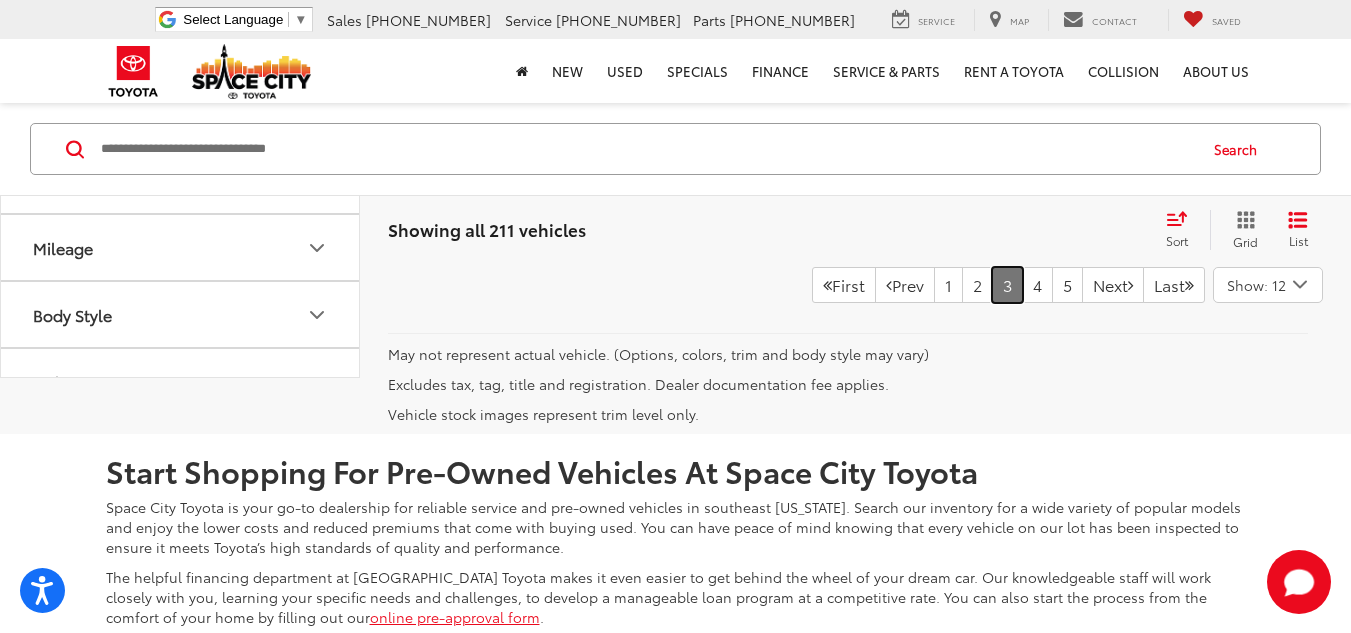 scroll, scrollTop: 4398, scrollLeft: 0, axis: vertical 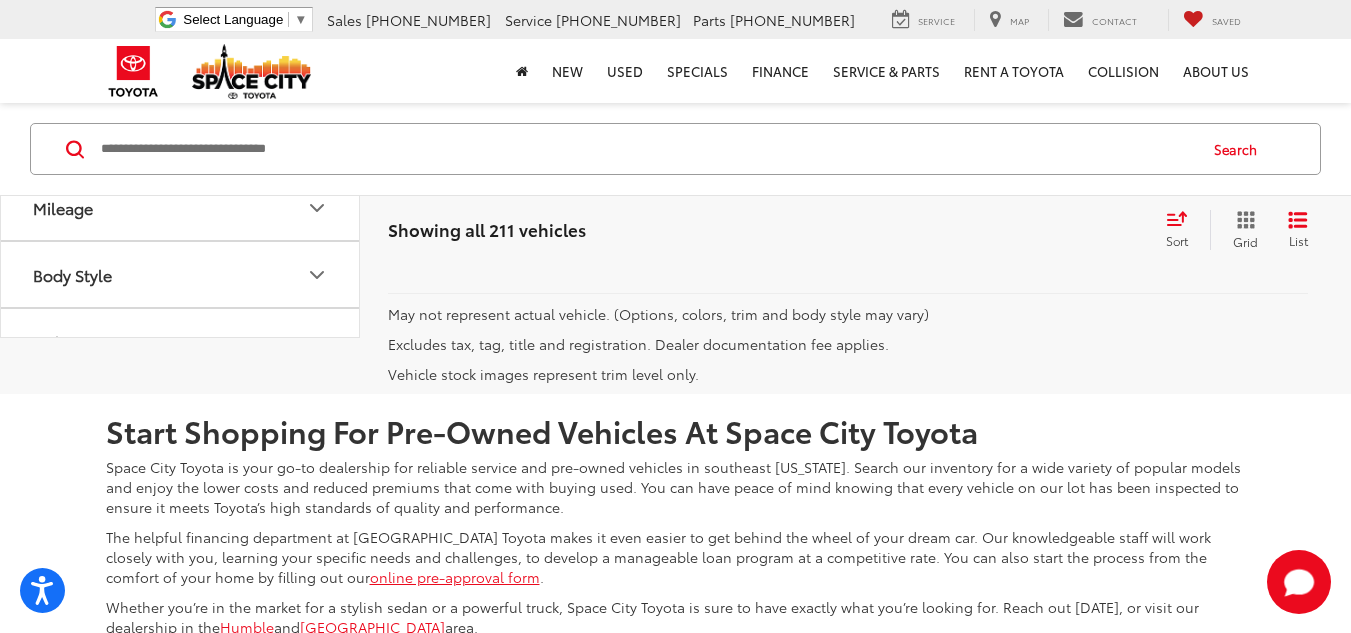 click on "4" at bounding box center [1037, 245] 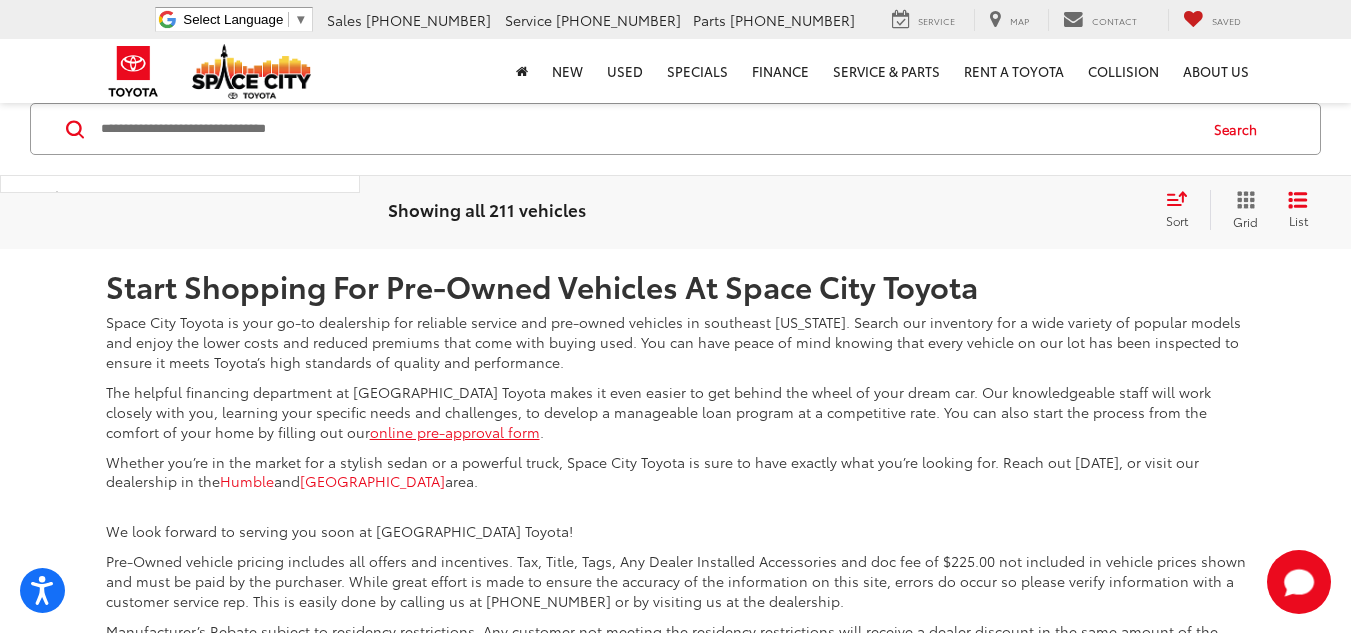 scroll, scrollTop: 4652, scrollLeft: 0, axis: vertical 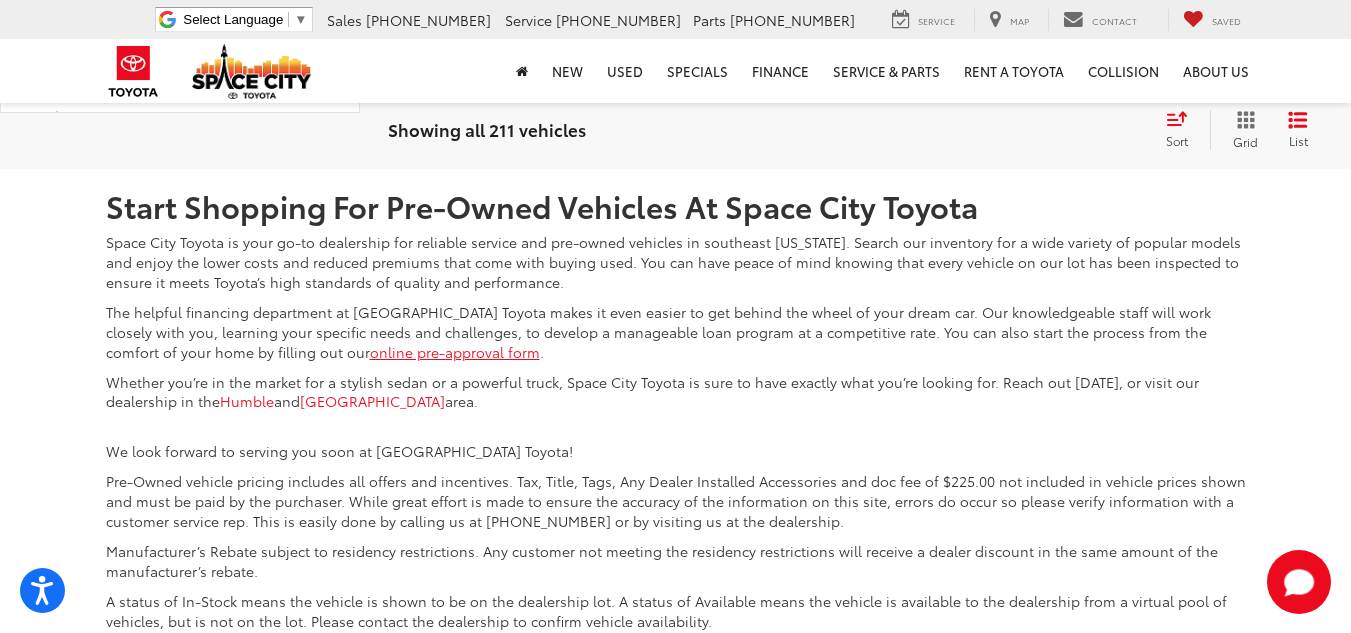 click on "5" at bounding box center [1037, 20] 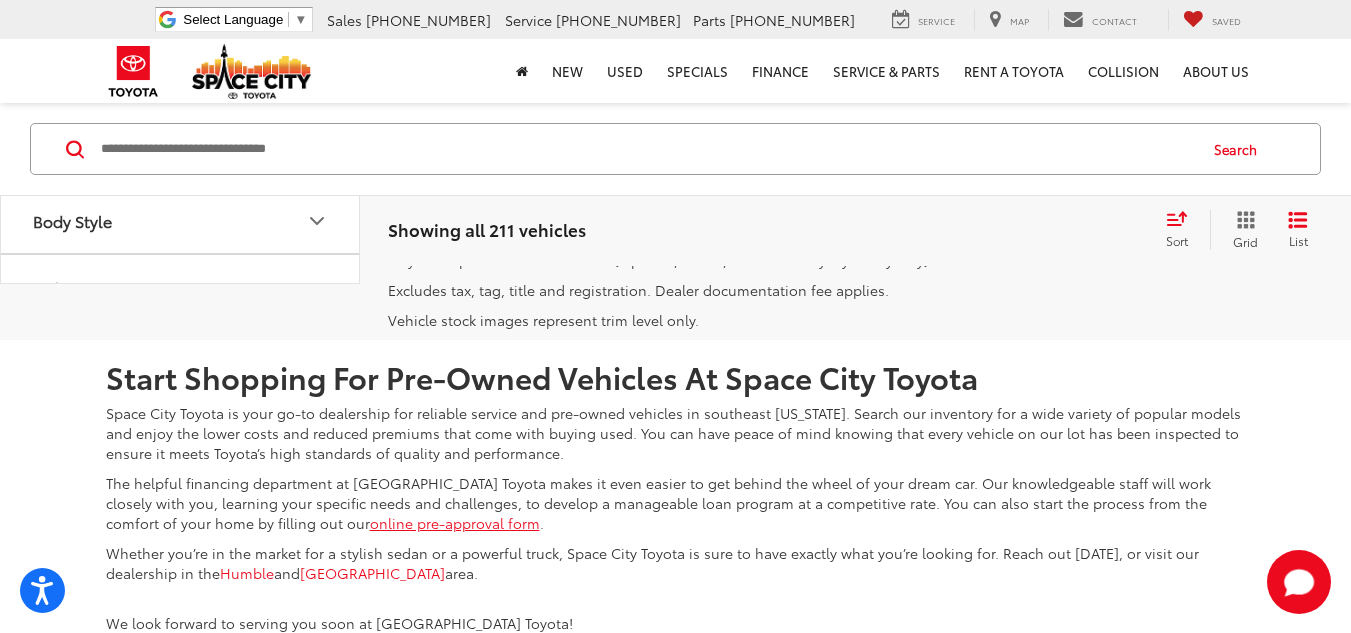 scroll, scrollTop: 4492, scrollLeft: 0, axis: vertical 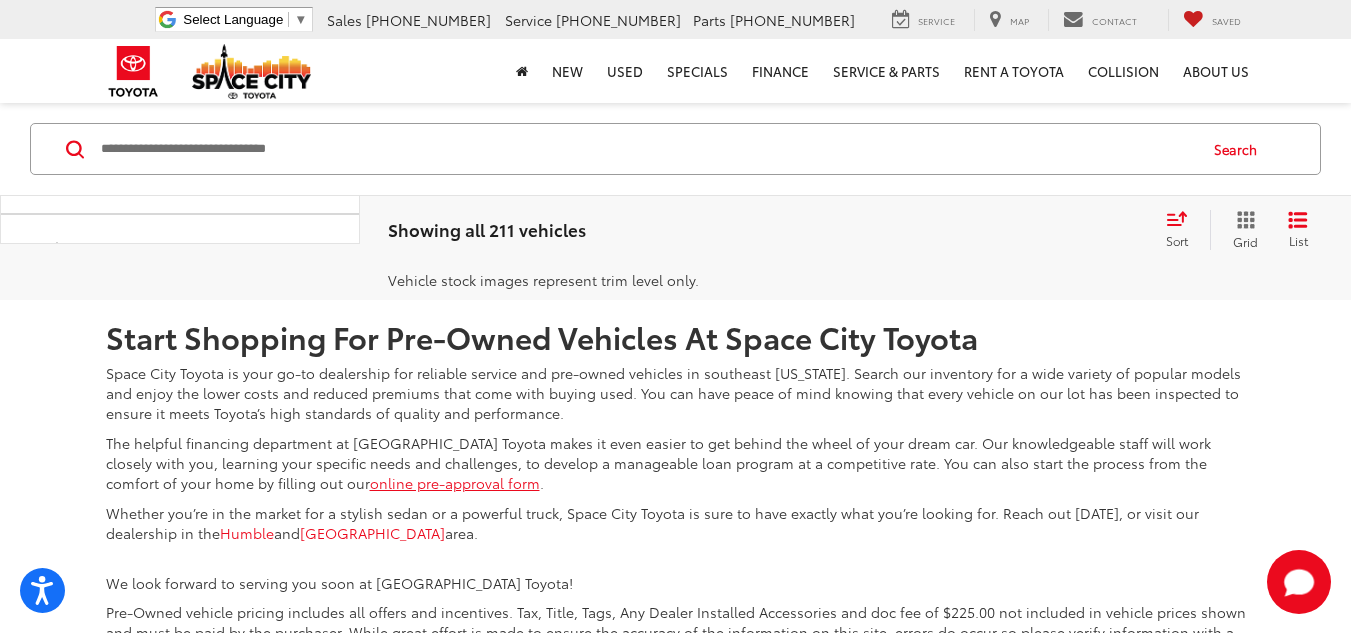 click on "6" at bounding box center (1037, 151) 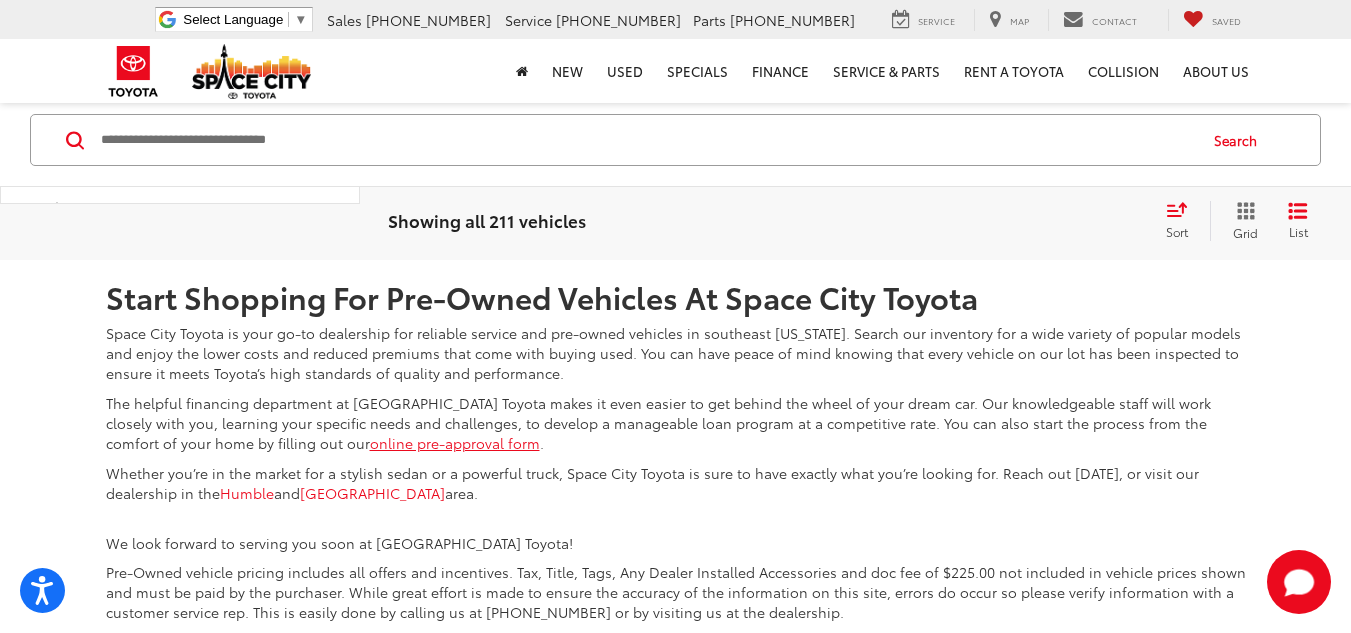scroll, scrollTop: 4572, scrollLeft: 0, axis: vertical 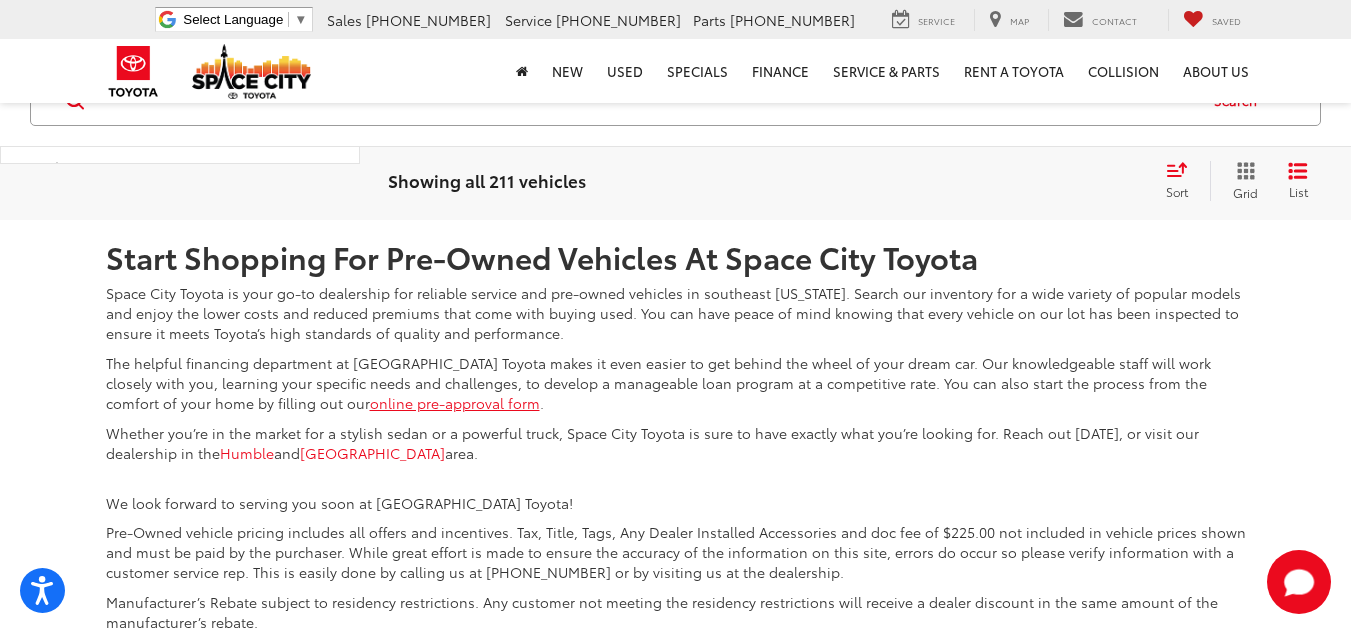 click on "7" at bounding box center [1037, 71] 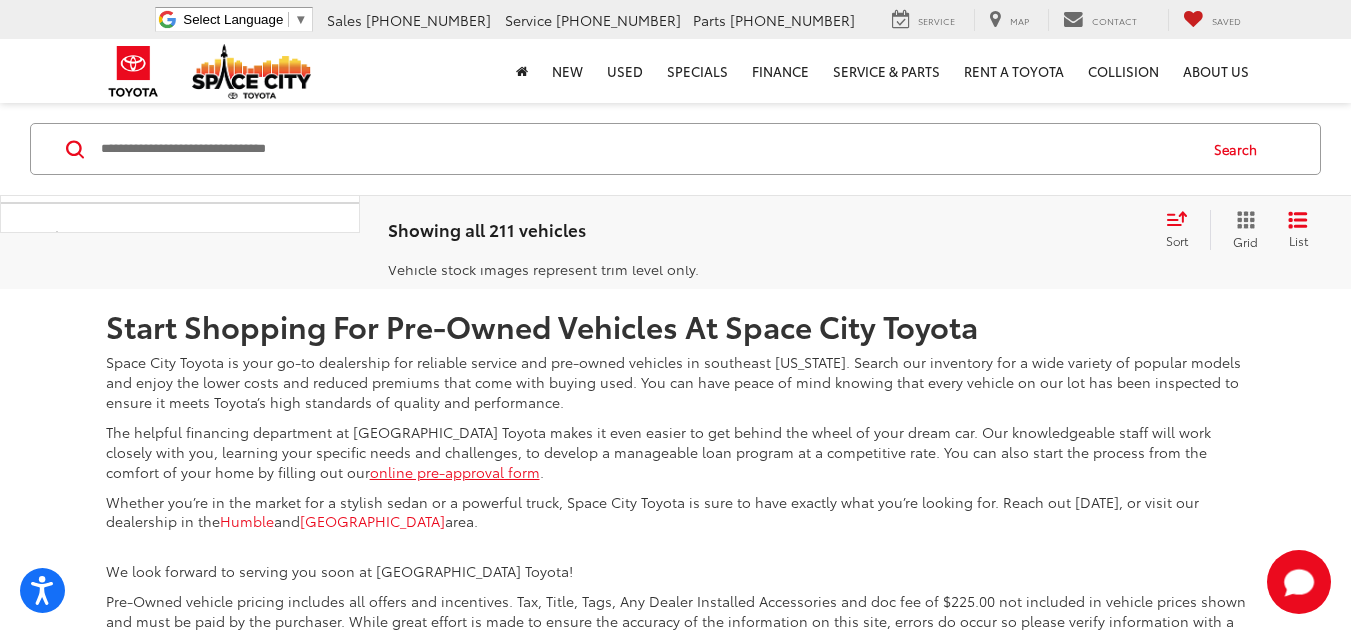 scroll, scrollTop: 4612, scrollLeft: 0, axis: vertical 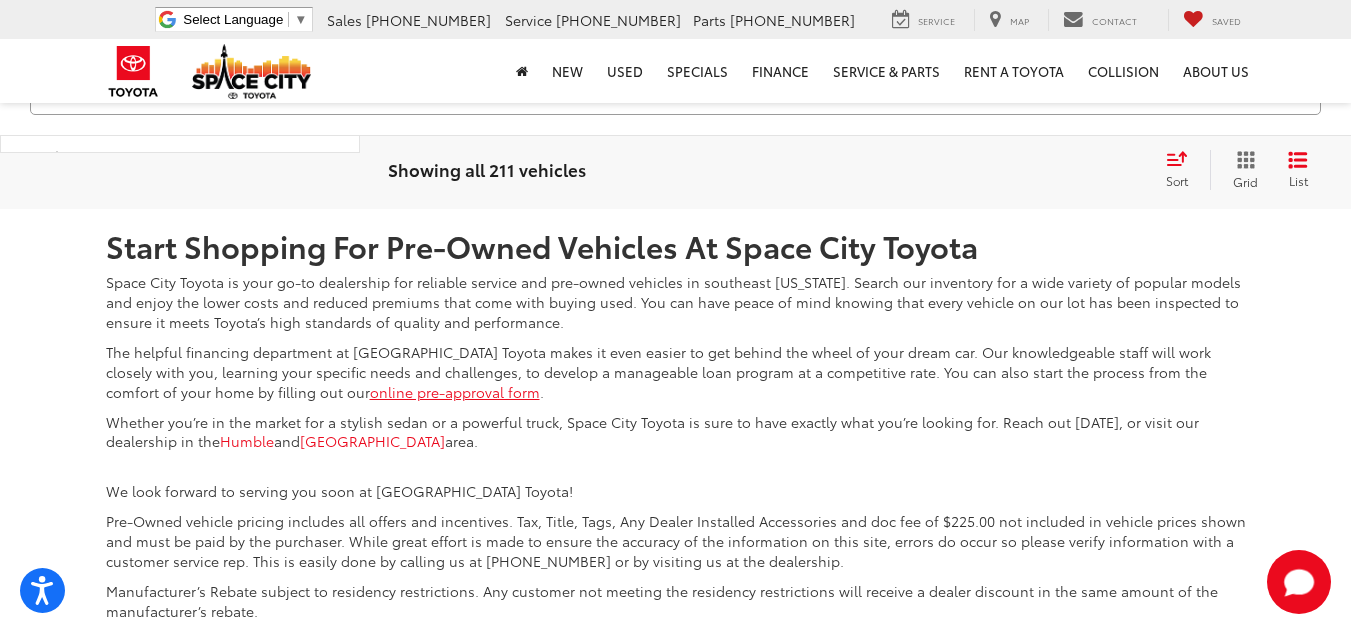 click on "8" at bounding box center (1037, 60) 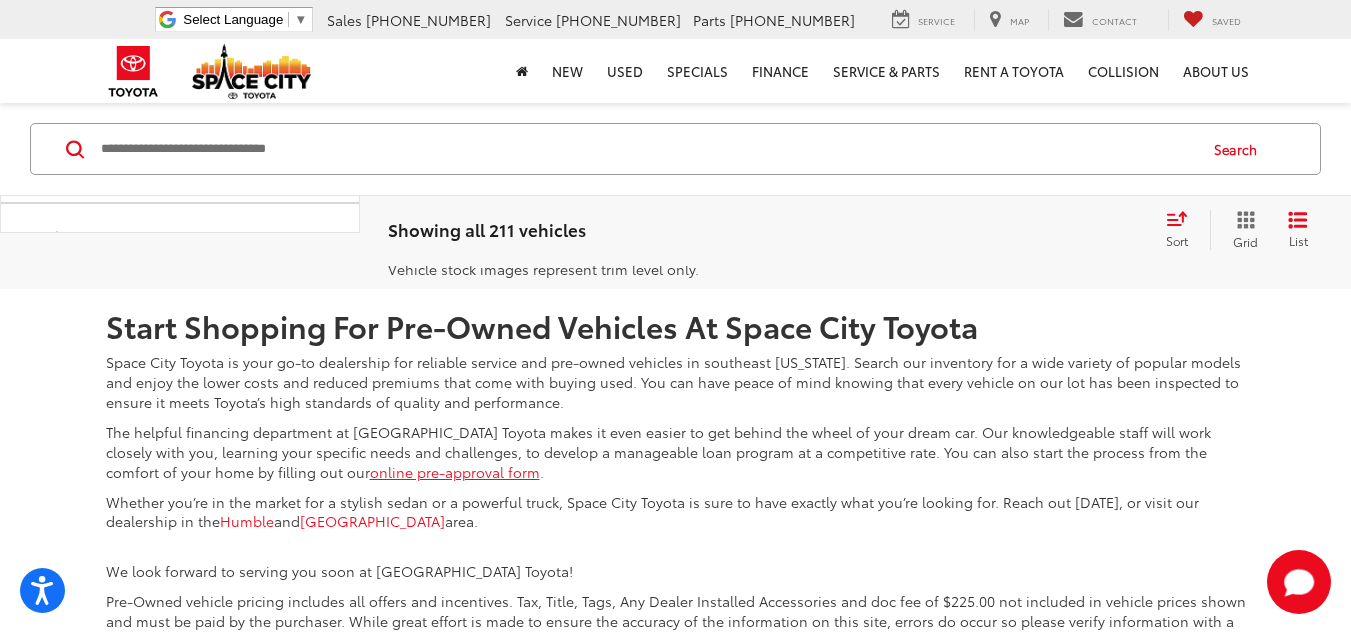 scroll, scrollTop: 4612, scrollLeft: 0, axis: vertical 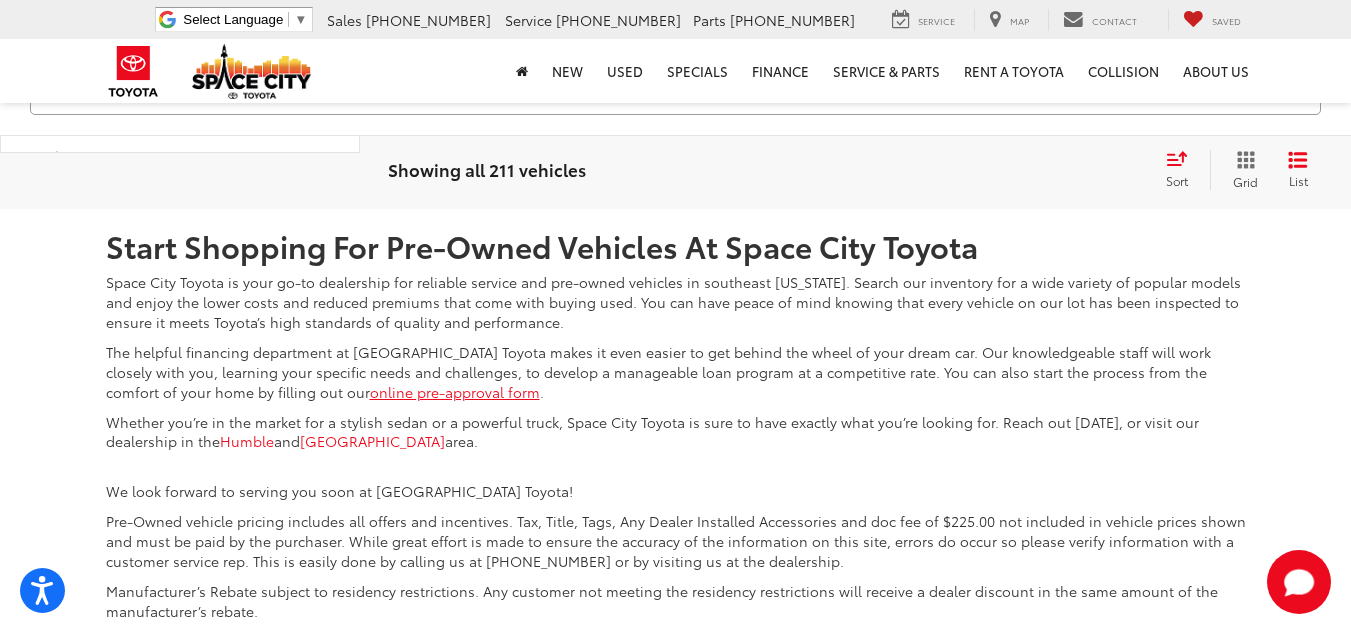 click on "Last" at bounding box center (1174, 60) 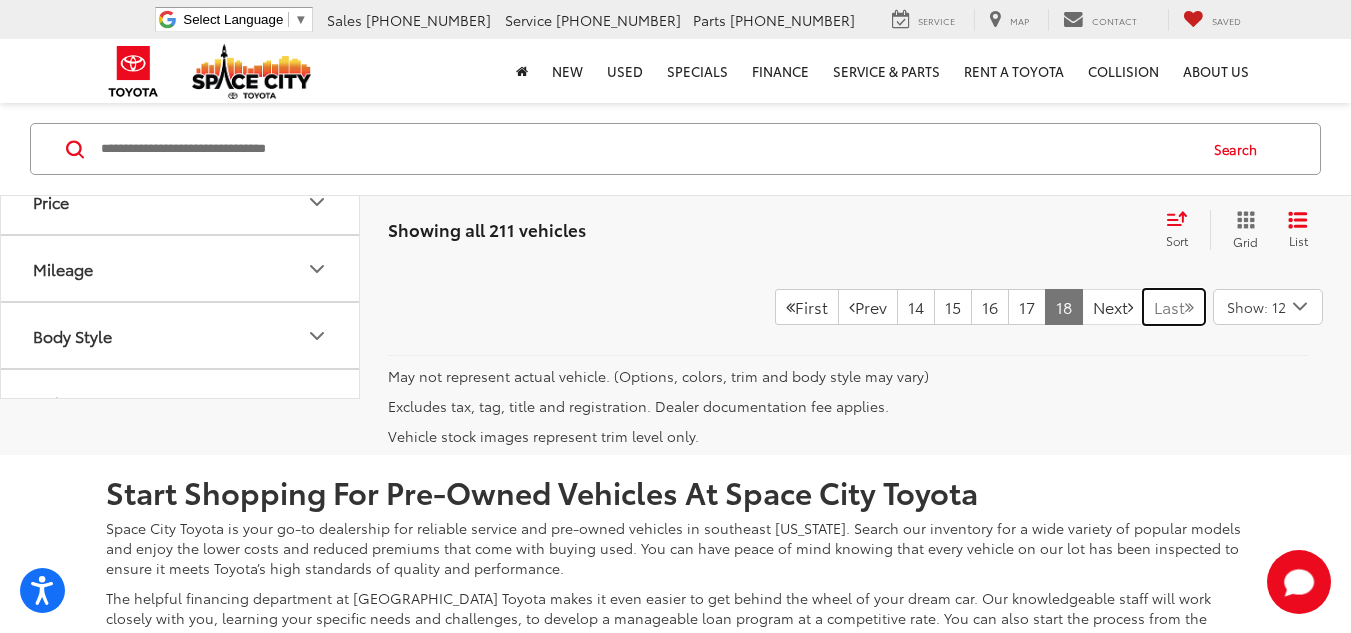 scroll, scrollTop: 3332, scrollLeft: 0, axis: vertical 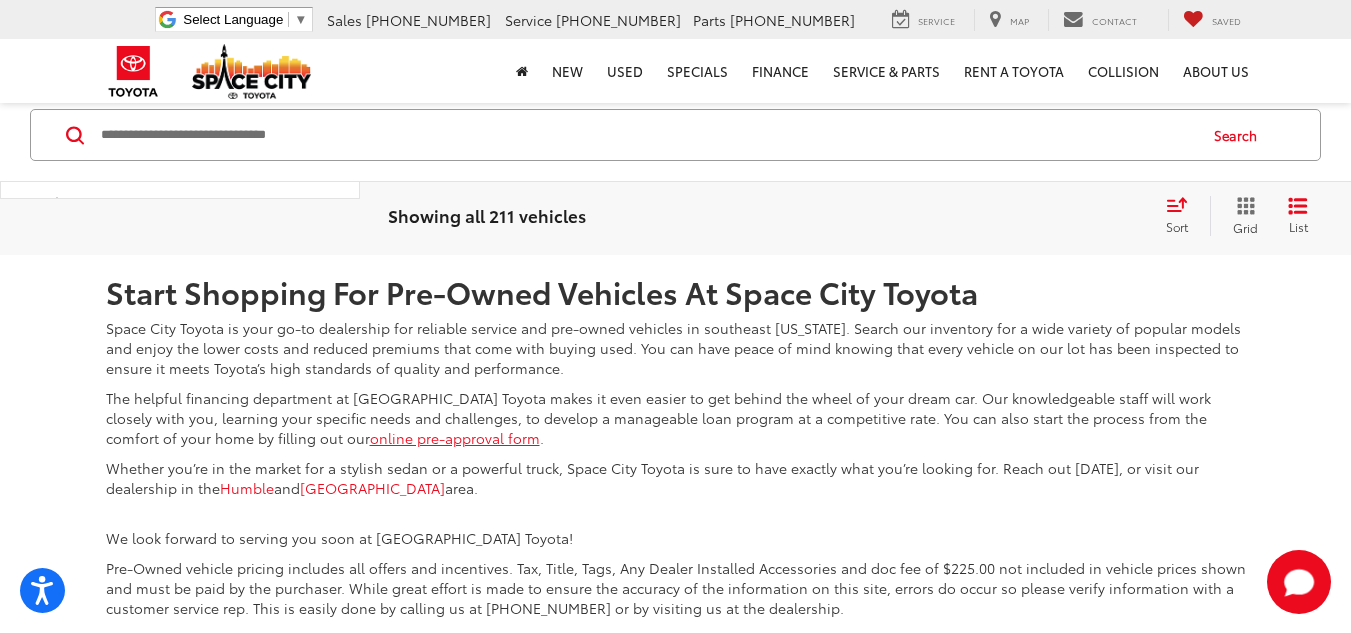 click on "17" at bounding box center (1027, 107) 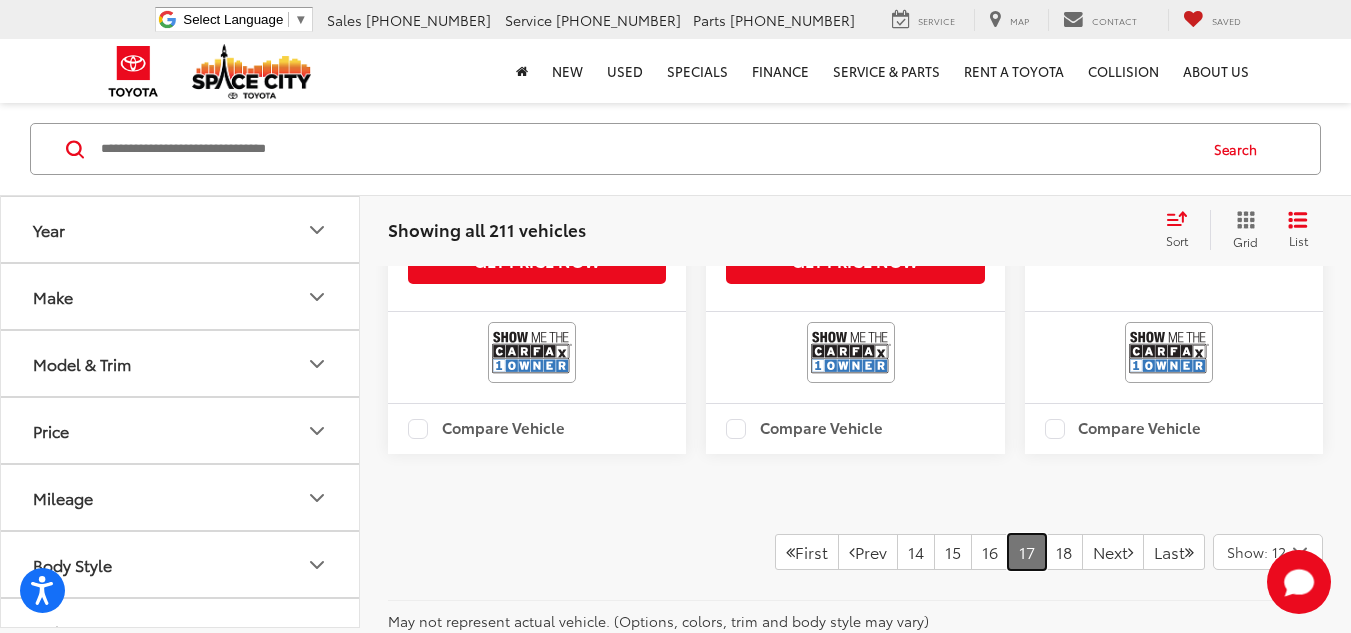 scroll, scrollTop: 4412, scrollLeft: 0, axis: vertical 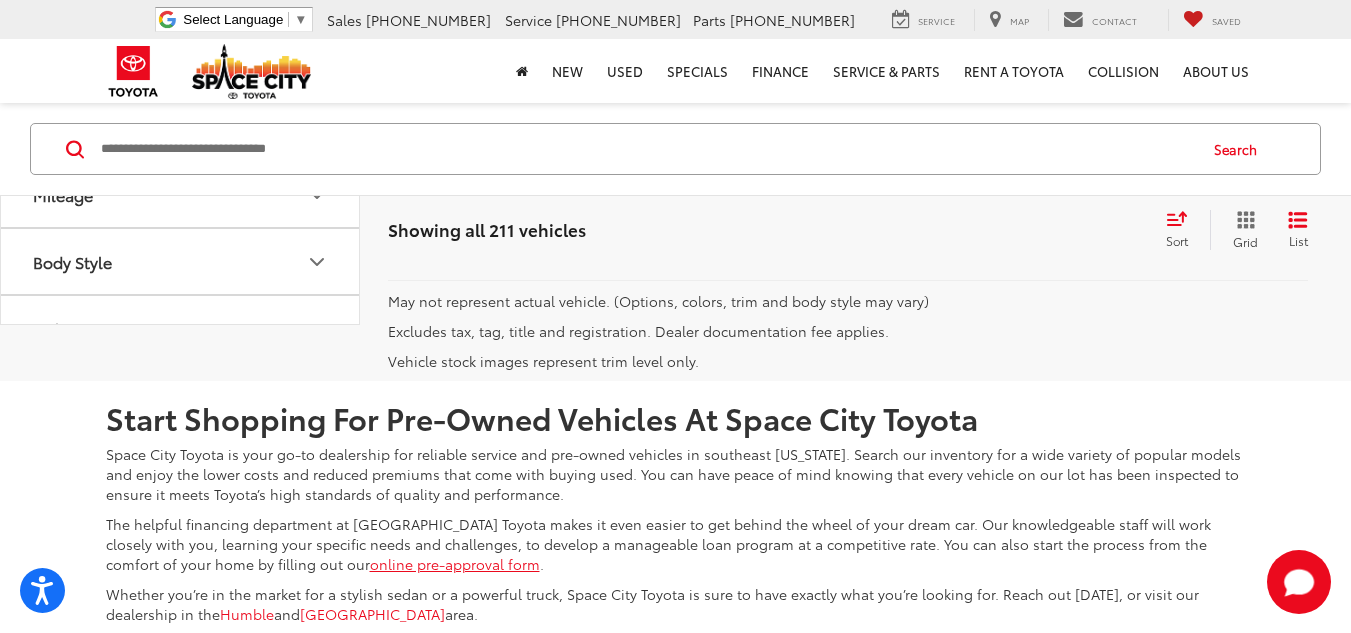 click on "16" at bounding box center [990, 232] 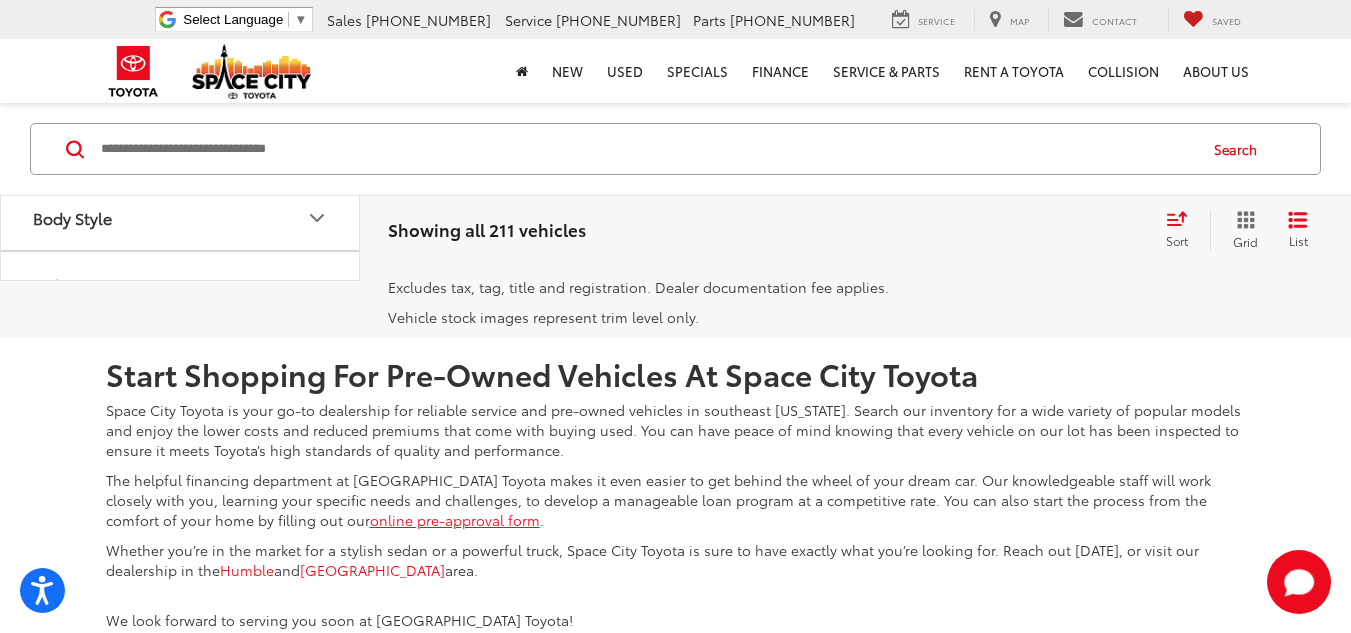 scroll, scrollTop: 4652, scrollLeft: 0, axis: vertical 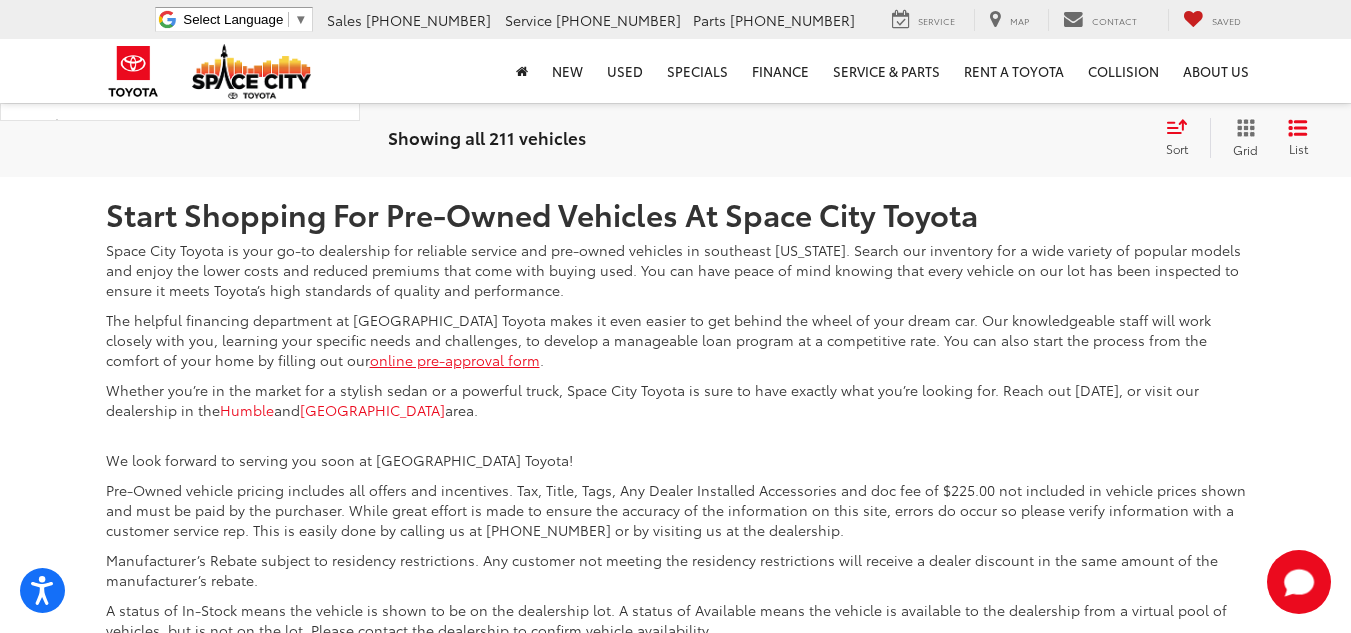 click on "15" at bounding box center [953, 28] 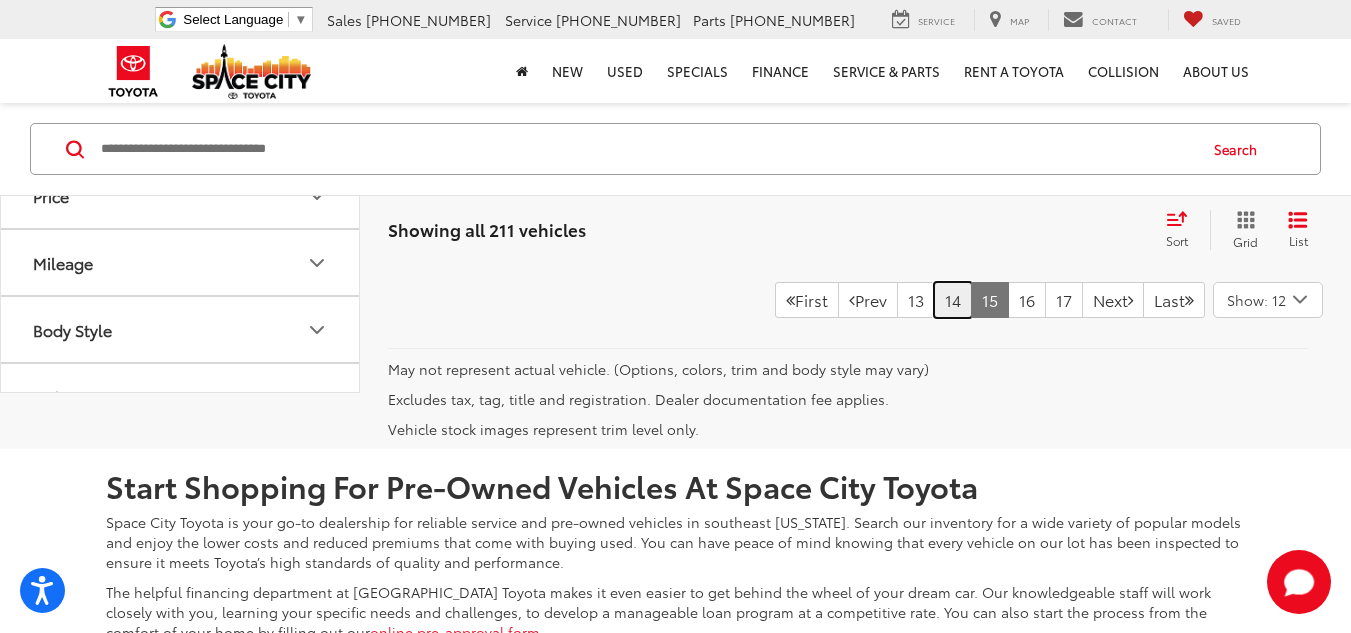 scroll, scrollTop: 4492, scrollLeft: 0, axis: vertical 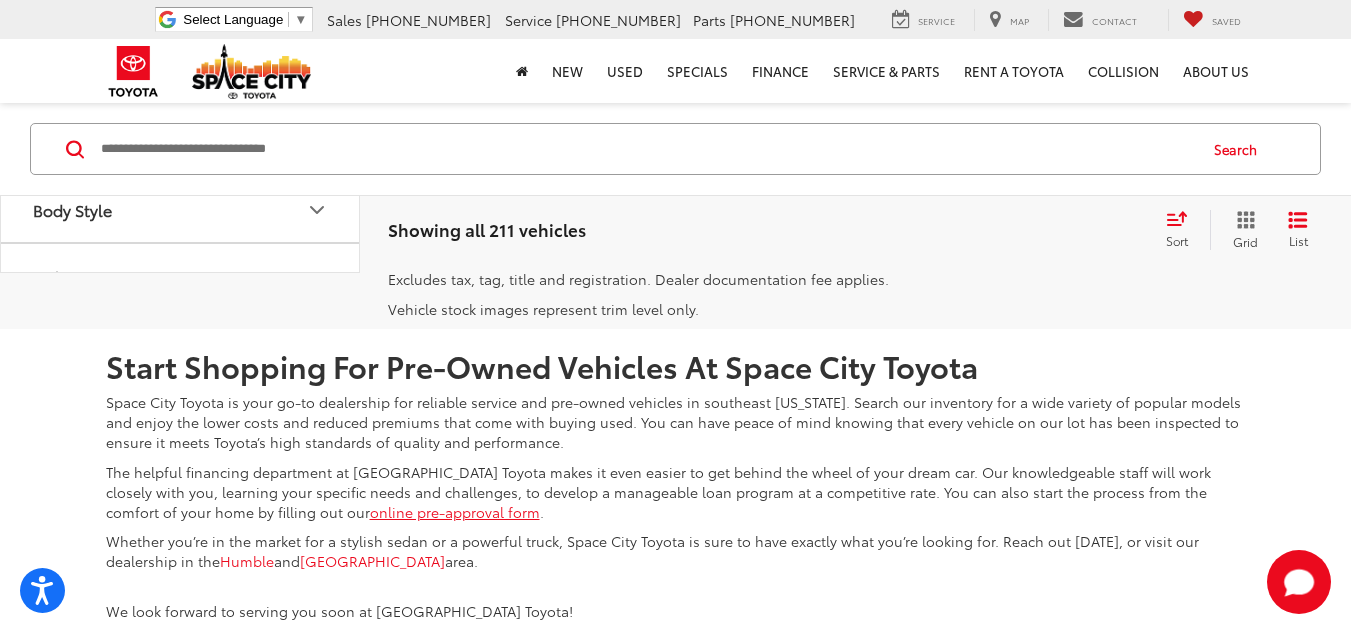 click on "14" at bounding box center (953, 180) 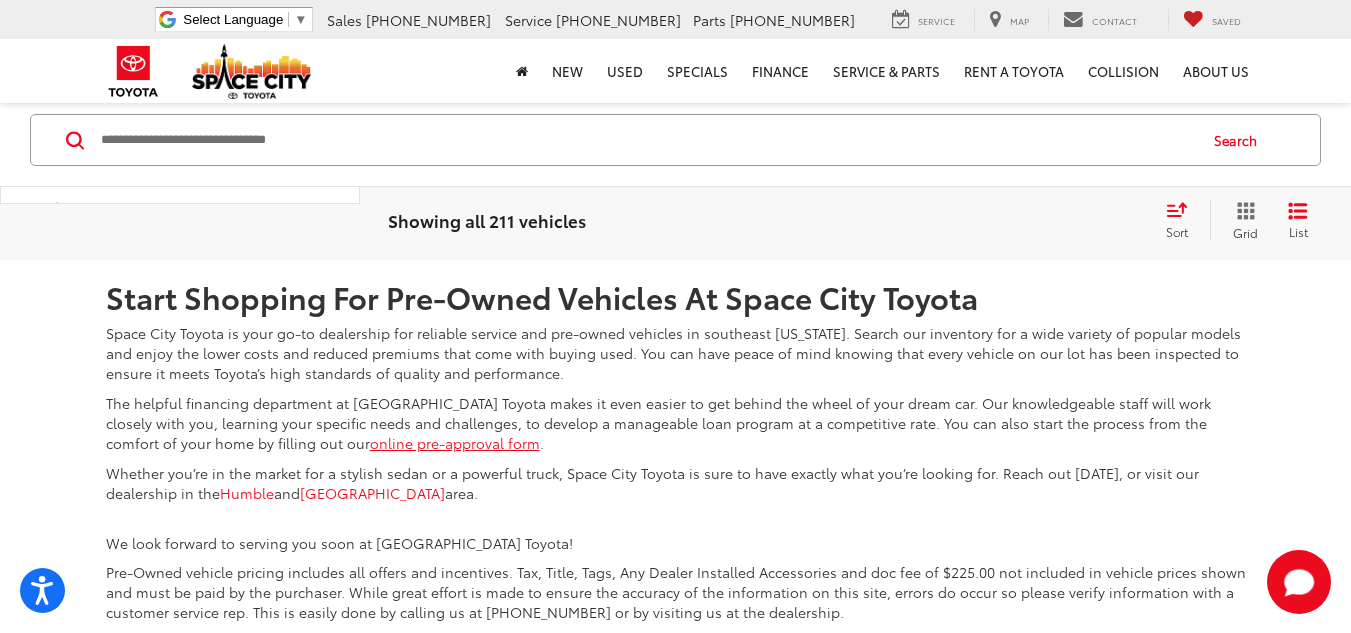 scroll, scrollTop: 4572, scrollLeft: 0, axis: vertical 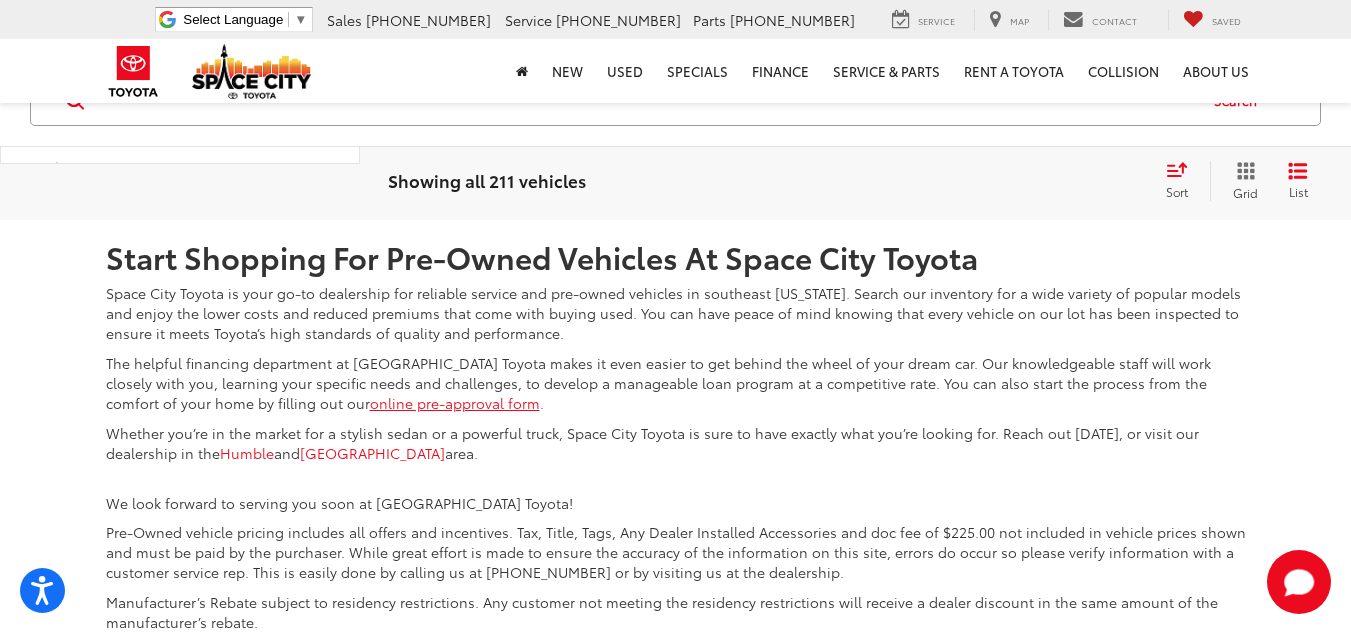 click on "13" at bounding box center [953, 71] 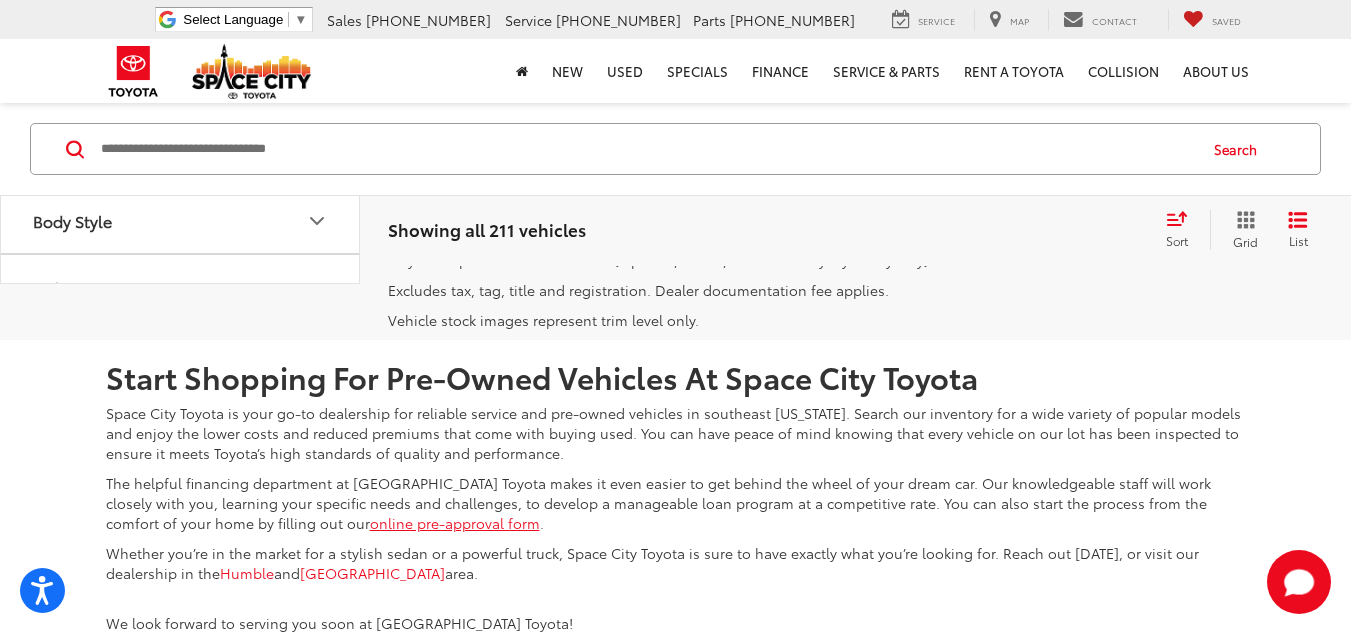 scroll, scrollTop: 4492, scrollLeft: 0, axis: vertical 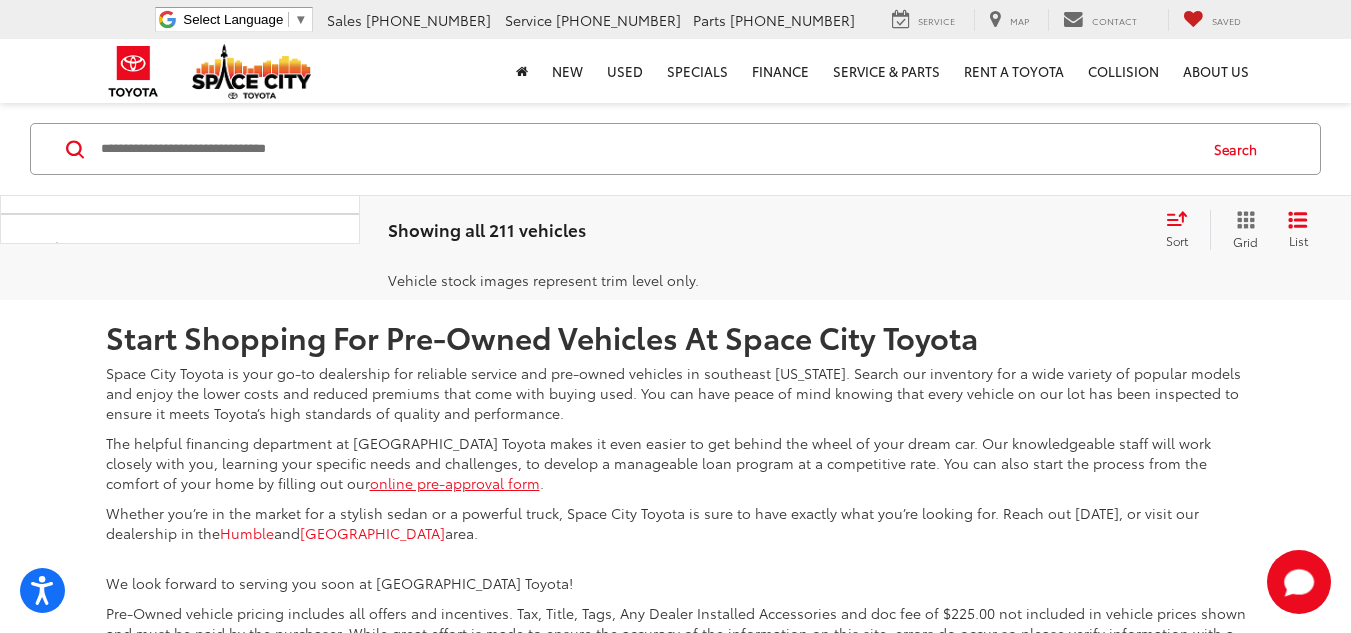 click on "12" at bounding box center (953, 151) 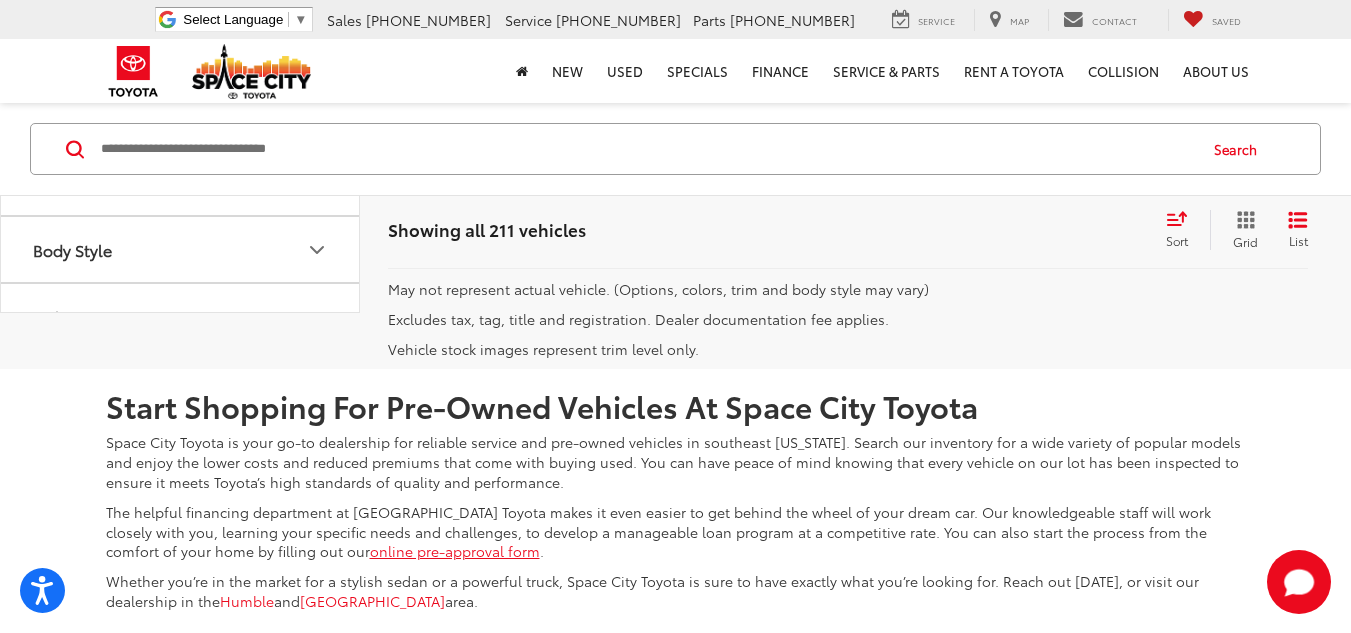 scroll, scrollTop: 4412, scrollLeft: 0, axis: vertical 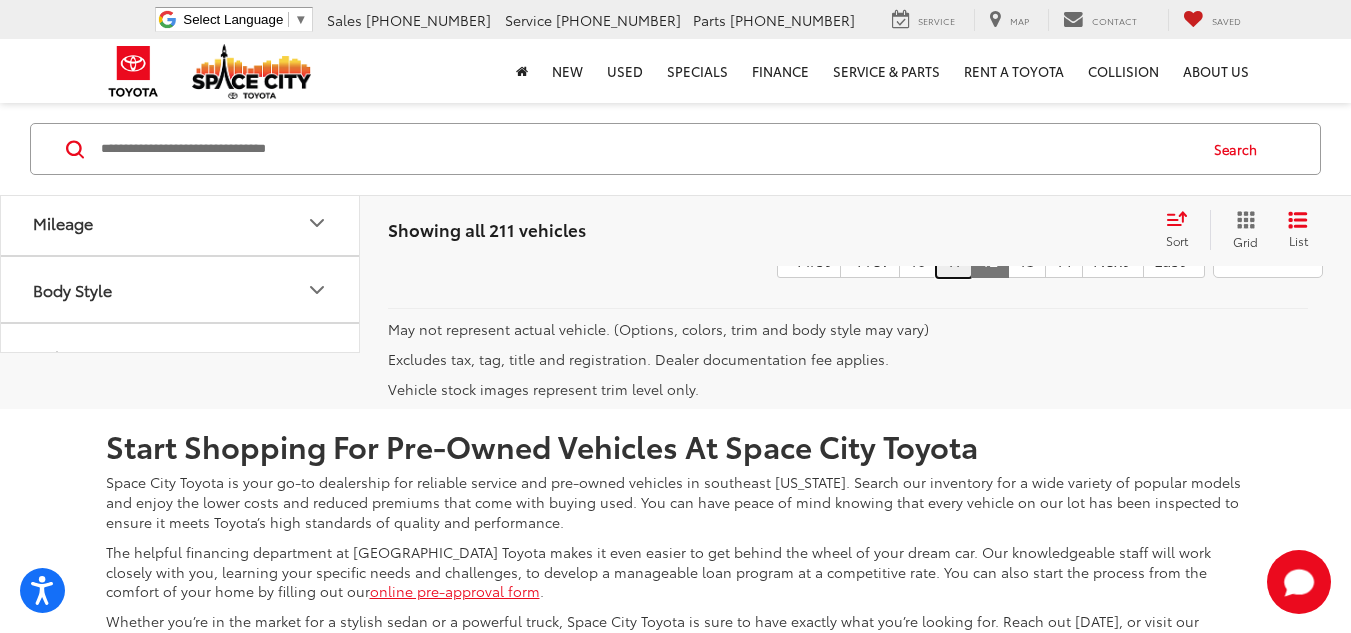 click on "11" at bounding box center [954, 260] 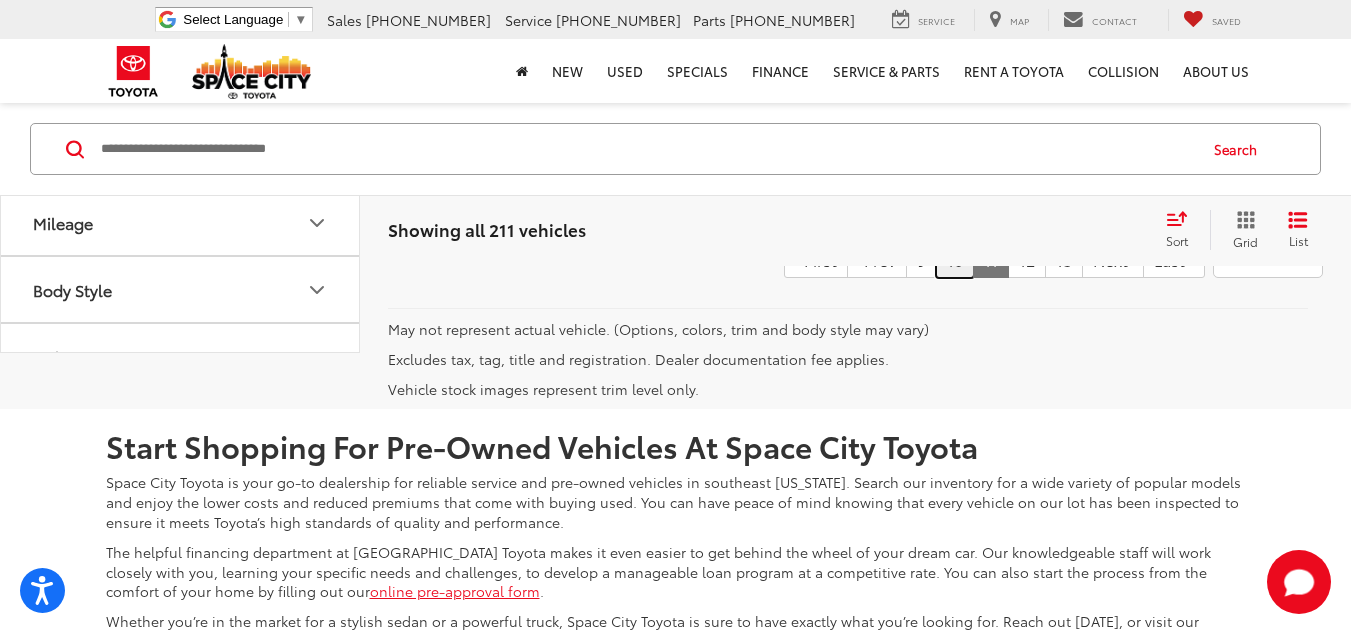 scroll, scrollTop: 132, scrollLeft: 0, axis: vertical 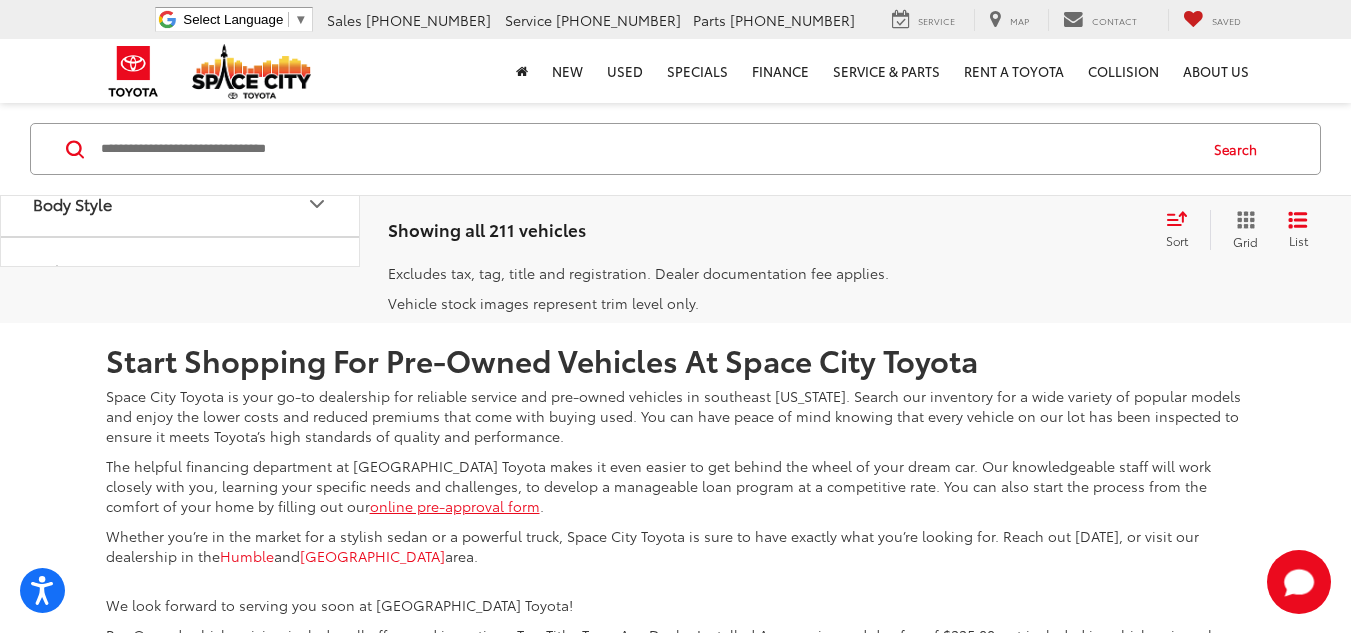 click on "9" at bounding box center [921, 174] 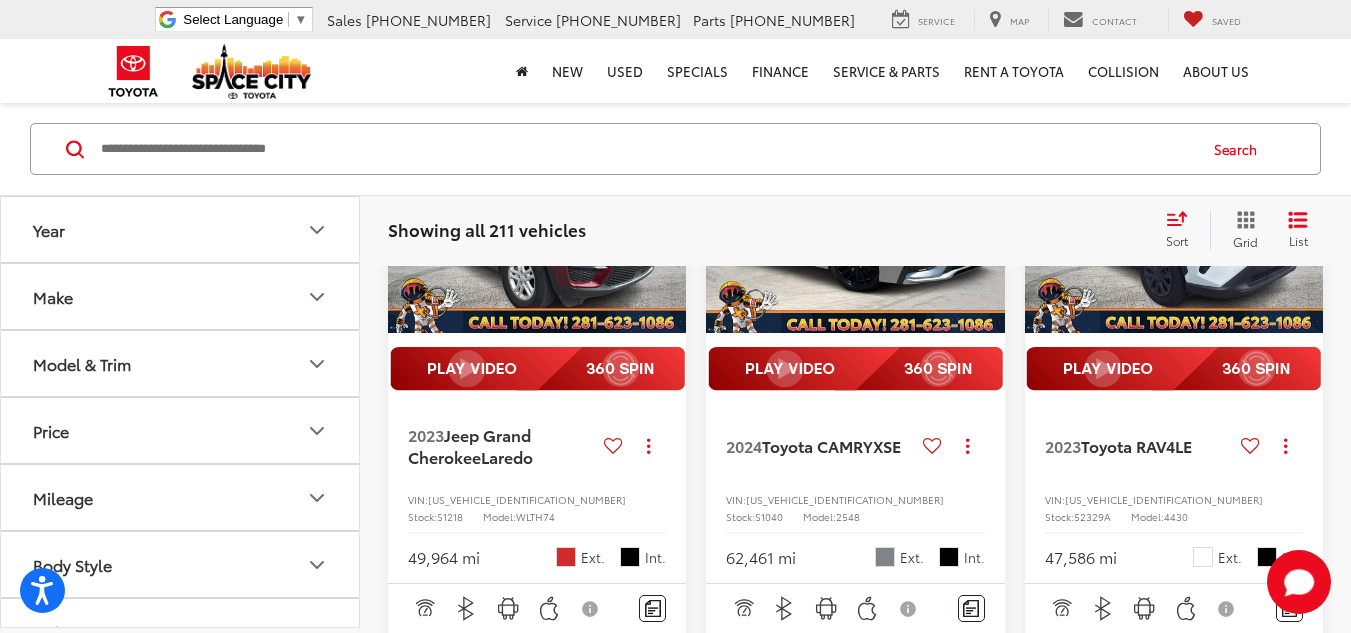 scroll, scrollTop: 3492, scrollLeft: 0, axis: vertical 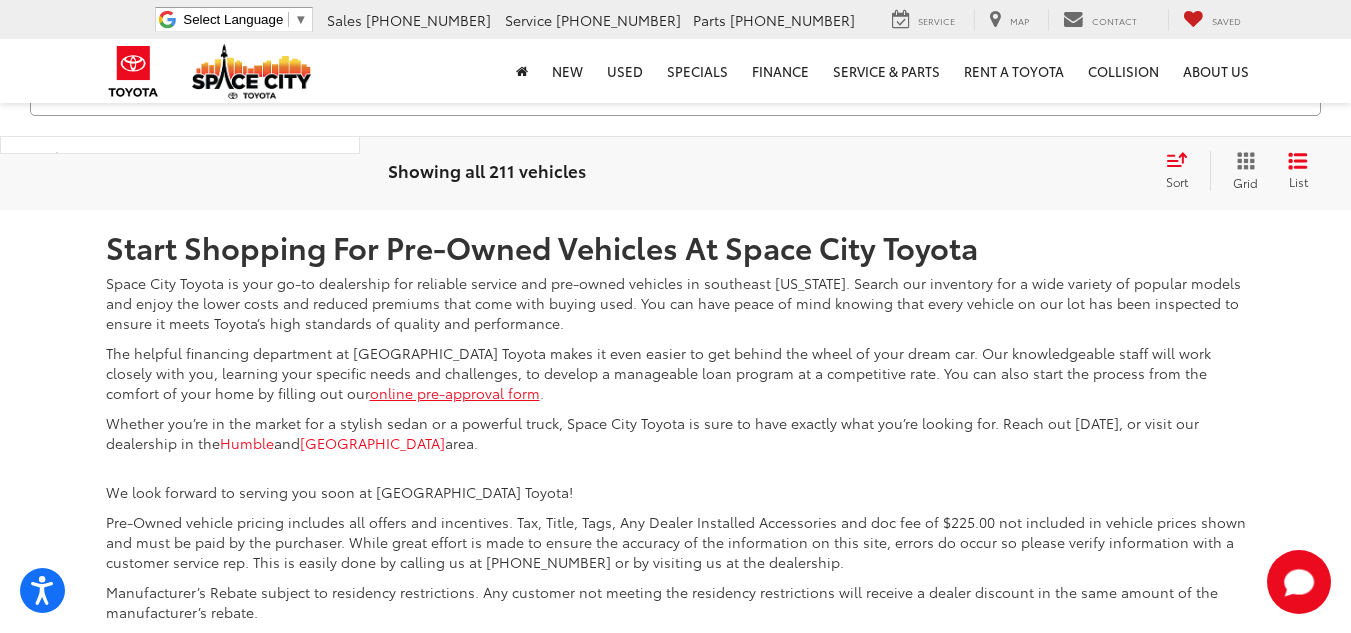 click on "8" at bounding box center (965, 61) 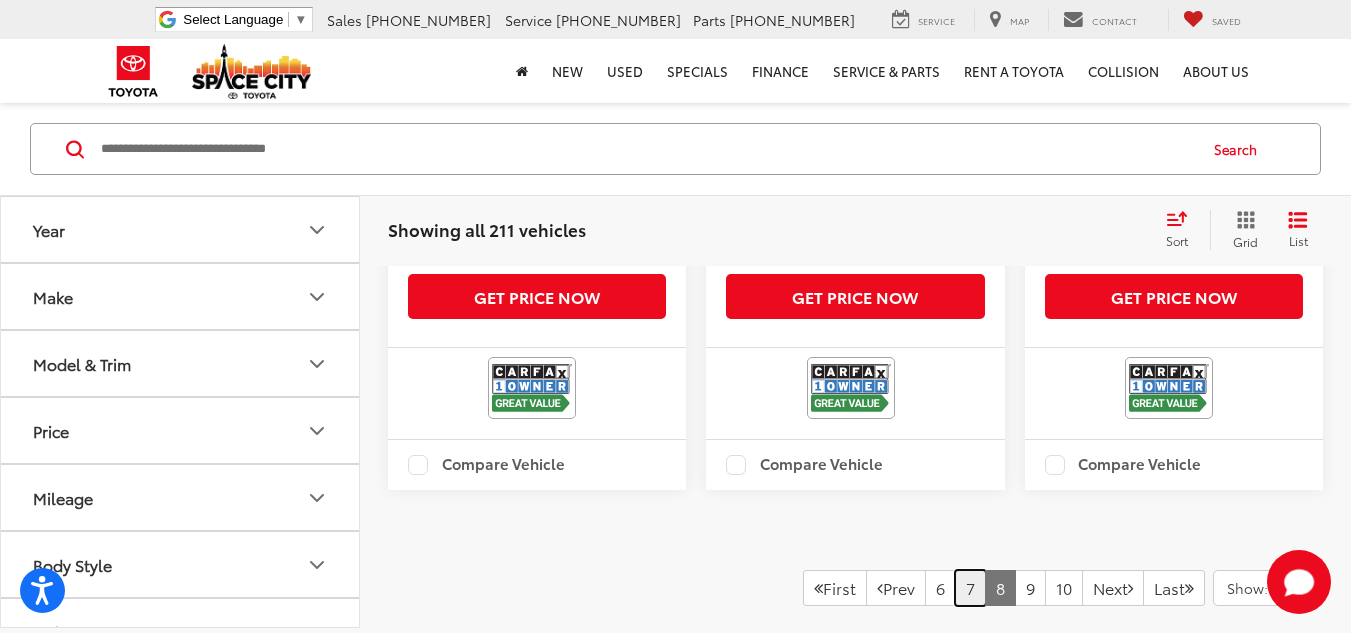 scroll, scrollTop: 4172, scrollLeft: 0, axis: vertical 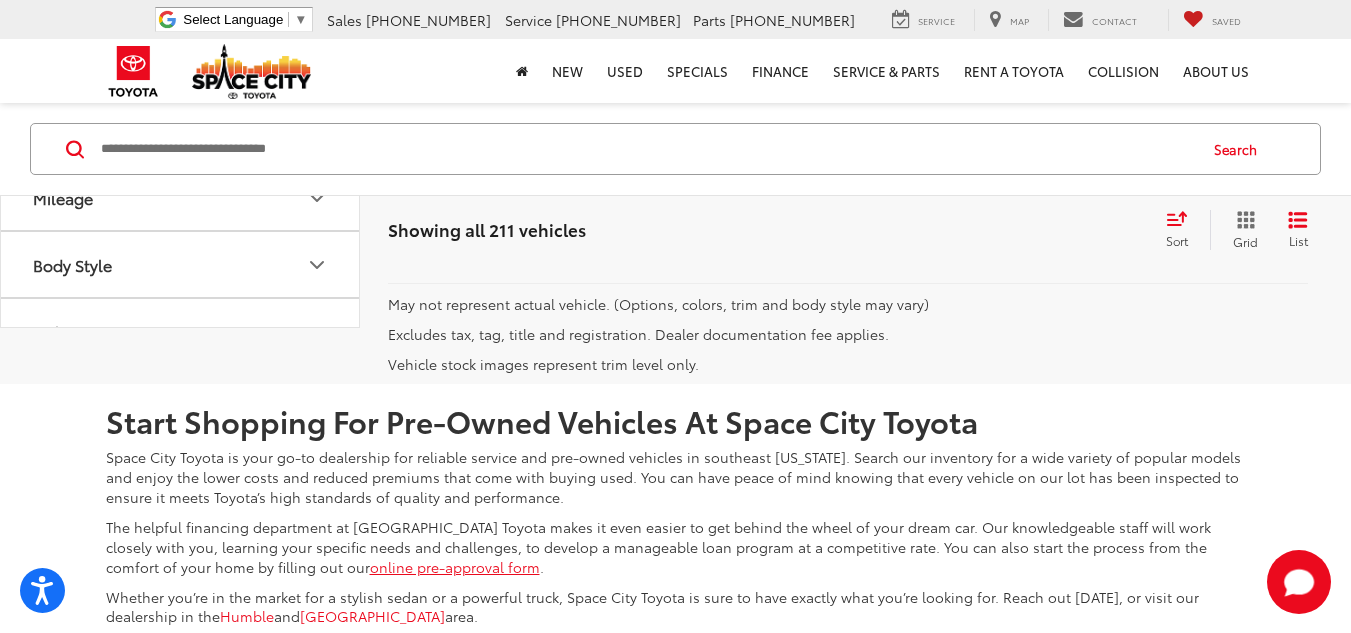 click on "First" at bounding box center (835, 235) 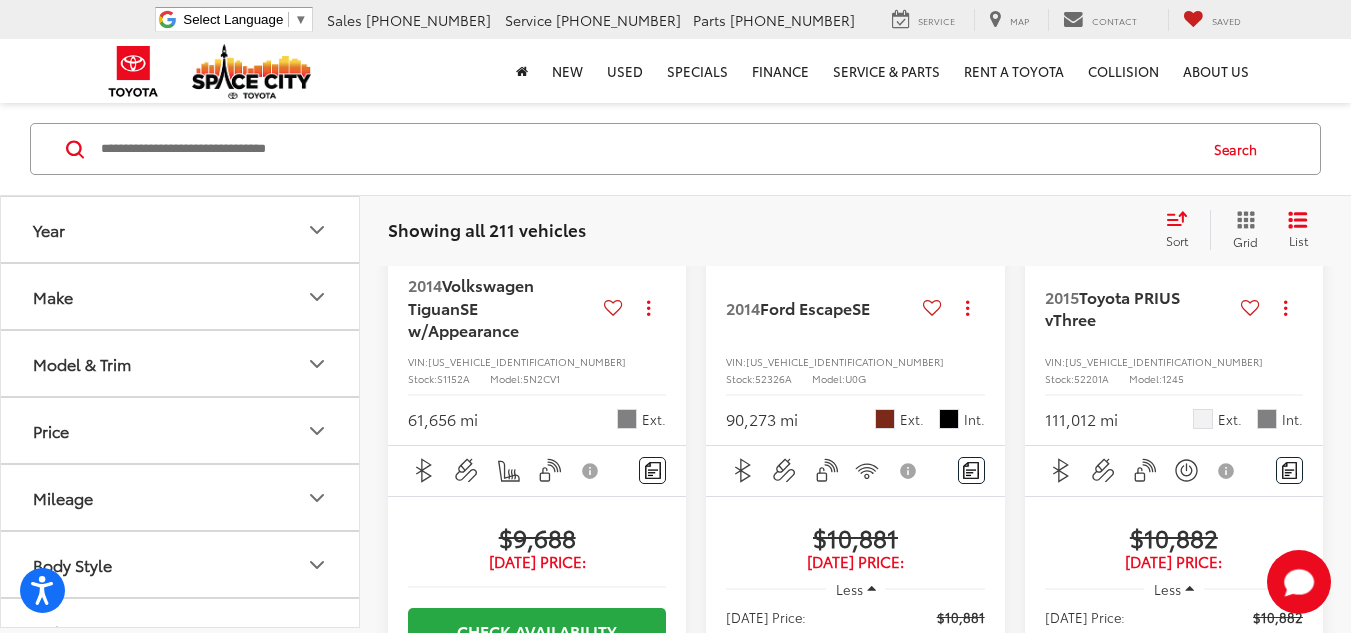 scroll, scrollTop: 2555, scrollLeft: 0, axis: vertical 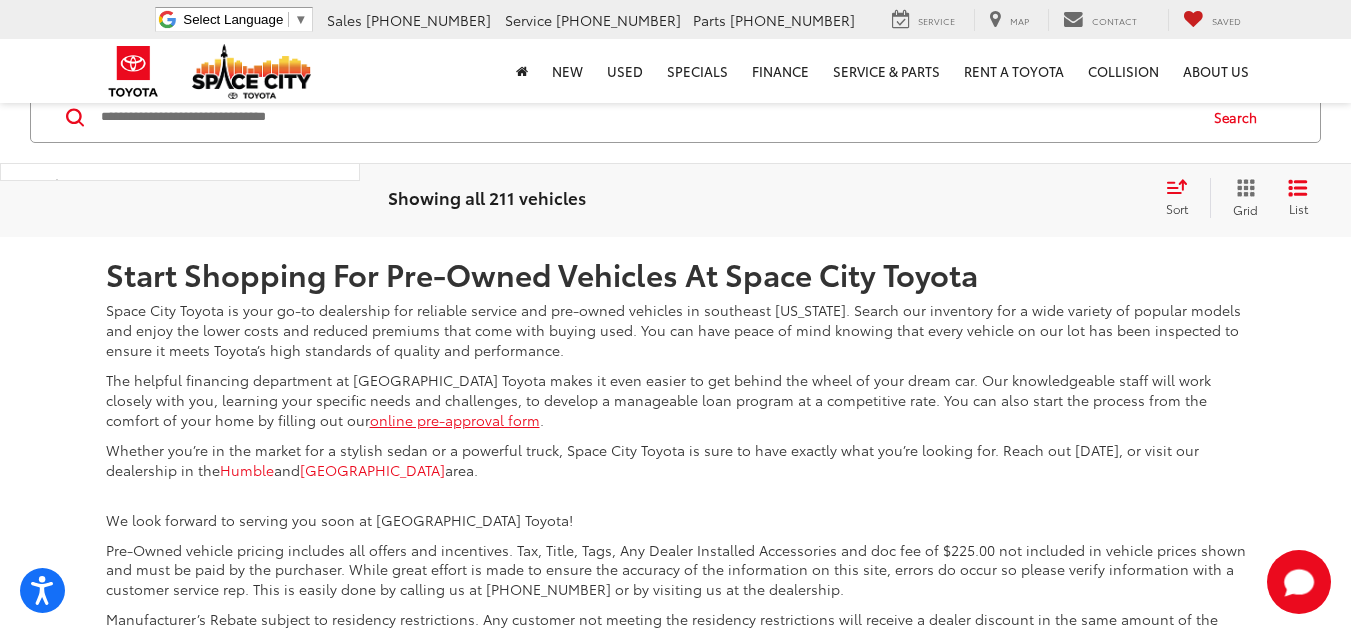 click on "2" at bounding box center (977, 88) 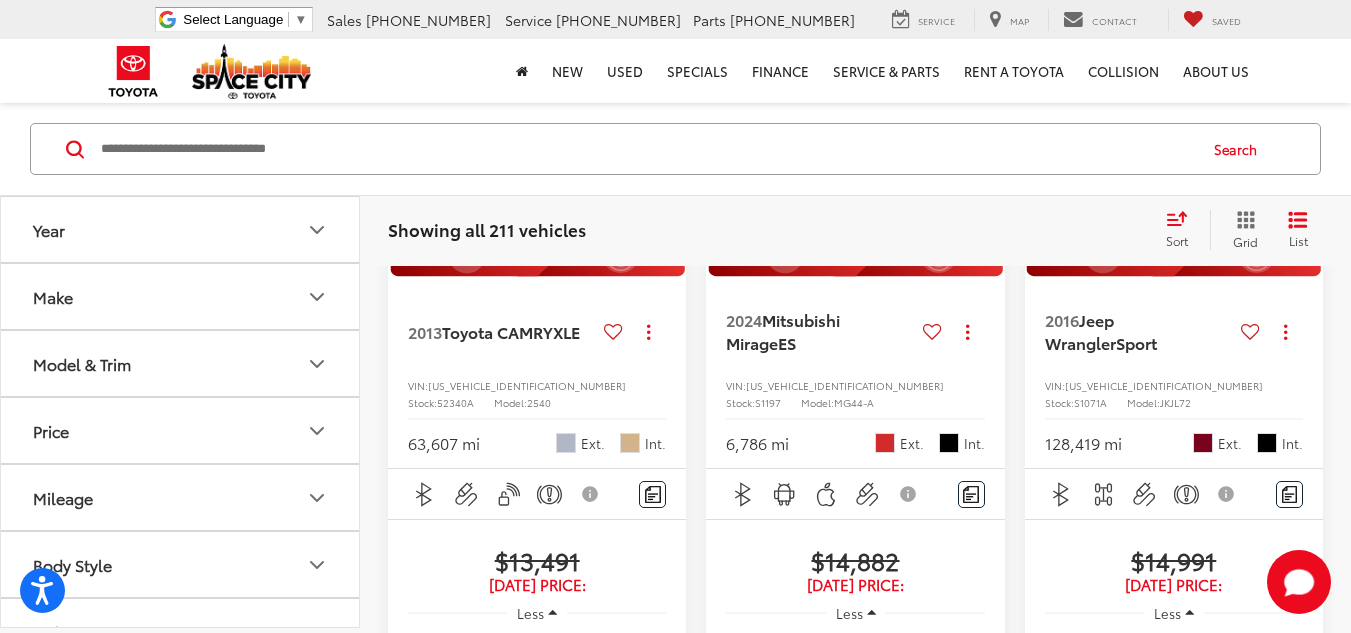 scroll, scrollTop: 1466, scrollLeft: 0, axis: vertical 